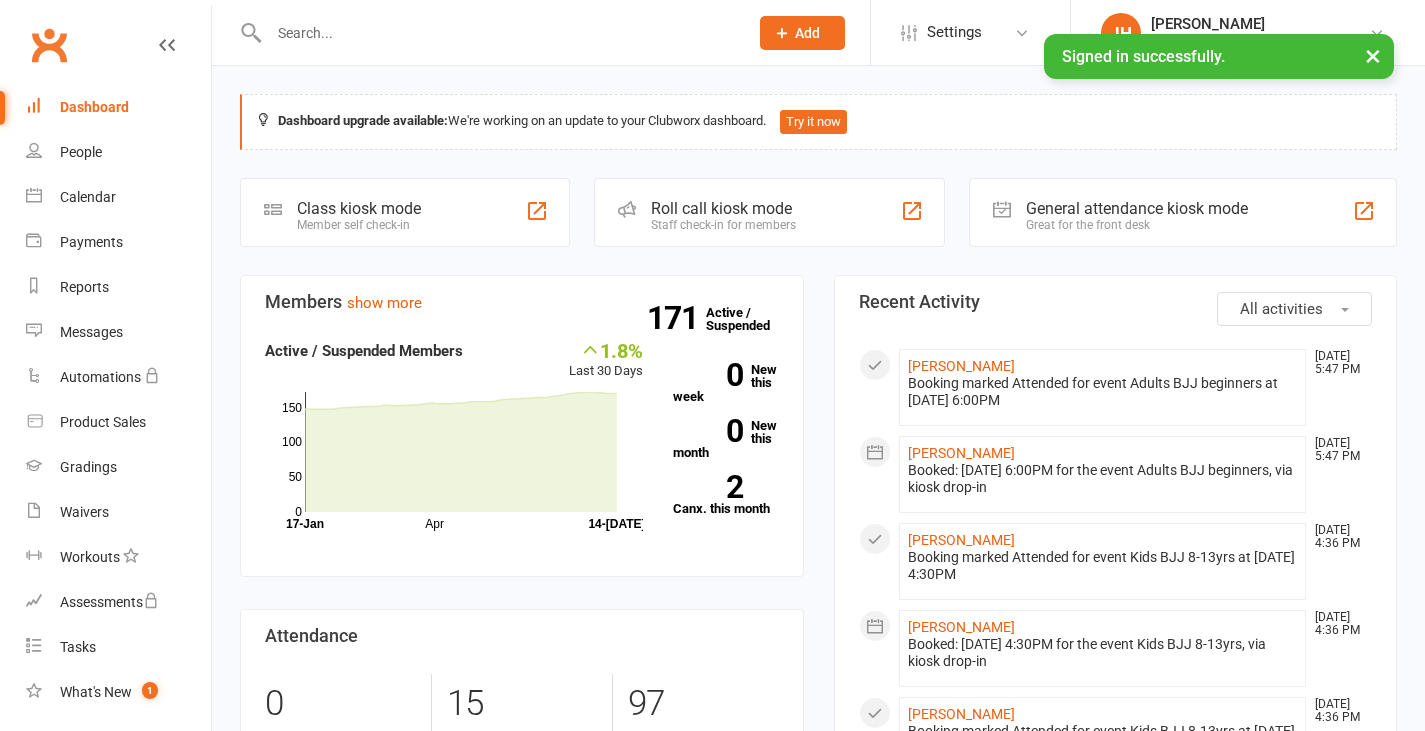 scroll, scrollTop: 0, scrollLeft: 0, axis: both 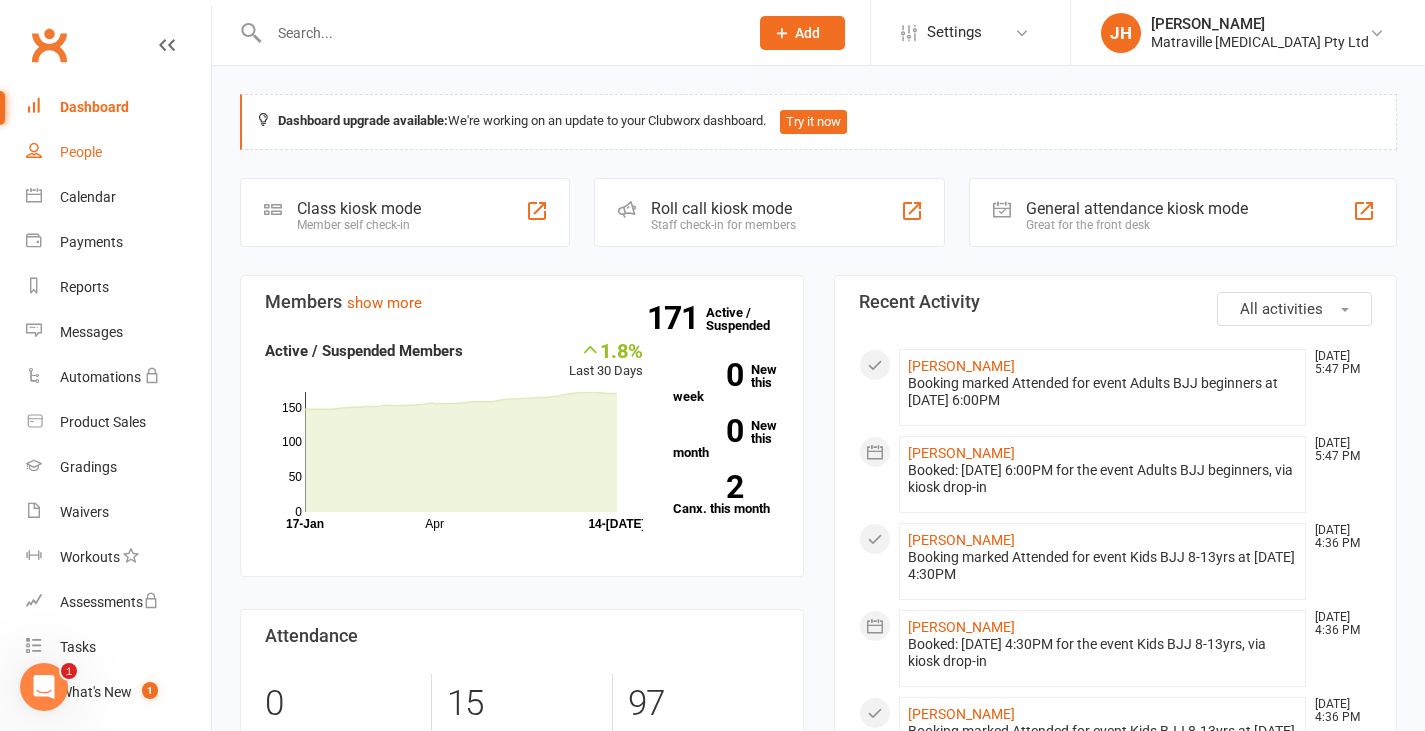 click on "People" at bounding box center (81, 152) 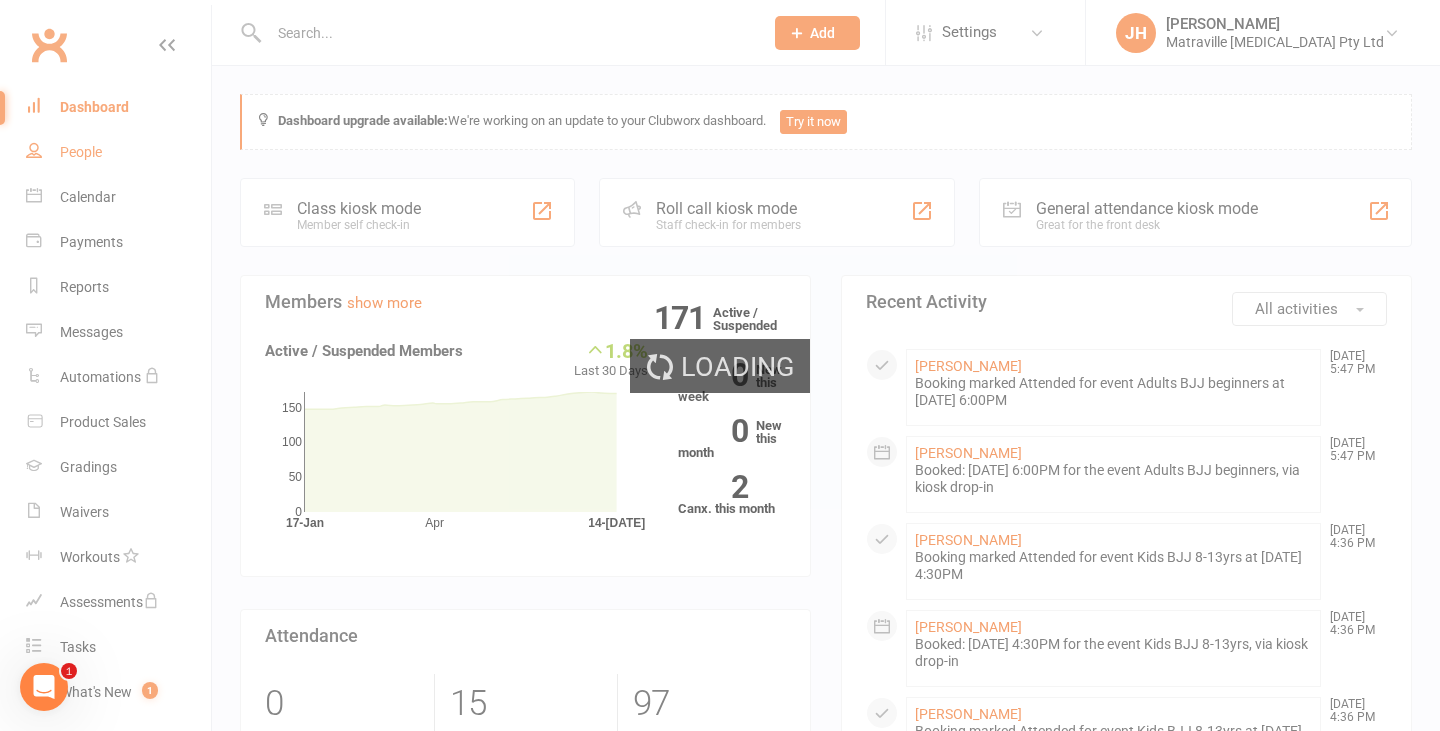 select on "100" 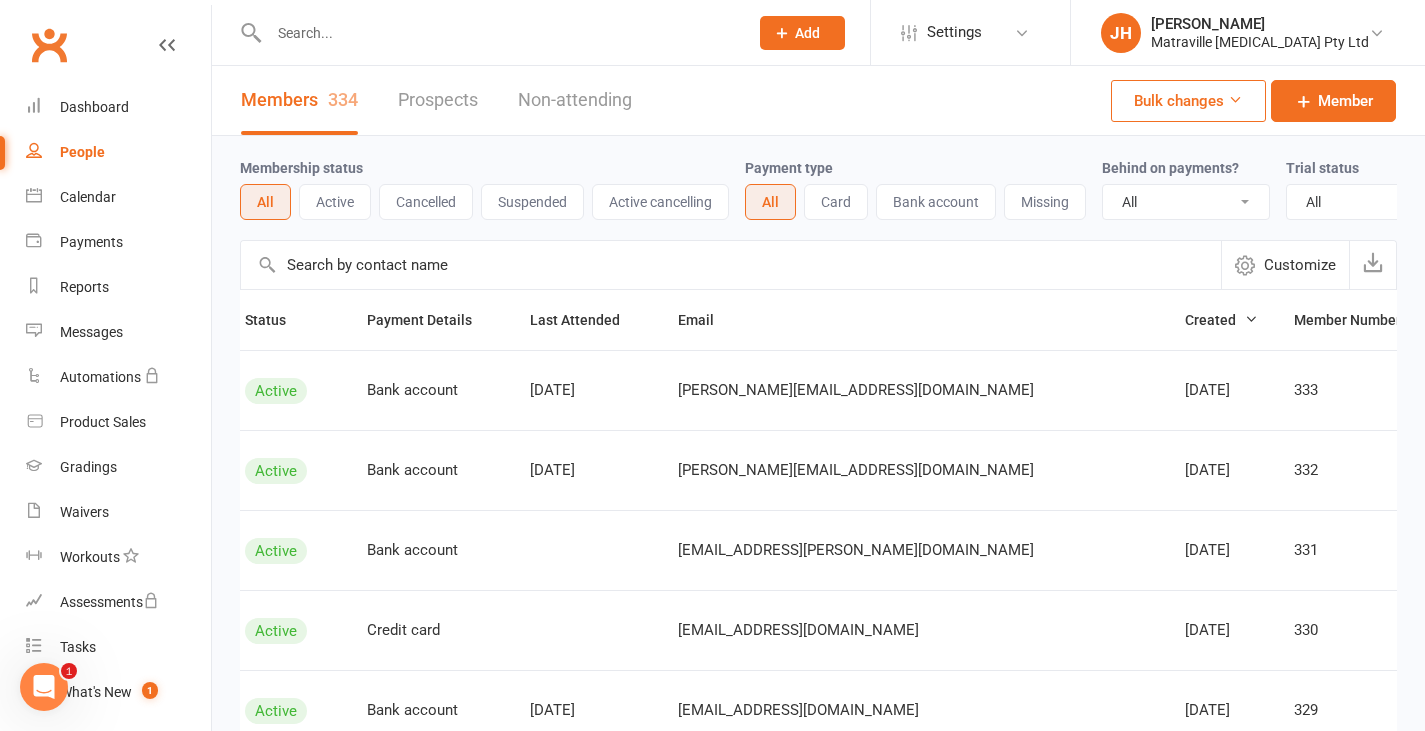 scroll, scrollTop: 0, scrollLeft: 0, axis: both 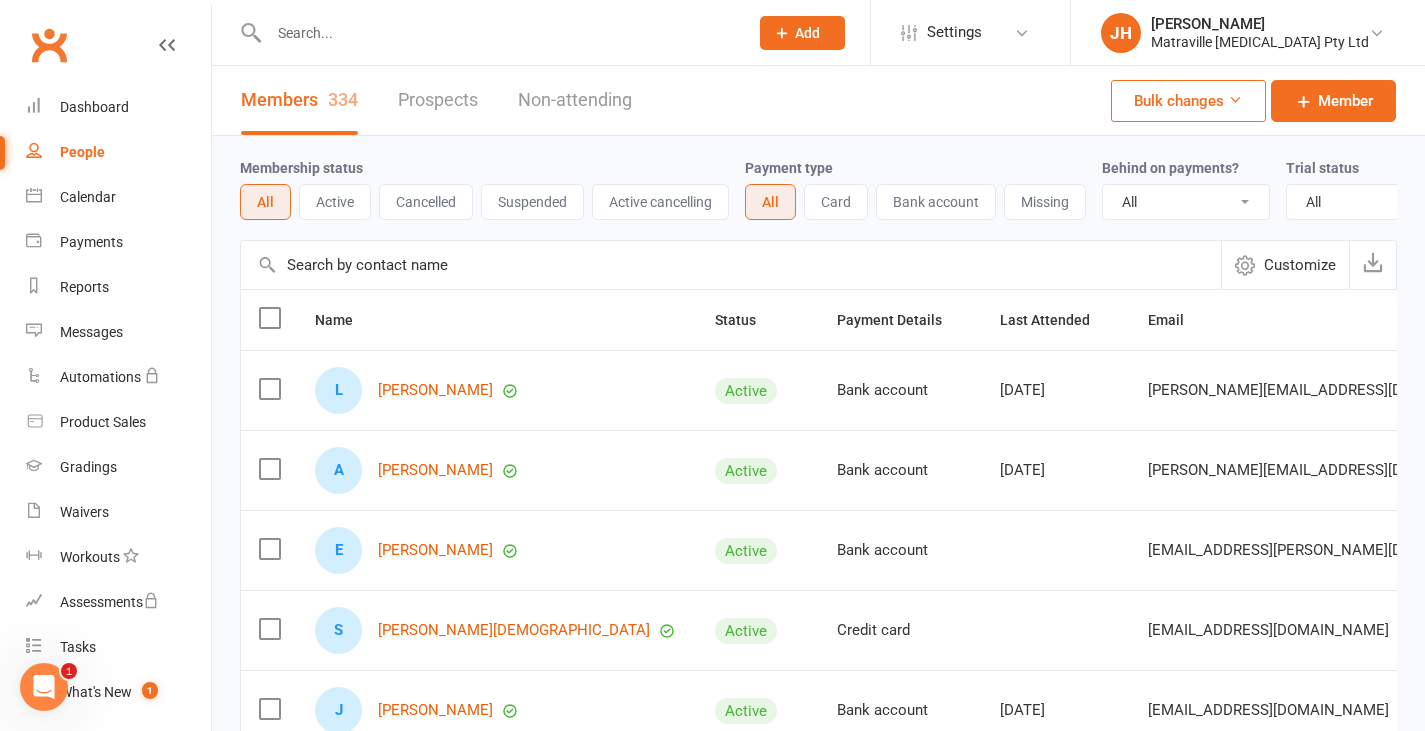 click at bounding box center [498, 33] 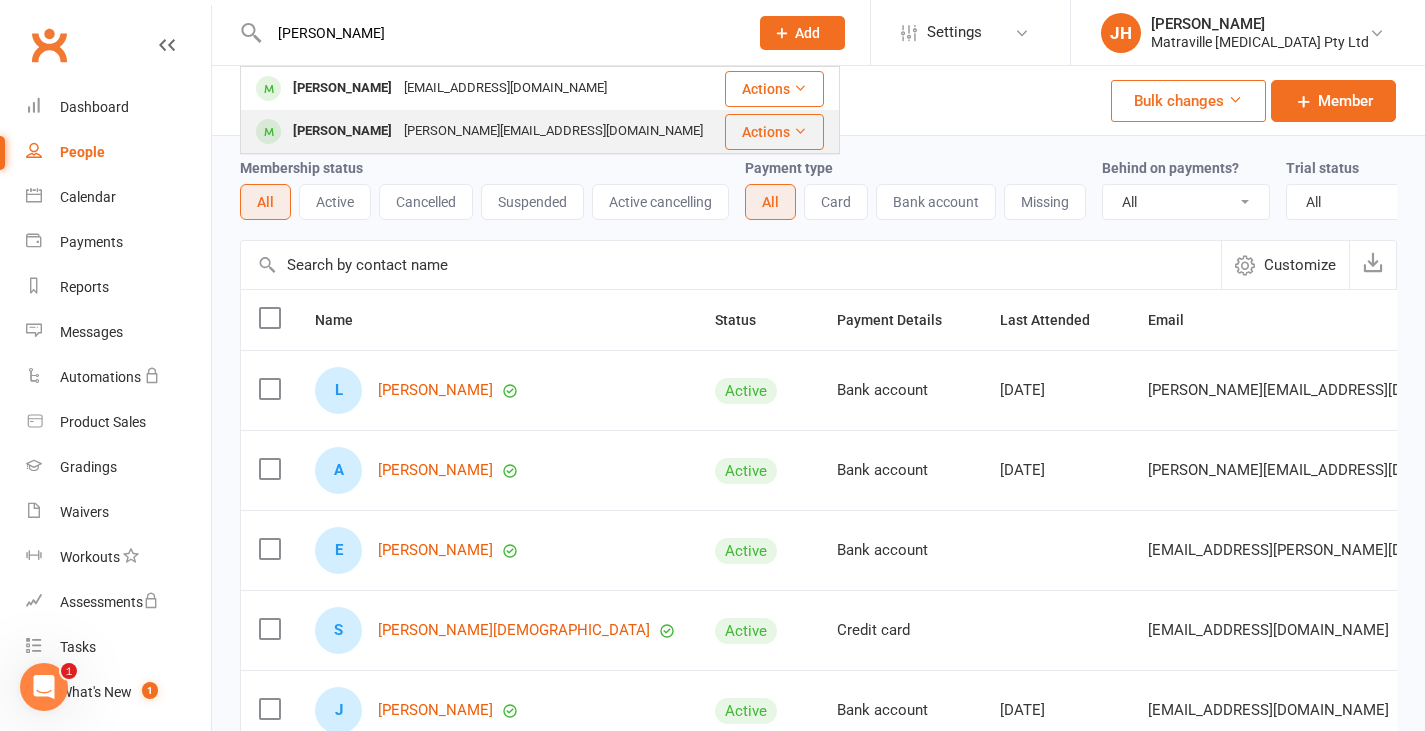 type on "[PERSON_NAME]" 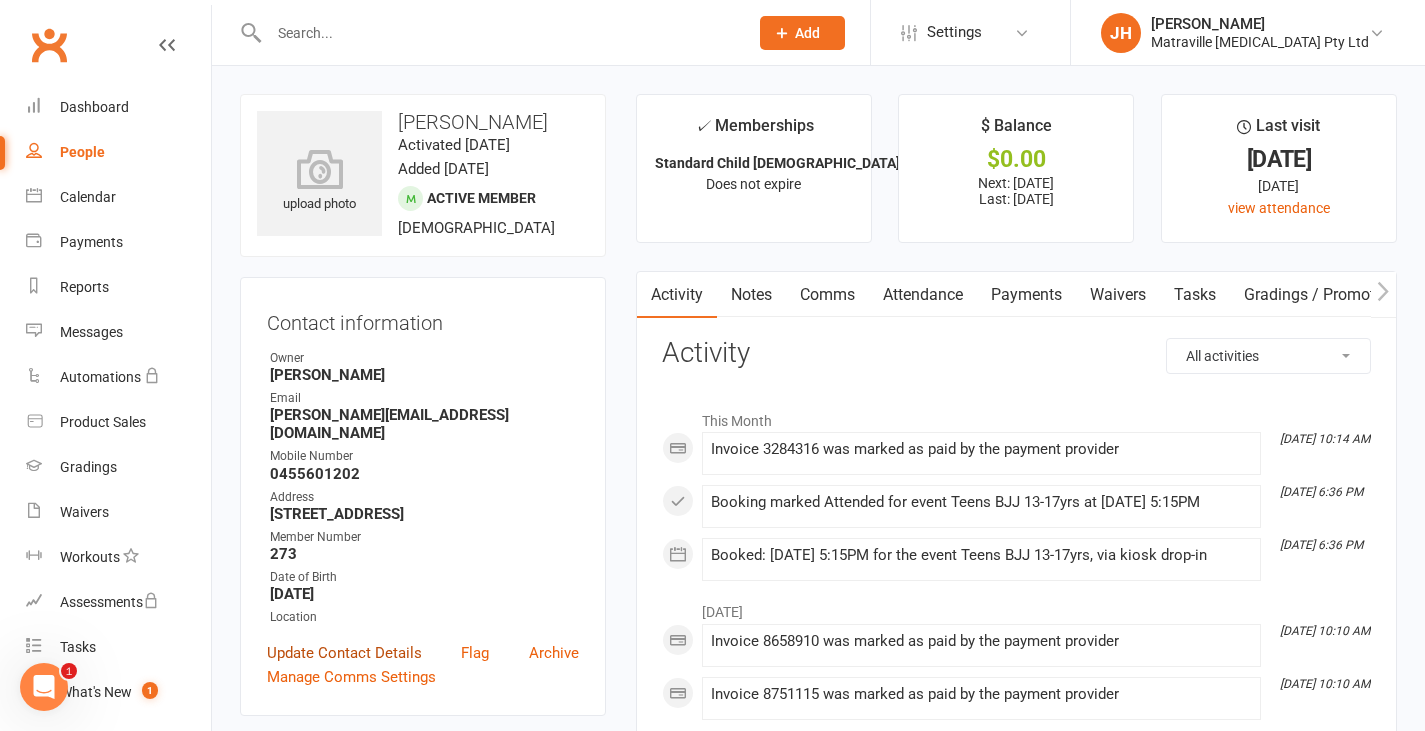 click on "Update Contact Details" at bounding box center [344, 653] 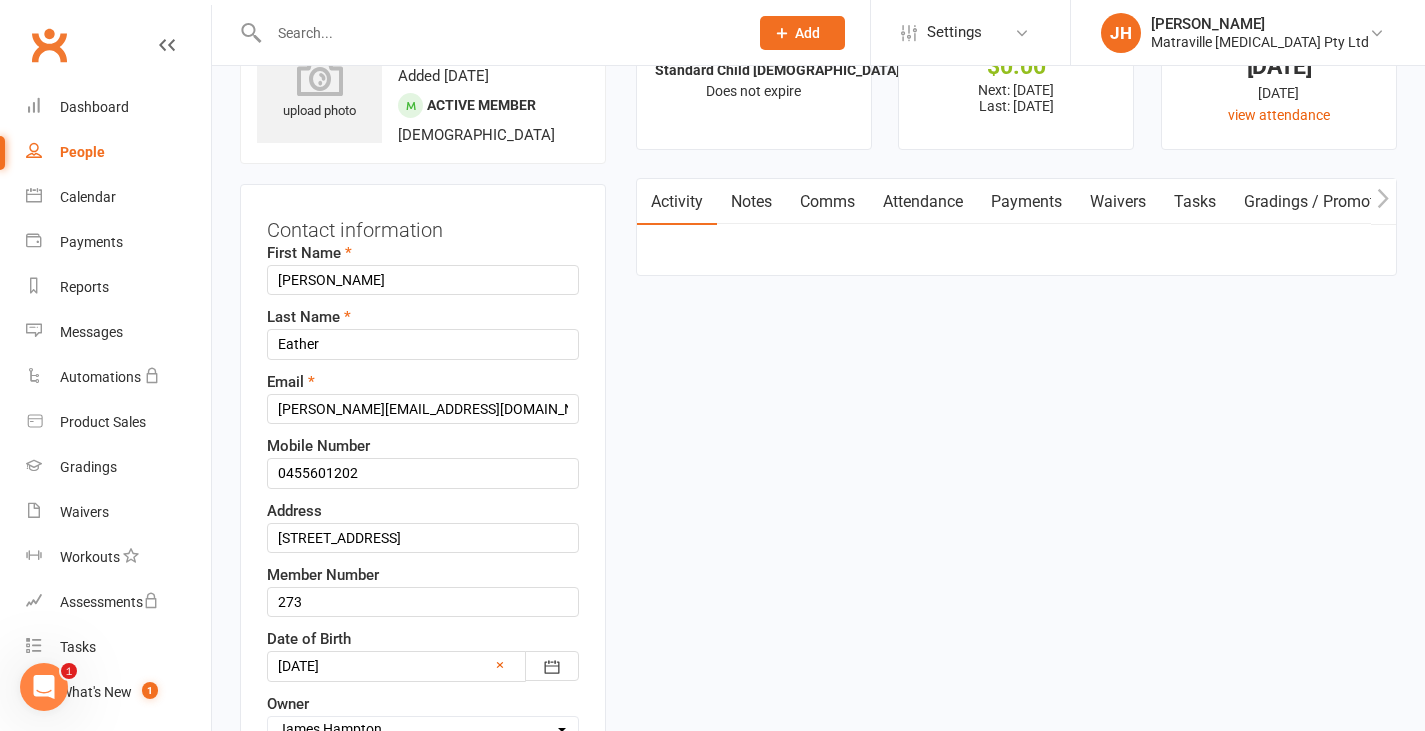 scroll, scrollTop: 94, scrollLeft: 0, axis: vertical 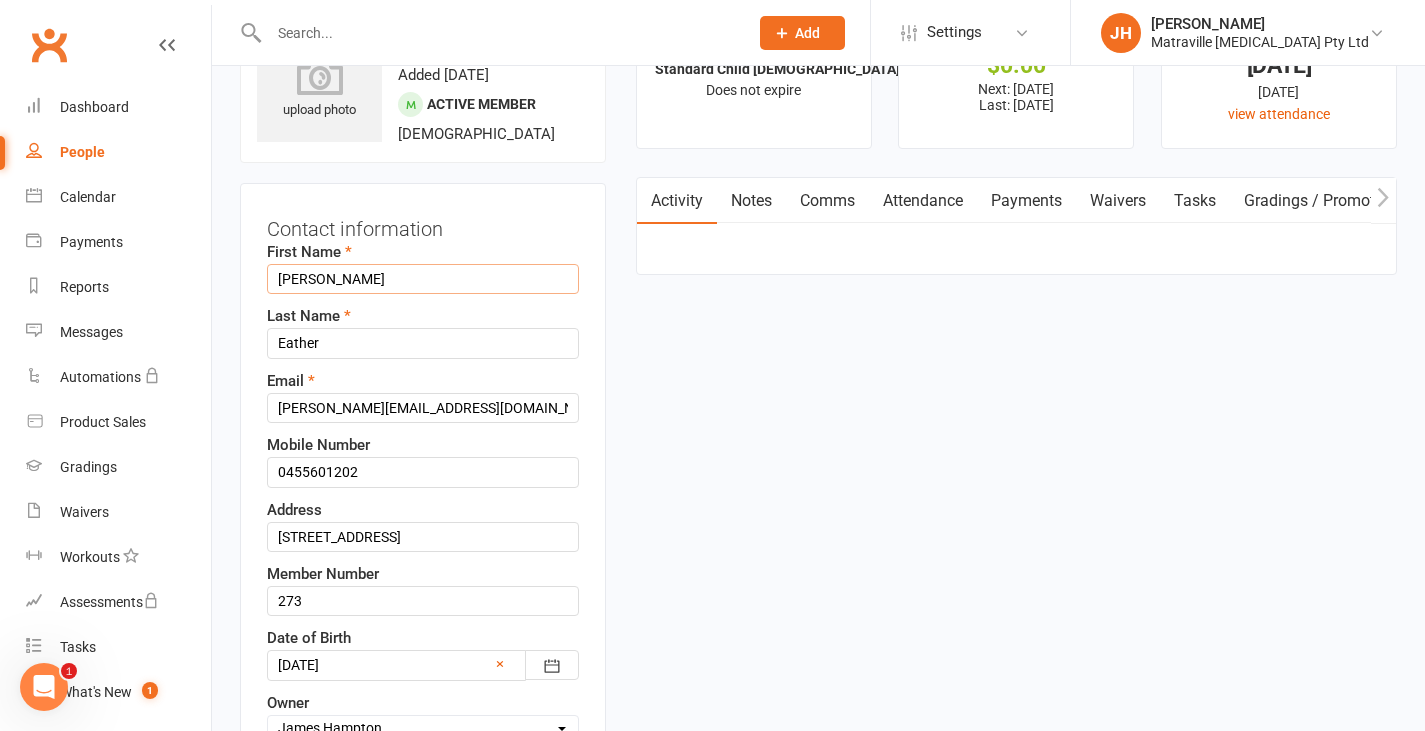 click on "[PERSON_NAME]" at bounding box center [423, 279] 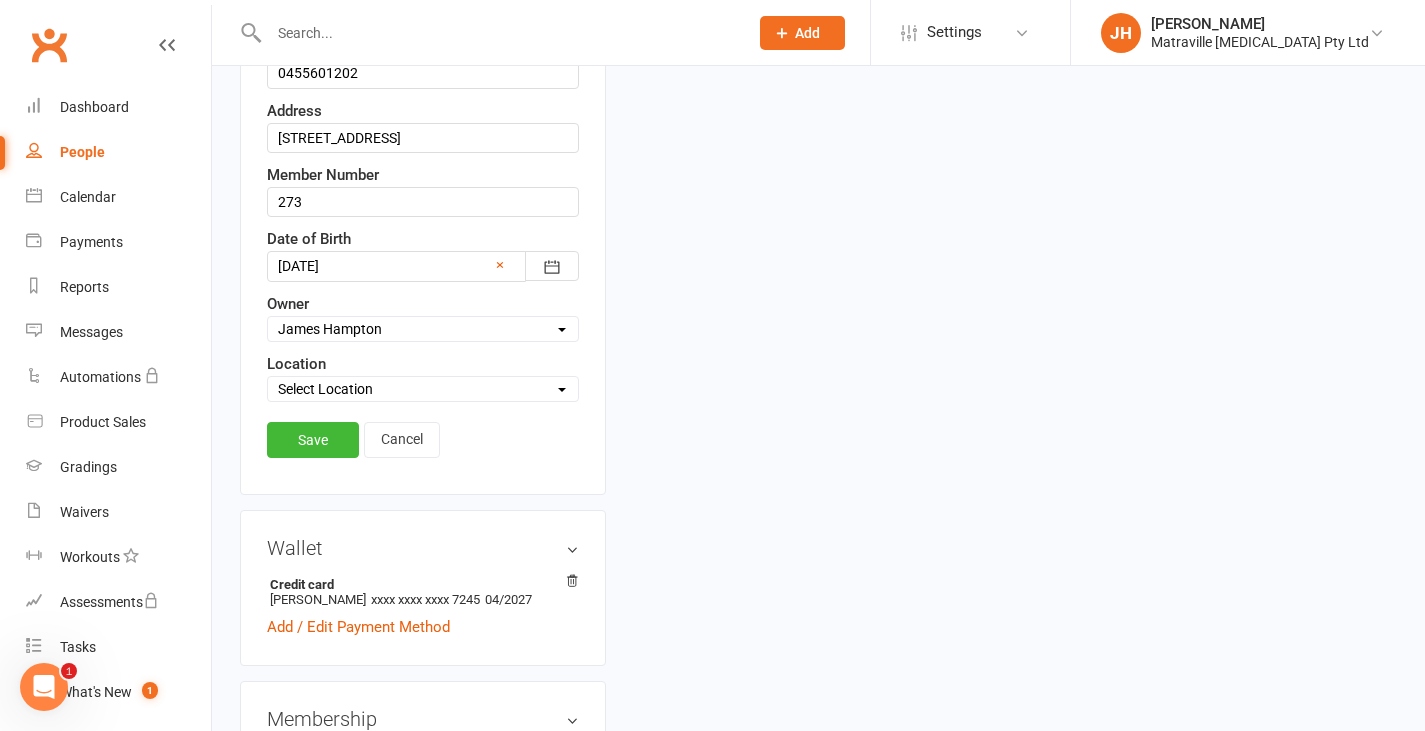 scroll, scrollTop: 494, scrollLeft: 0, axis: vertical 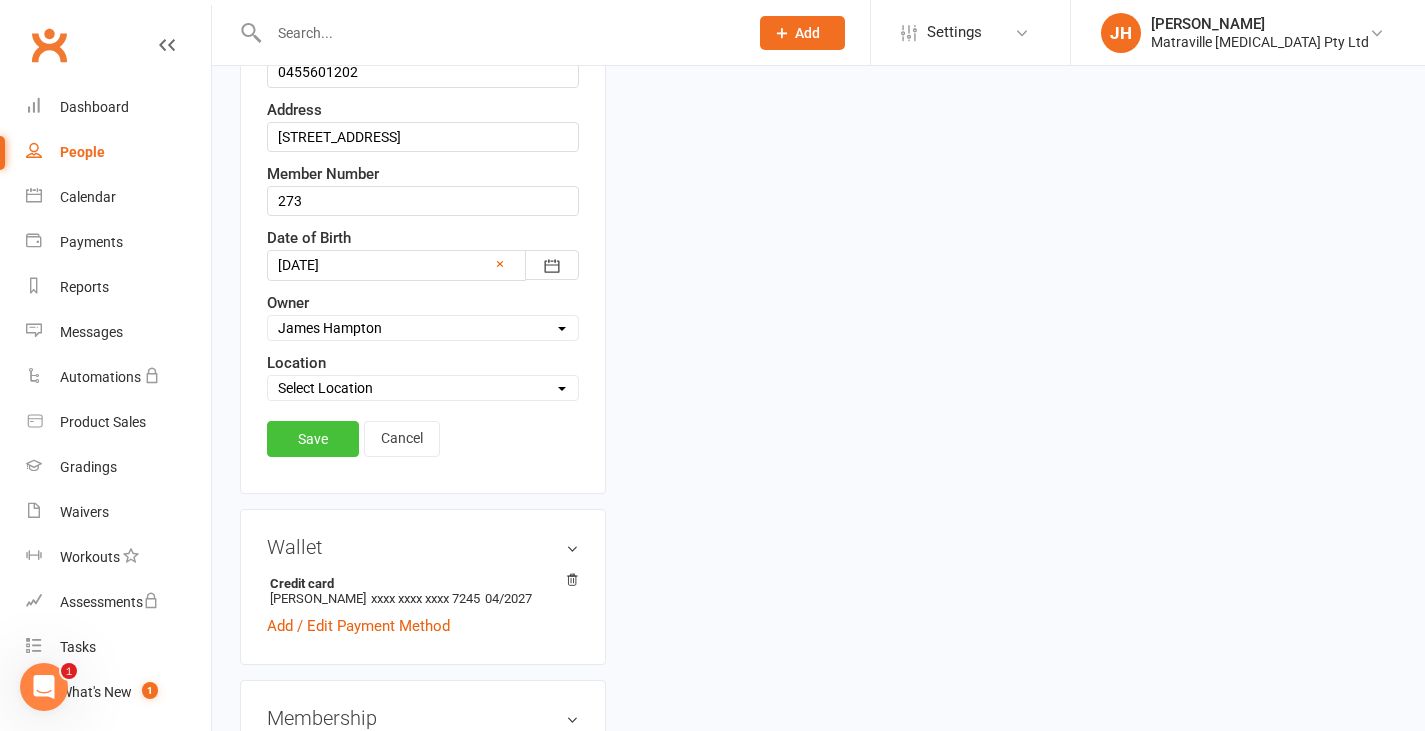 type on "[PERSON_NAME]" 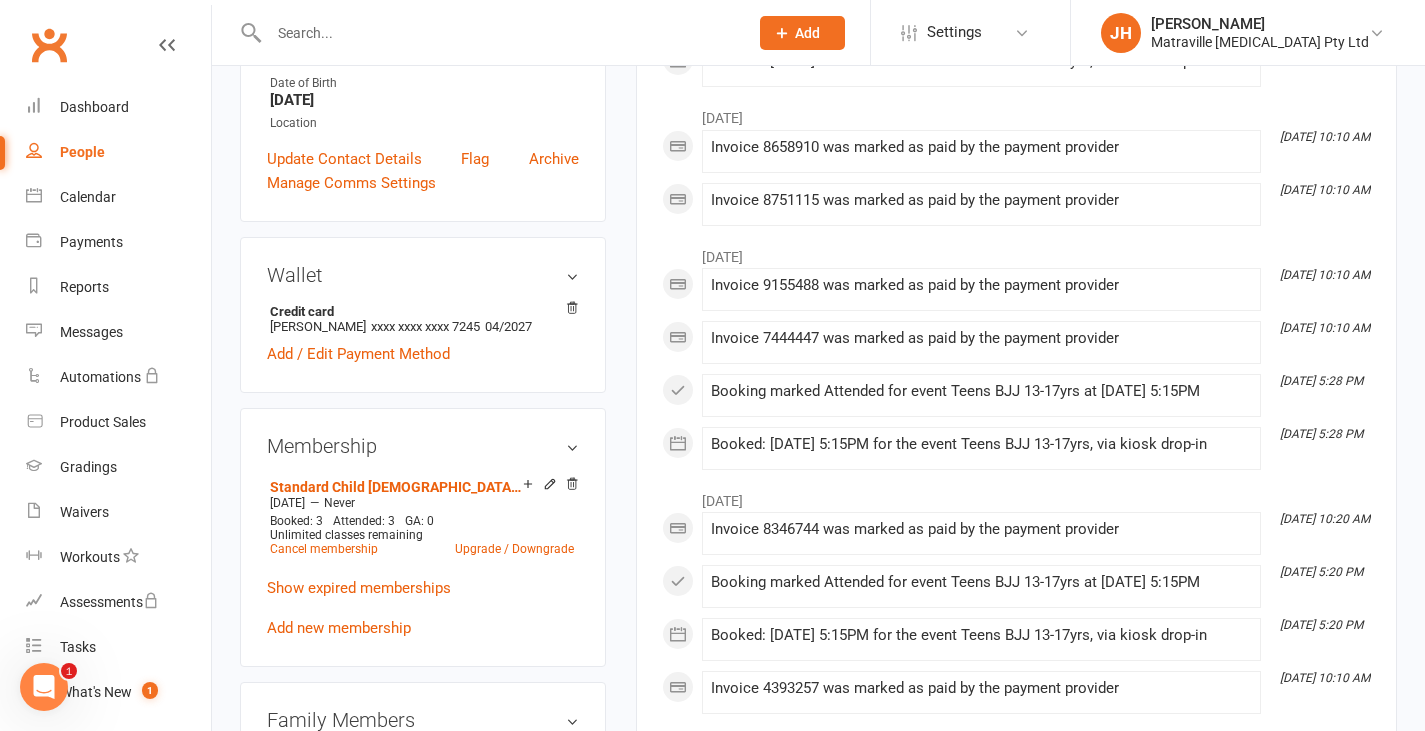 scroll, scrollTop: 0, scrollLeft: 0, axis: both 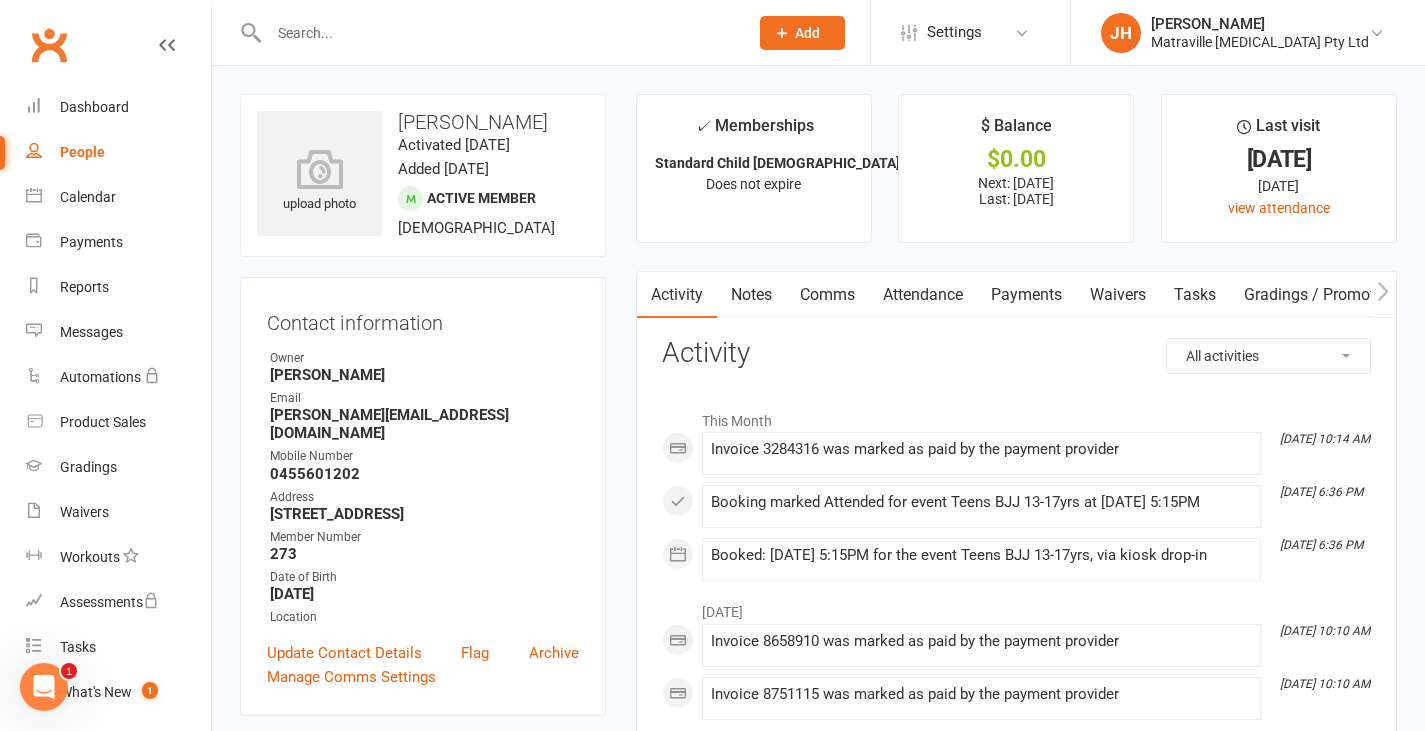 click on "Payments" at bounding box center (1026, 295) 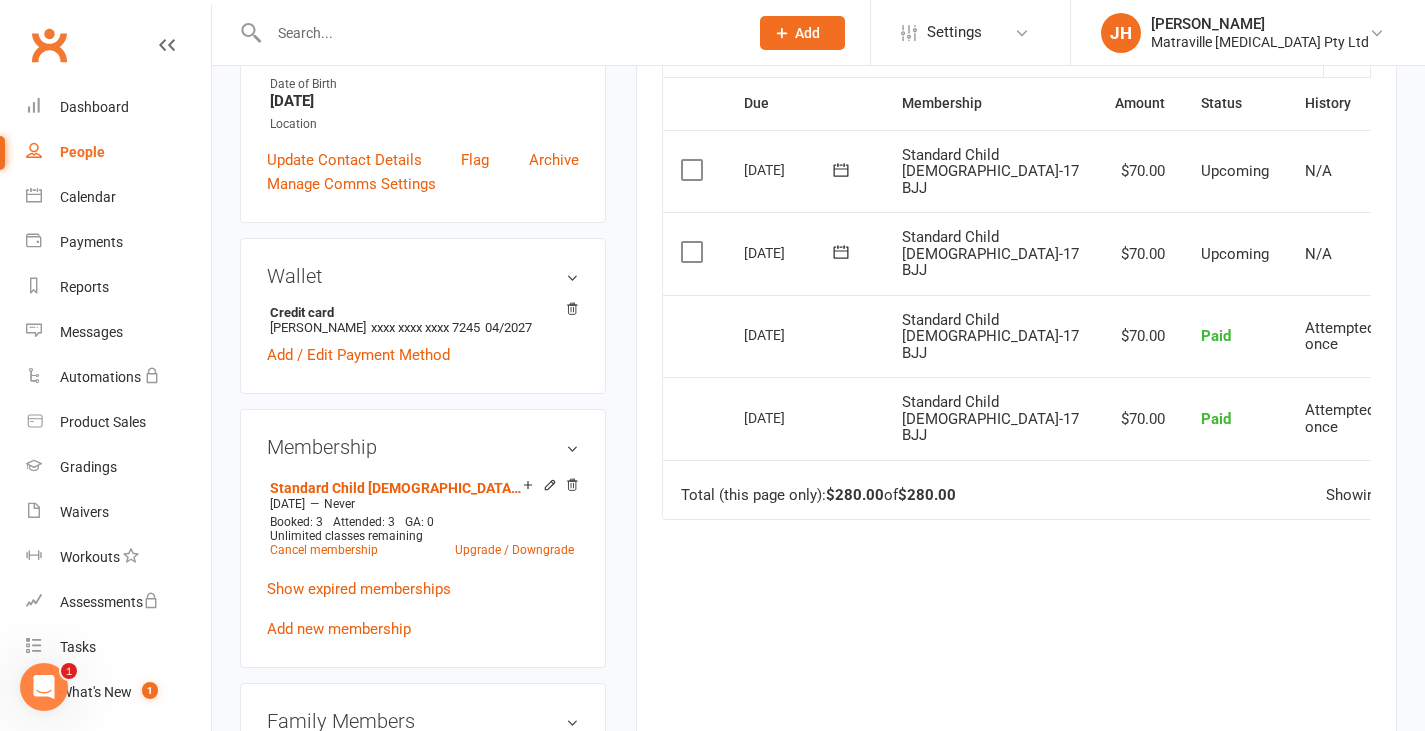 scroll, scrollTop: 504, scrollLeft: 0, axis: vertical 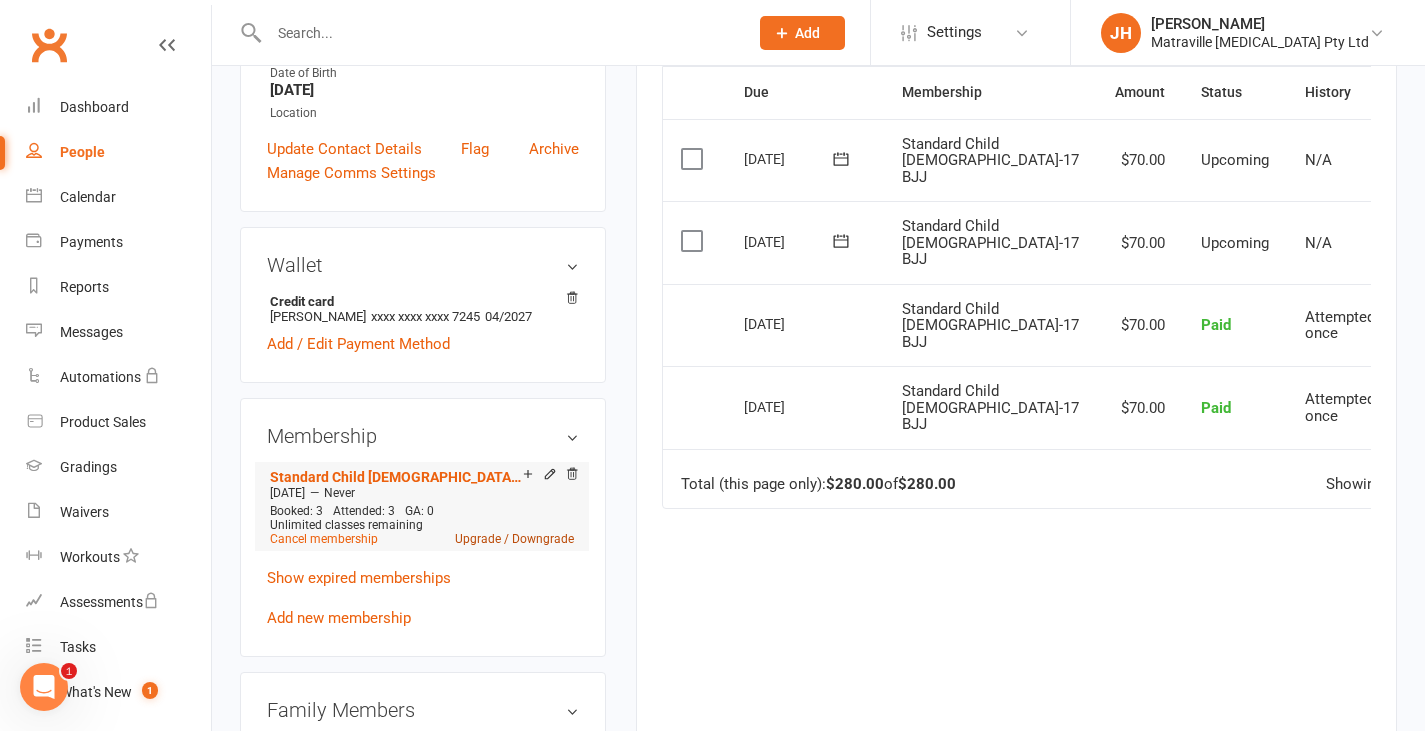 click on "Upgrade / Downgrade" at bounding box center [514, 539] 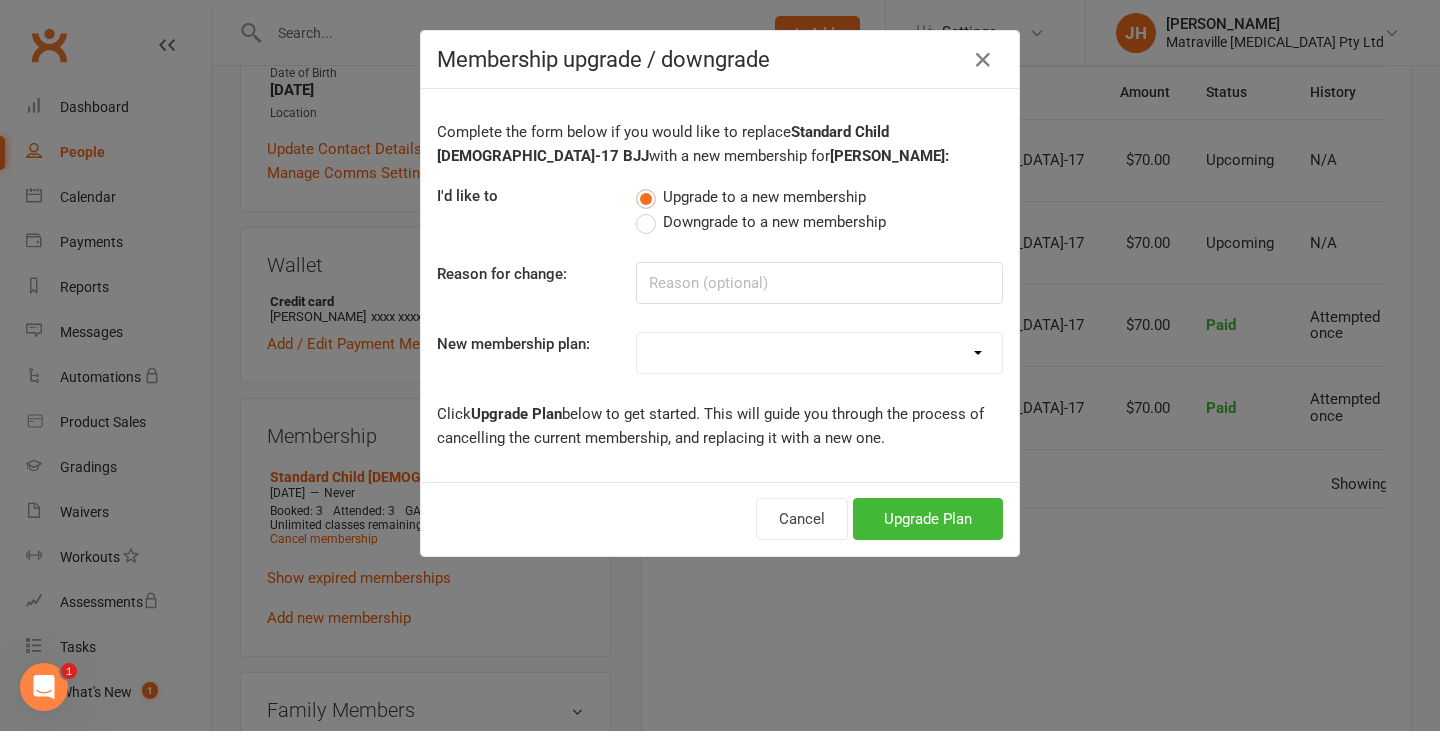 click on "Trial Period Suspended Period Standard Adult BJJ Concession/Student Adult BJJ Standard Child [DEMOGRAPHIC_DATA]-7 BJJ Standard Child [DEMOGRAPHIC_DATA]-12 BJJ 2 x Child [DEMOGRAPHIC_DATA]-7 BJJ 2 x Child [DEMOGRAPHIC_DATA]-17 BJJ 2 x Child (mixed) BJJ 3 x Child [DEMOGRAPHIC_DATA]-7 BJJ 3 x Child [DEMOGRAPHIC_DATA]-17 BJJ 2 x Child [DEMOGRAPHIC_DATA]-7 + 1 x Child [DEMOGRAPHIC_DATA]-17 BJJ 1 x Child [DEMOGRAPHIC_DATA]-7 + 2 x Child [DEMOGRAPHIC_DATA]-17 BJJ 1 x Adult + 1 x Child [DEMOGRAPHIC_DATA]-7 BJJ 1 x Adult + 1 x Child [DEMOGRAPHIC_DATA]-17 BJJ 1 x Adult + 2 x Child [DEMOGRAPHIC_DATA]-7 BJJ 1 x Adult + 2 x Child [DEMOGRAPHIC_DATA]-17 BJJ 1 x Adult + 2 x Child (mixed) BJJ 2 x Adult + 1 x Child [DEMOGRAPHIC_DATA]-7 BJJ 2 x Adult + 1 x Child [DEMOGRAPHIC_DATA]-17 BJJ 1 x Early Adult + 2 x Child (mixed) BJJ 1 x Early Adult + 1 x Child [DEMOGRAPHIC_DATA]-7 BJJ 1 x Early Adult + 1 x Child [DEMOGRAPHIC_DATA]-17 BJJ Family Pack x 4 or more Active Kids Voucher Plan Owners Instructor Membership BJJ Family Membership Early Bird Standard Adult BJJ Standard Child [DEMOGRAPHIC_DATA]-17 BJJ (Annual) Gift voucher Casual Classes Catchup Payment Loyalty Standard Adult BJJ Standard Mixed Child [DEMOGRAPHIC_DATA]-12 & 13-17 BJJ (Quarterly) Standard Child [DEMOGRAPHIC_DATA]-17 BJJ 1 x Child [DEMOGRAPHIC_DATA]-12 + 1 x Child [DEMOGRAPHIC_DATA]-17 BJJ 2 x Adult Standard Child [DEMOGRAPHIC_DATA]-17 BJJ (Half Yearly)" at bounding box center [819, 353] 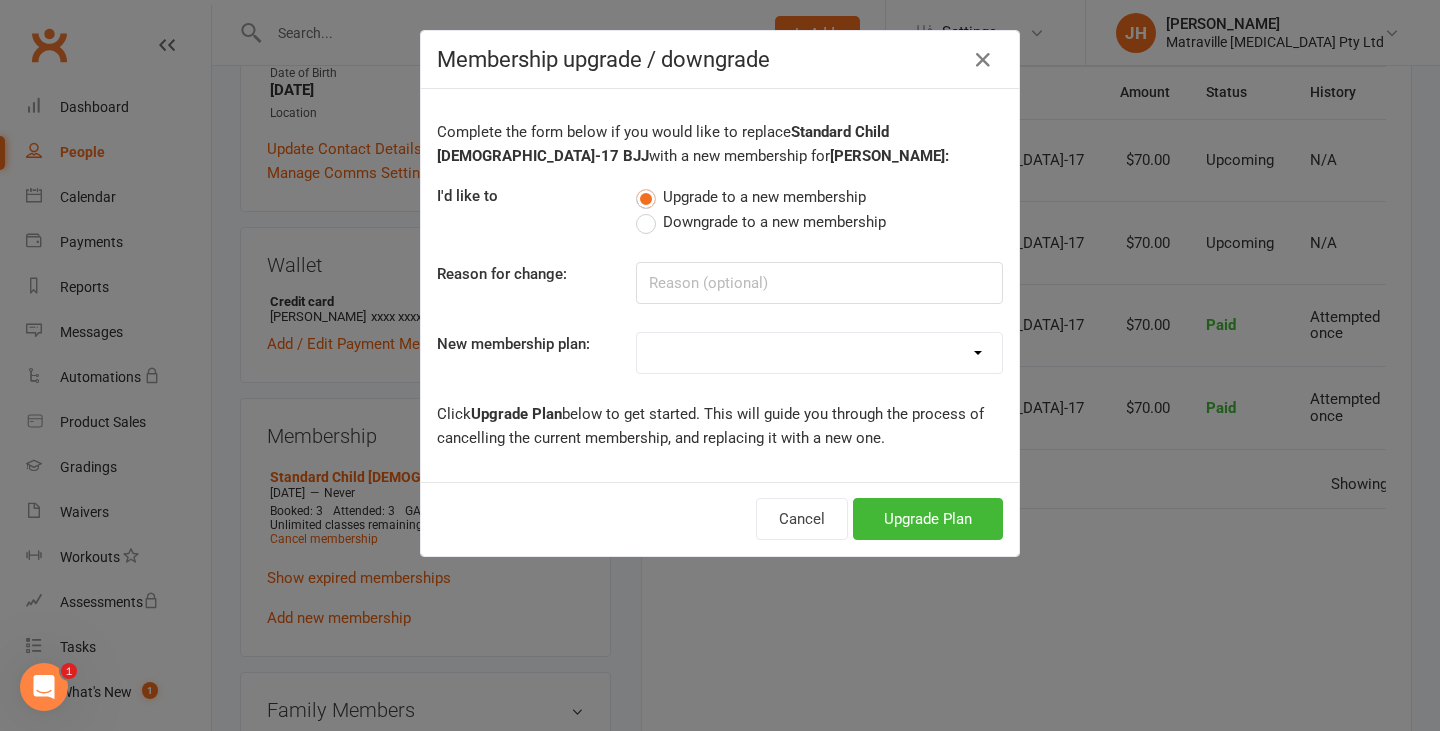 select on "14" 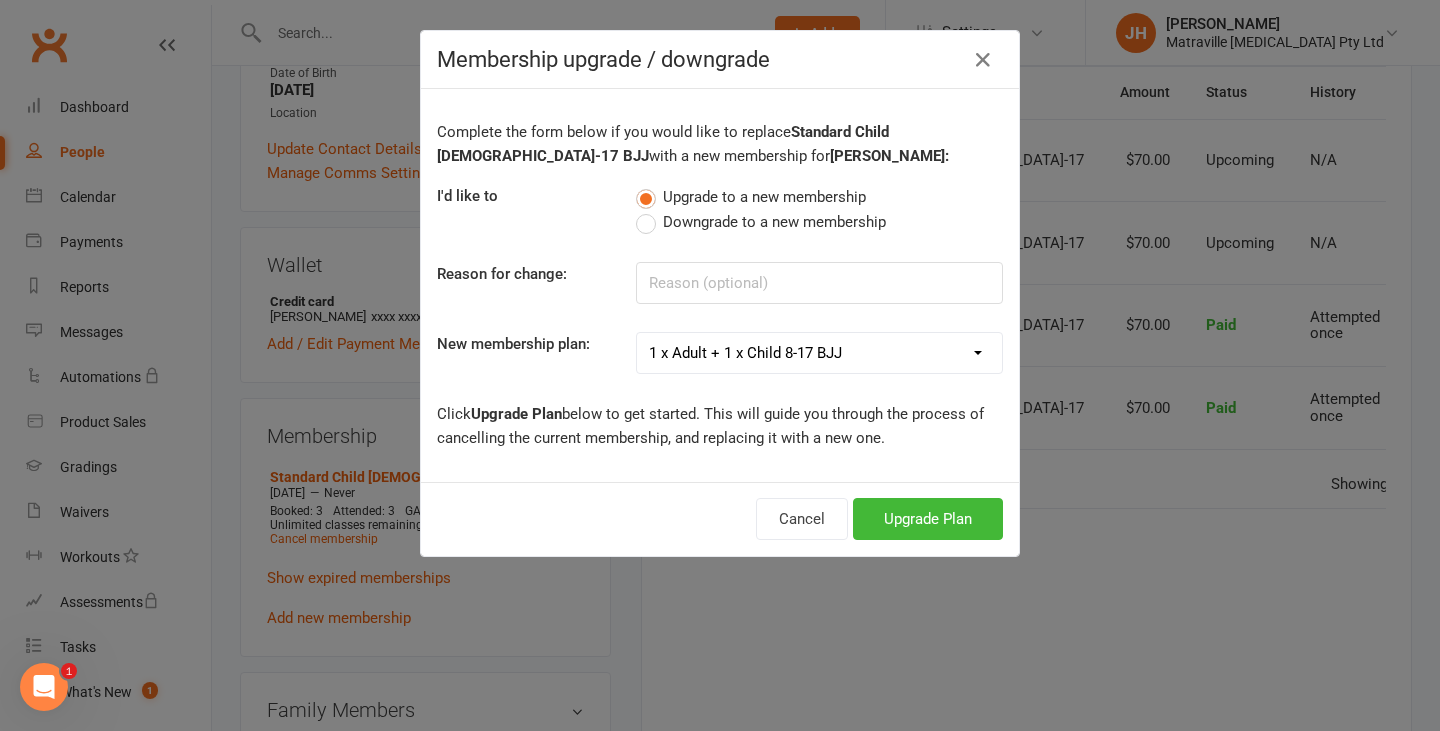 click on "Trial Period Suspended Period Standard Adult BJJ Concession/Student Adult BJJ Standard Child [DEMOGRAPHIC_DATA]-7 BJJ Standard Child [DEMOGRAPHIC_DATA]-12 BJJ 2 x Child [DEMOGRAPHIC_DATA]-7 BJJ 2 x Child [DEMOGRAPHIC_DATA]-17 BJJ 2 x Child (mixed) BJJ 3 x Child [DEMOGRAPHIC_DATA]-7 BJJ 3 x Child [DEMOGRAPHIC_DATA]-17 BJJ 2 x Child [DEMOGRAPHIC_DATA]-7 + 1 x Child [DEMOGRAPHIC_DATA]-17 BJJ 1 x Child [DEMOGRAPHIC_DATA]-7 + 2 x Child [DEMOGRAPHIC_DATA]-17 BJJ 1 x Adult + 1 x Child [DEMOGRAPHIC_DATA]-7 BJJ 1 x Adult + 1 x Child [DEMOGRAPHIC_DATA]-17 BJJ 1 x Adult + 2 x Child [DEMOGRAPHIC_DATA]-7 BJJ 1 x Adult + 2 x Child [DEMOGRAPHIC_DATA]-17 BJJ 1 x Adult + 2 x Child (mixed) BJJ 2 x Adult + 1 x Child [DEMOGRAPHIC_DATA]-7 BJJ 2 x Adult + 1 x Child [DEMOGRAPHIC_DATA]-17 BJJ 1 x Early Adult + 2 x Child (mixed) BJJ 1 x Early Adult + 1 x Child [DEMOGRAPHIC_DATA]-7 BJJ 1 x Early Adult + 1 x Child [DEMOGRAPHIC_DATA]-17 BJJ Family Pack x 4 or more Active Kids Voucher Plan Owners Instructor Membership BJJ Family Membership Early Bird Standard Adult BJJ Standard Child [DEMOGRAPHIC_DATA]-17 BJJ (Annual) Gift voucher Casual Classes Catchup Payment Loyalty Standard Adult BJJ Standard Mixed Child [DEMOGRAPHIC_DATA]-12 & 13-17 BJJ (Quarterly) Standard Child [DEMOGRAPHIC_DATA]-17 BJJ 1 x Child [DEMOGRAPHIC_DATA]-12 + 1 x Child [DEMOGRAPHIC_DATA]-17 BJJ 2 x Adult Standard Child [DEMOGRAPHIC_DATA]-17 BJJ (Half Yearly)" at bounding box center (819, 353) 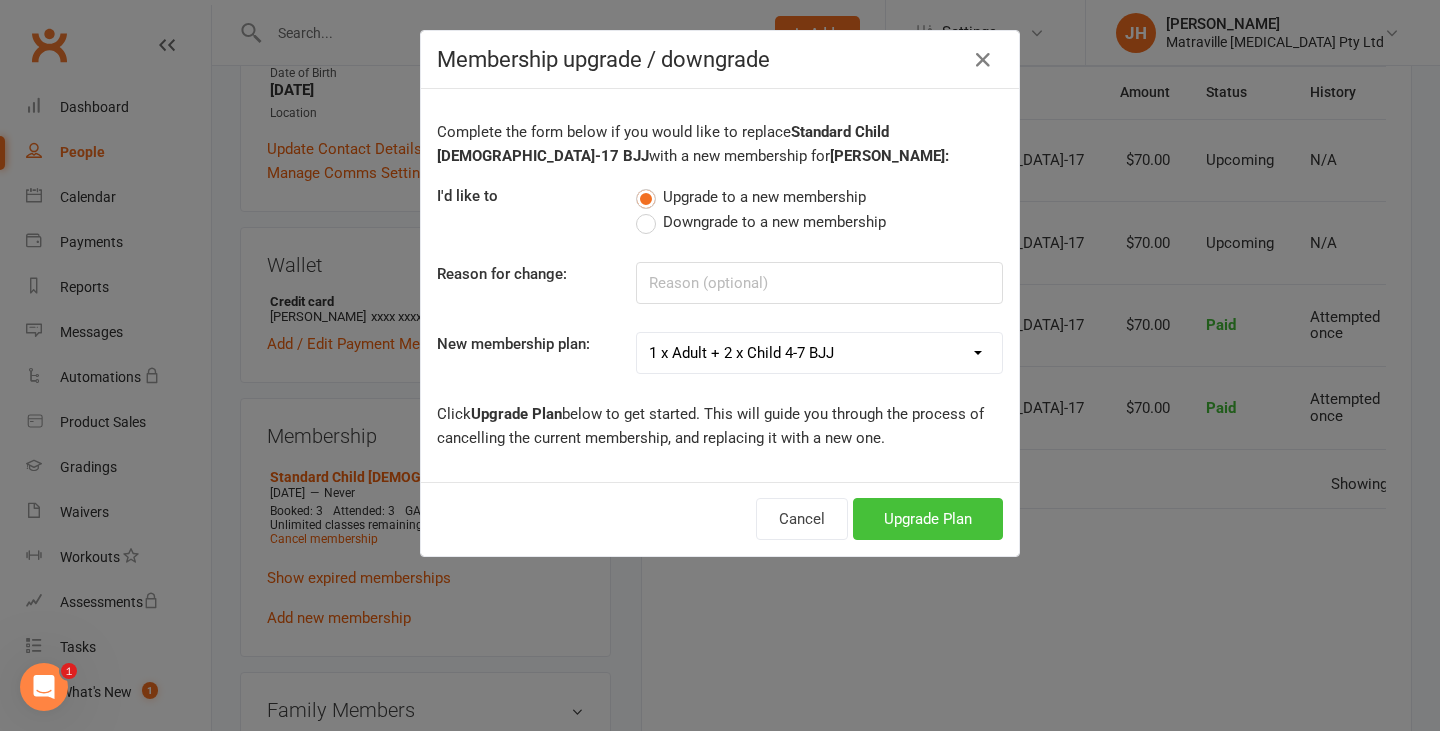 click on "Upgrade Plan" at bounding box center [928, 519] 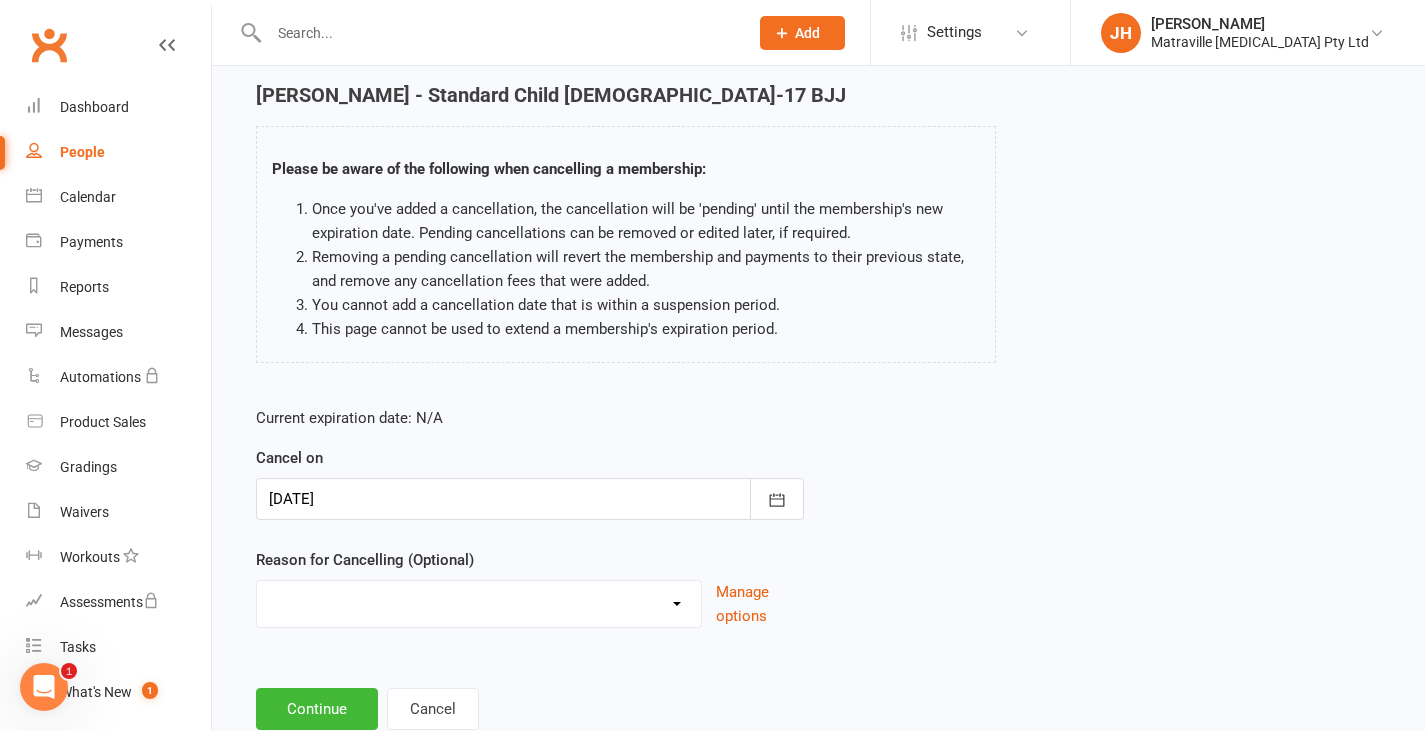 scroll, scrollTop: 133, scrollLeft: 0, axis: vertical 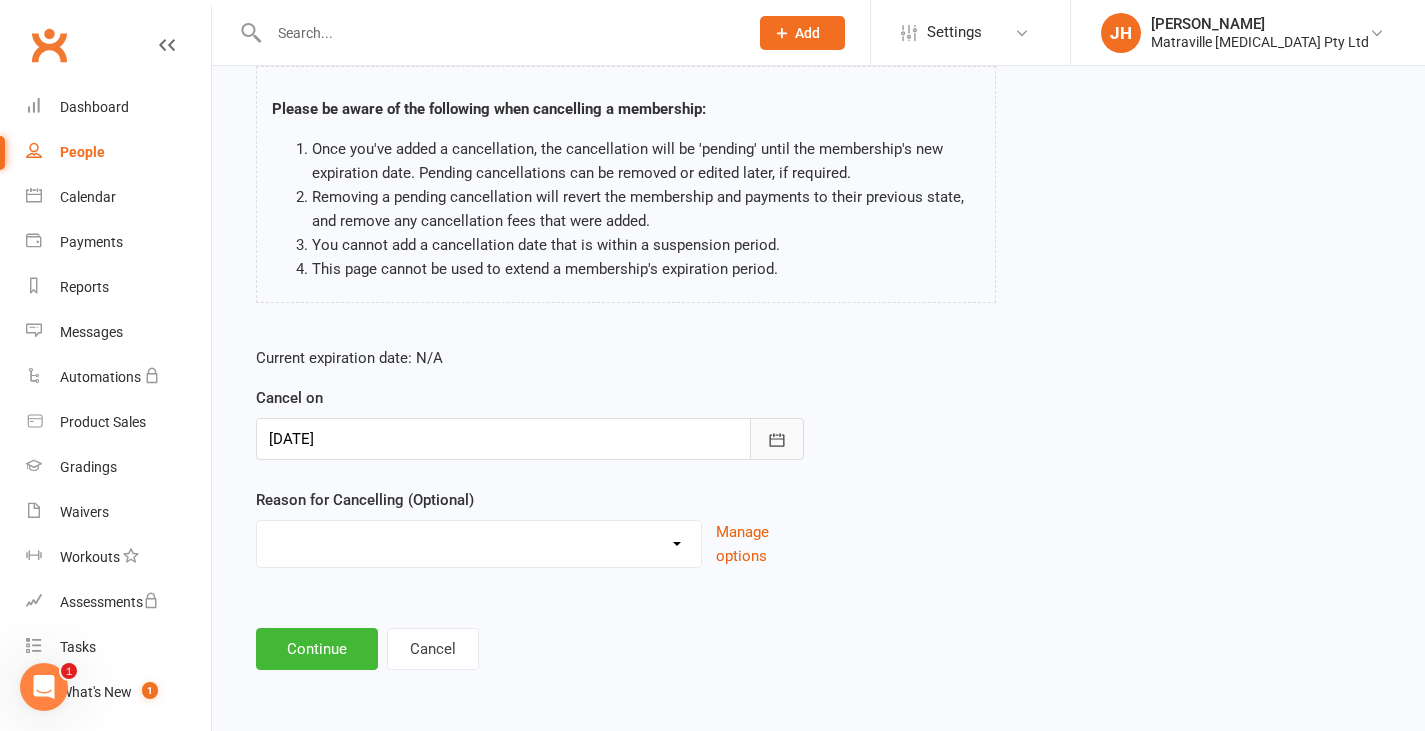 click 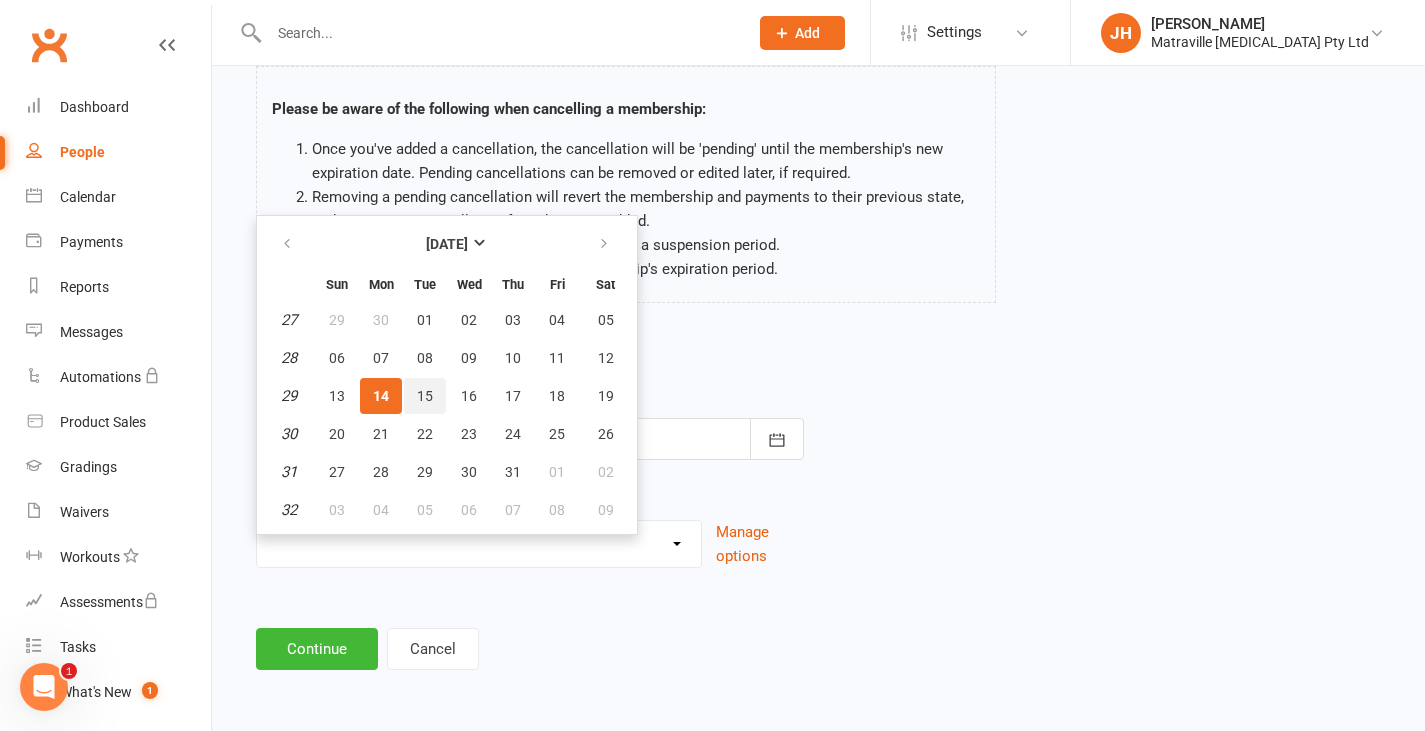 click on "15" at bounding box center [425, 396] 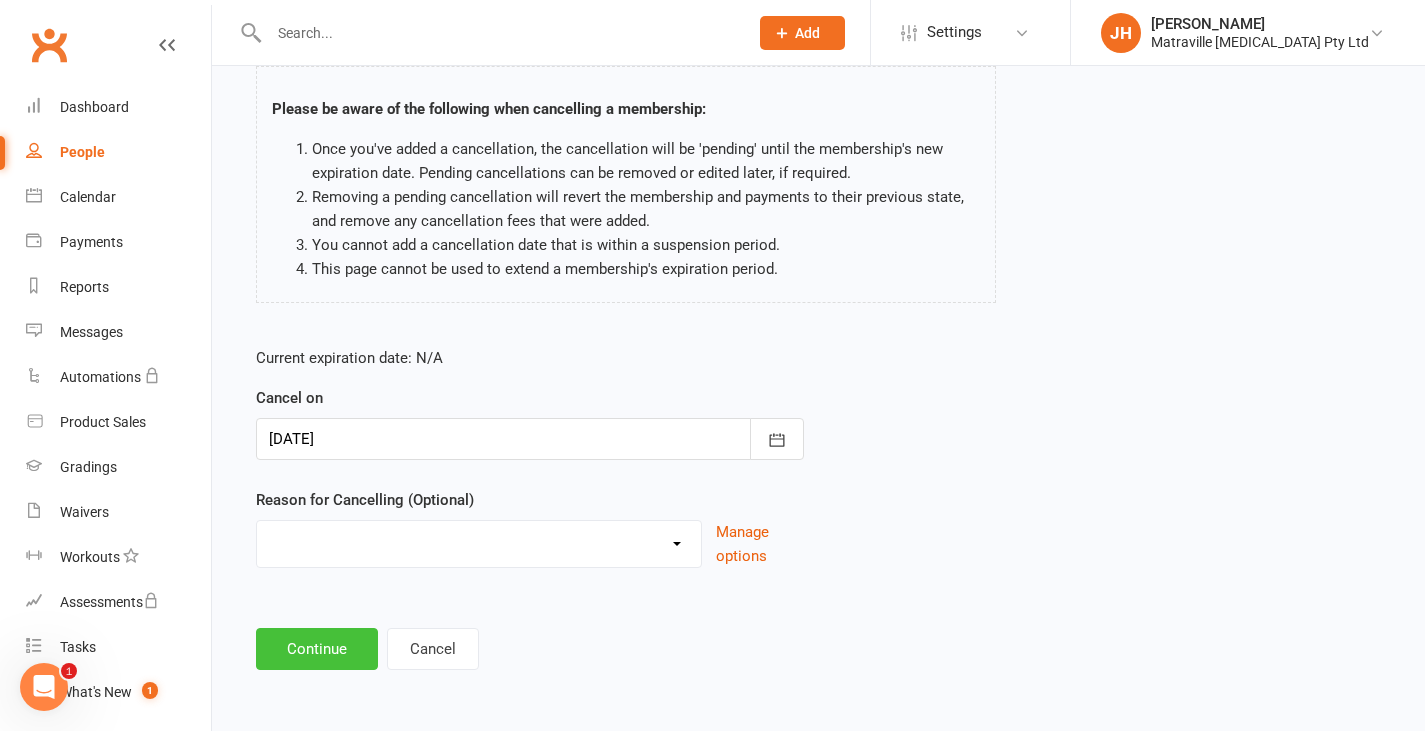 click on "Continue" at bounding box center [317, 649] 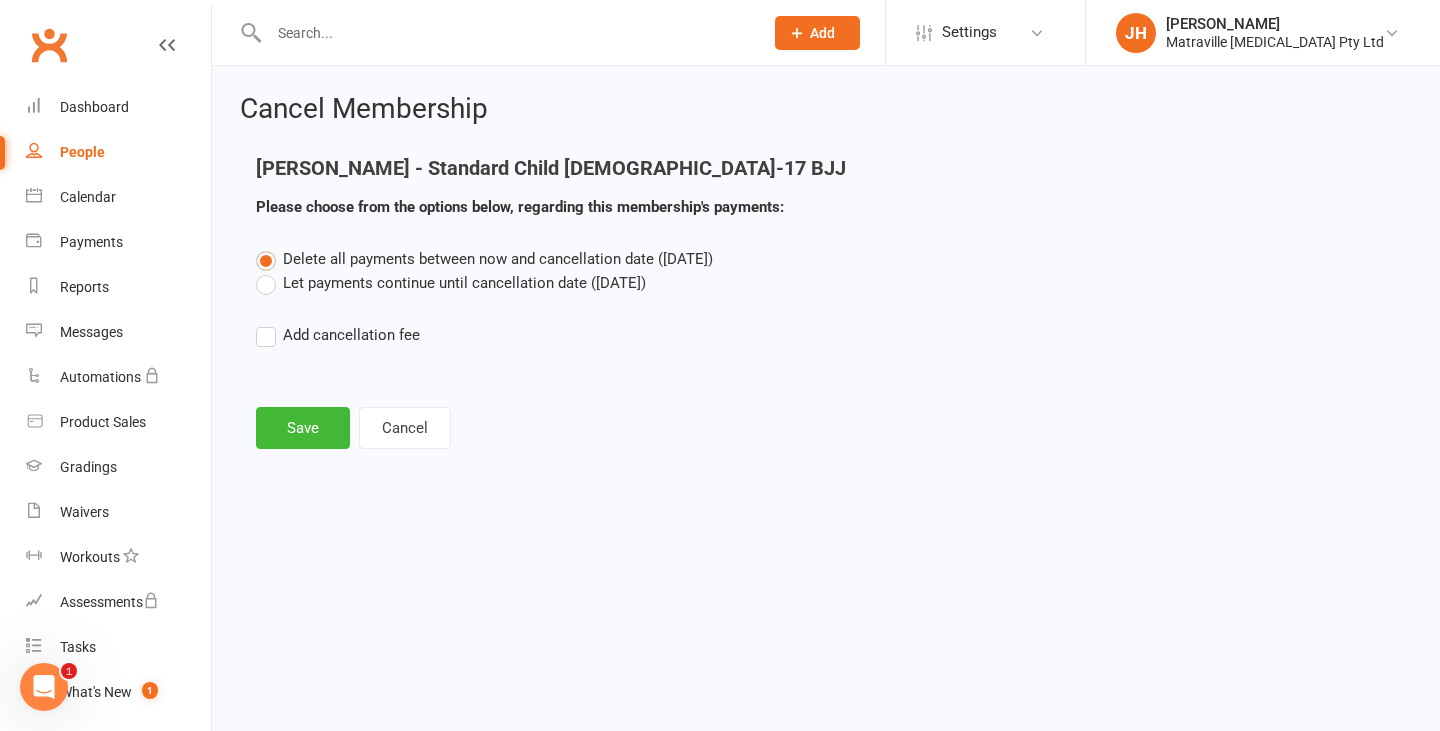 drag, startPoint x: 348, startPoint y: 288, endPoint x: 262, endPoint y: 284, distance: 86.09297 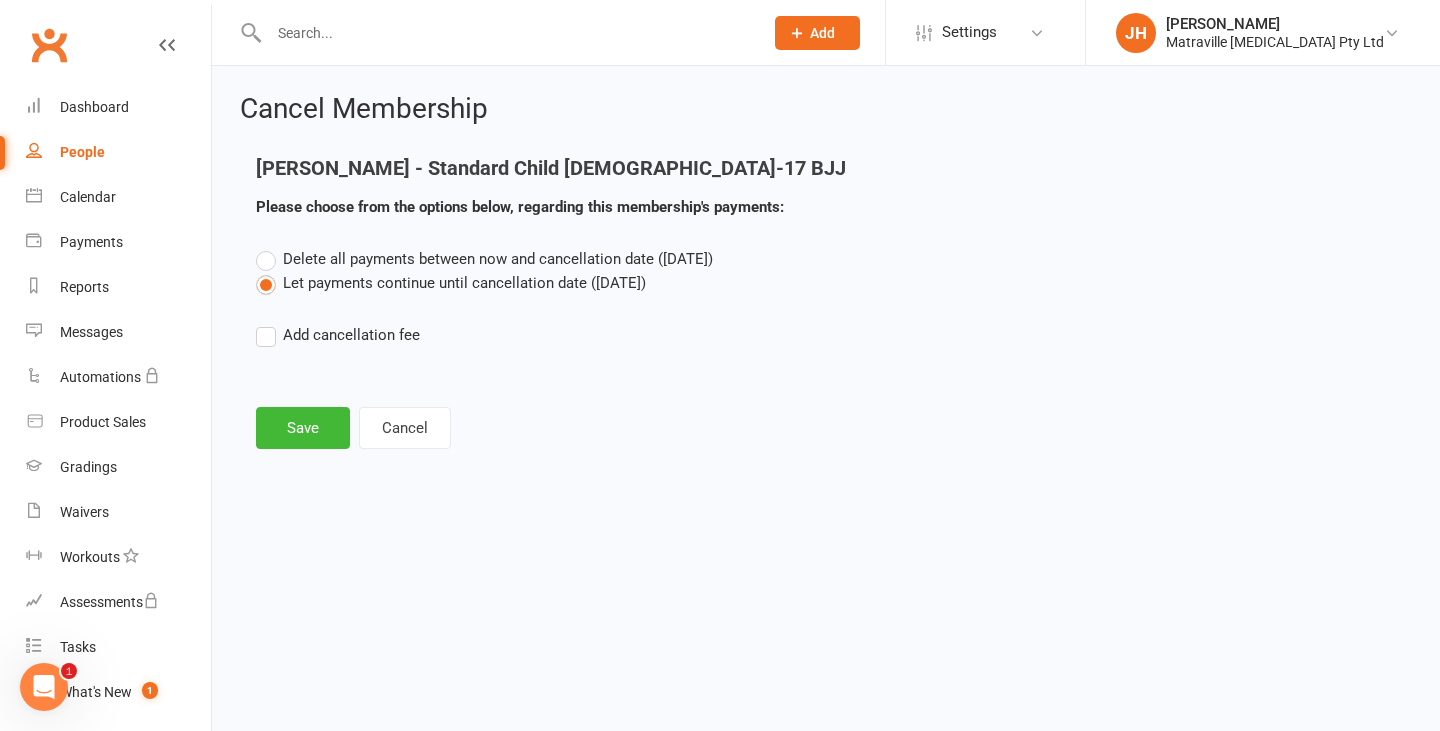 click on "Let payments continue until cancellation date ([DATE])" at bounding box center [451, 283] 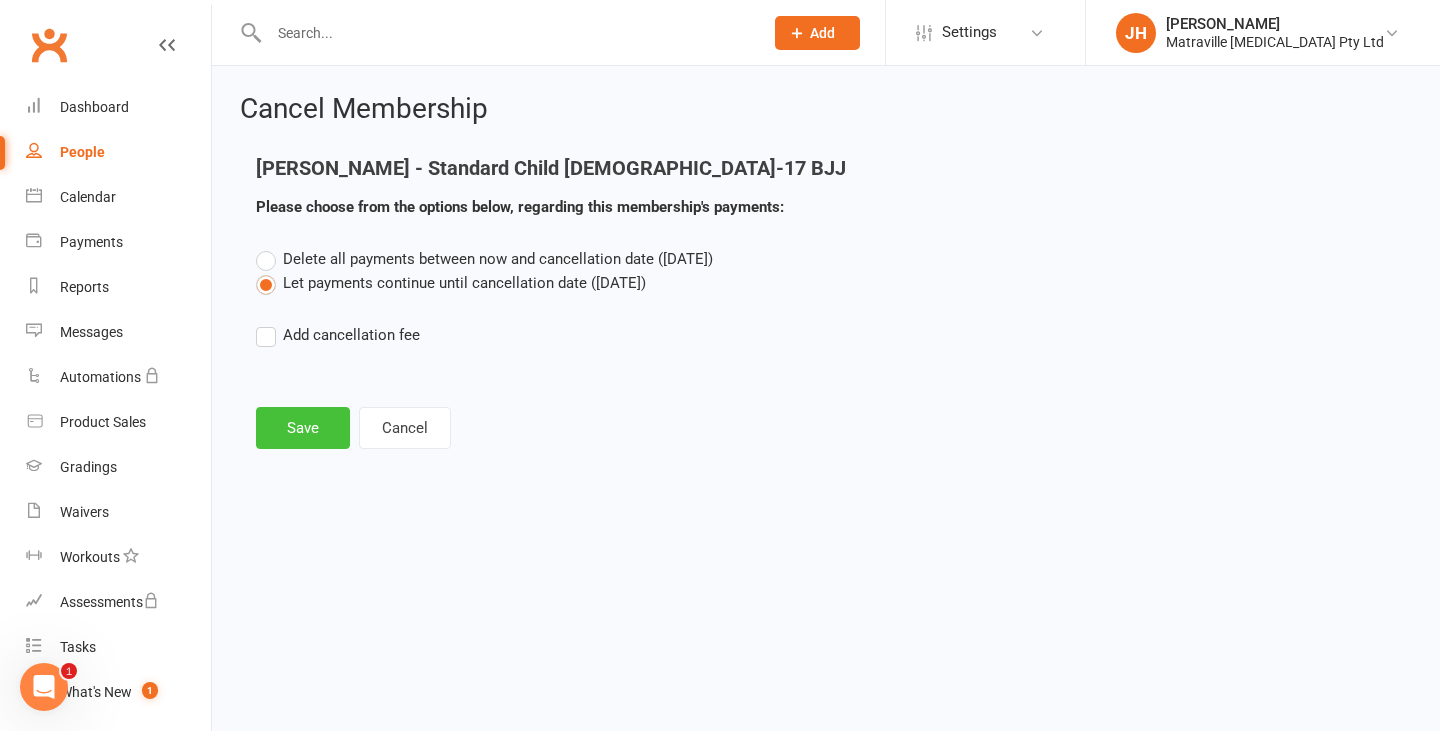 click on "Save" at bounding box center (303, 428) 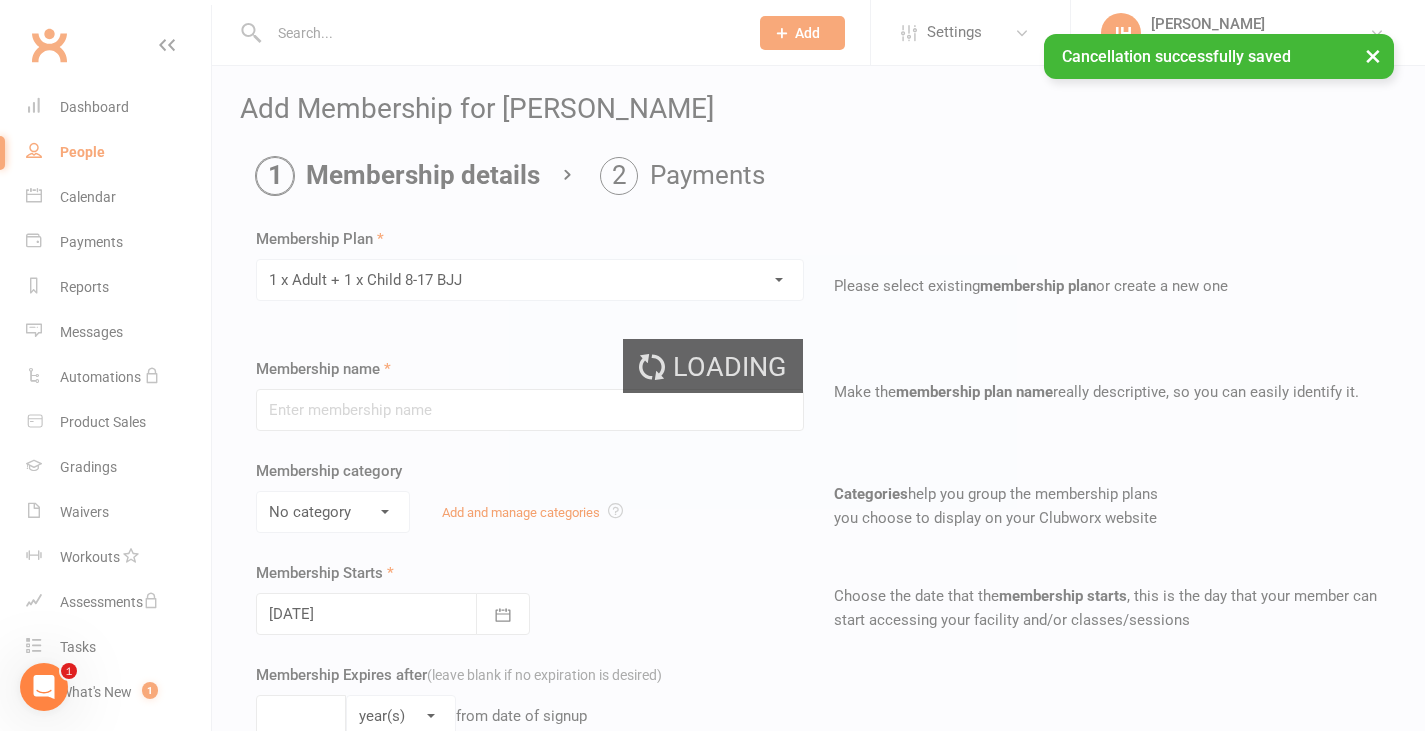 type on "1 x Adult + 1 x Child [DEMOGRAPHIC_DATA]-17 BJJ" 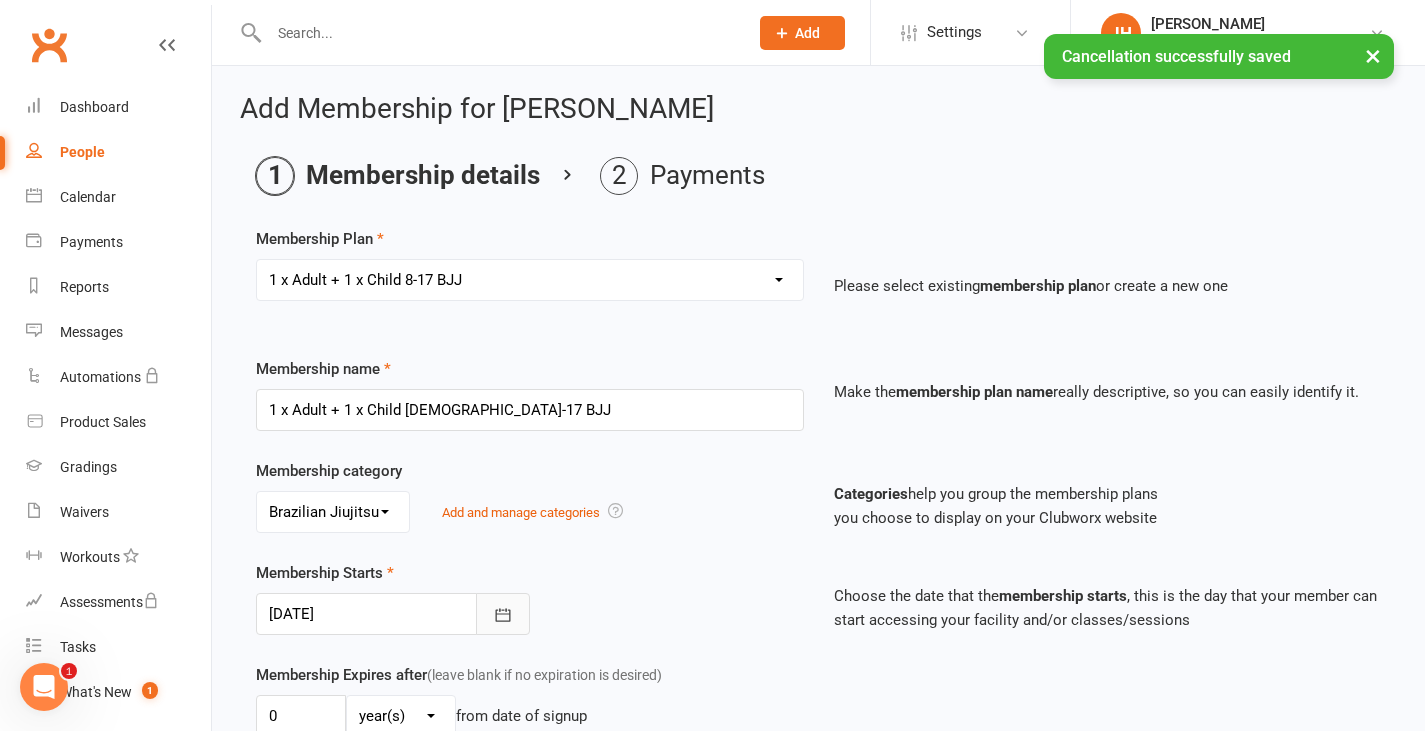 click at bounding box center (503, 614) 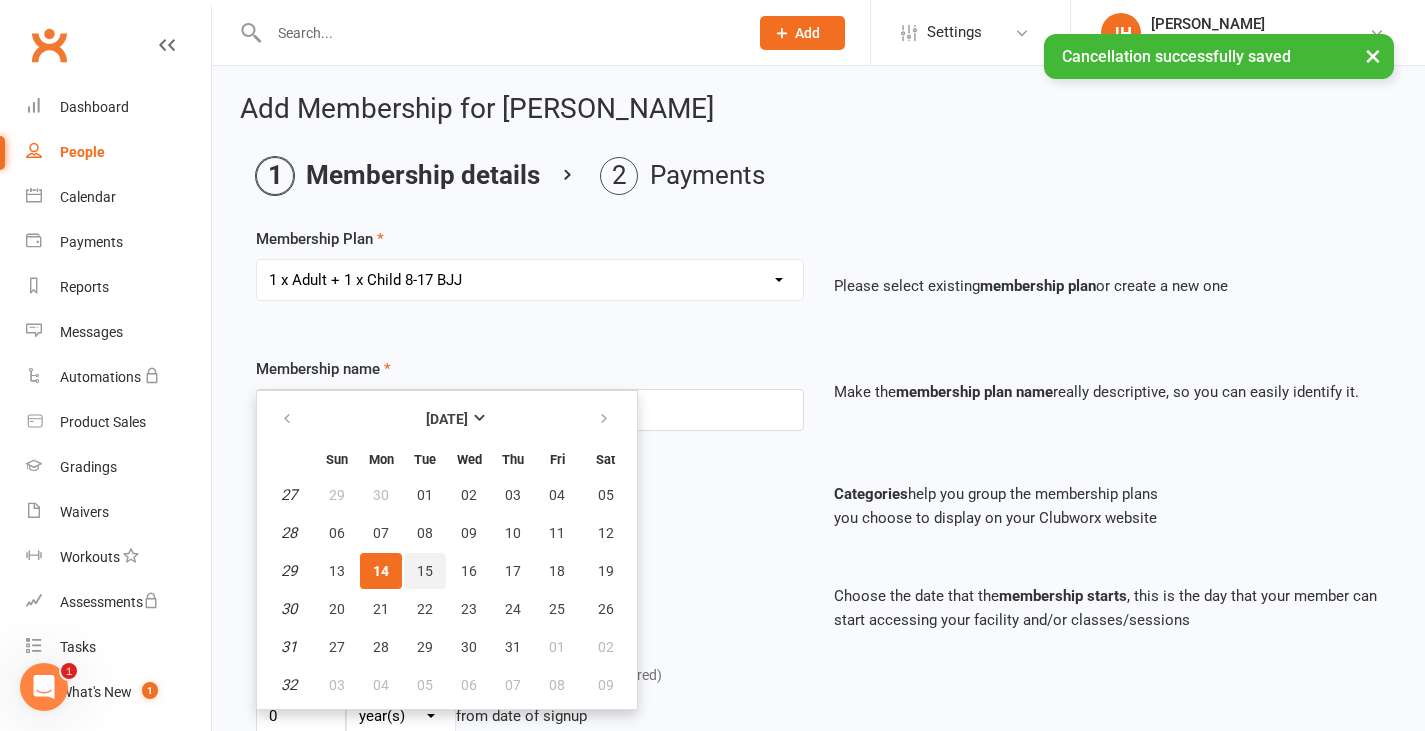 click on "15" at bounding box center [425, 571] 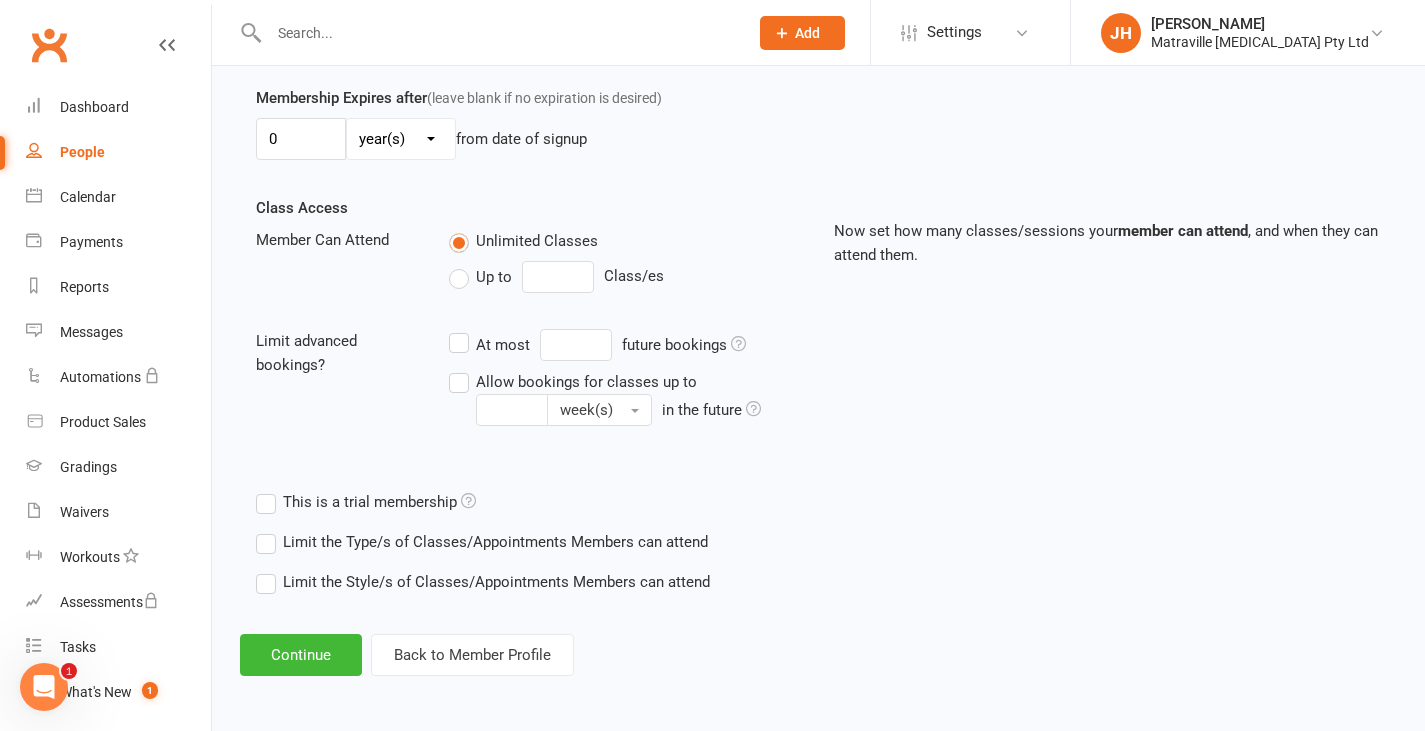 scroll, scrollTop: 579, scrollLeft: 0, axis: vertical 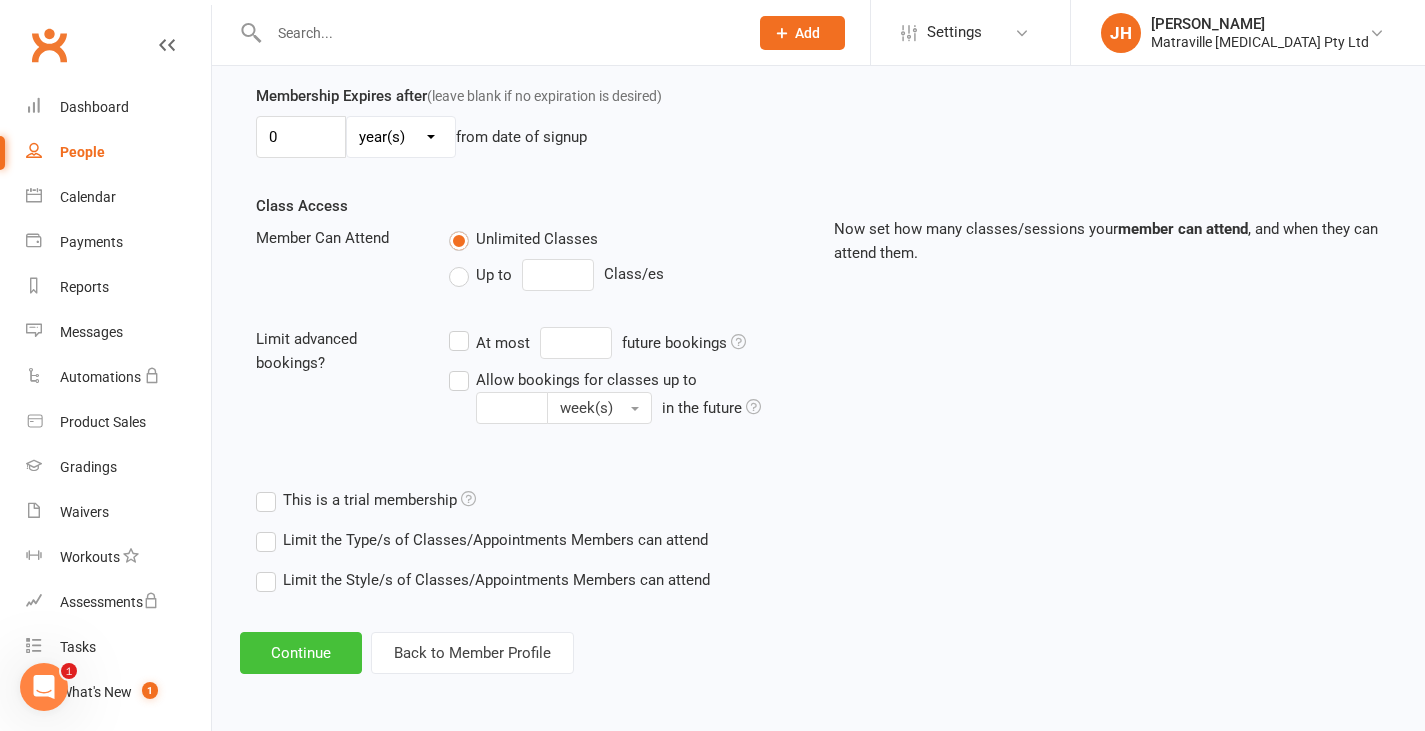 click on "Continue" at bounding box center (301, 653) 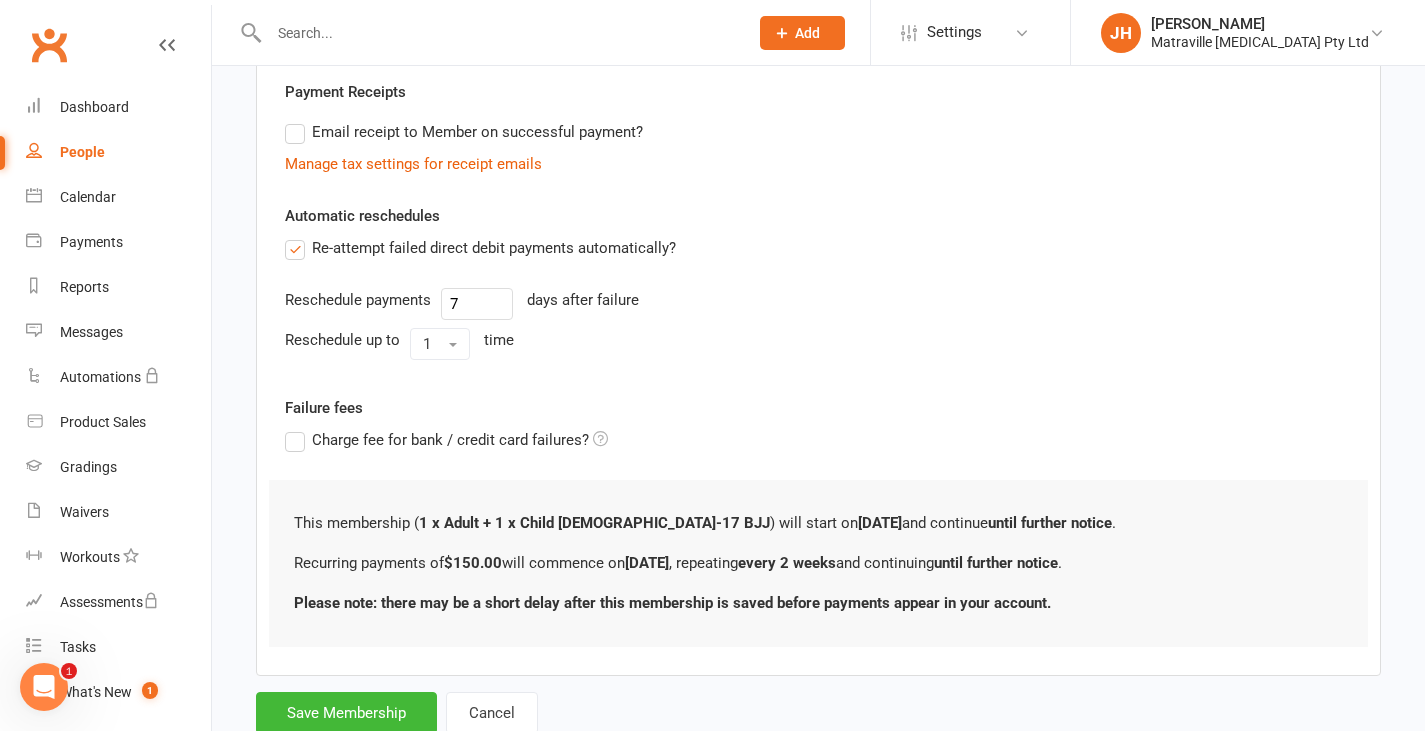 scroll, scrollTop: 0, scrollLeft: 0, axis: both 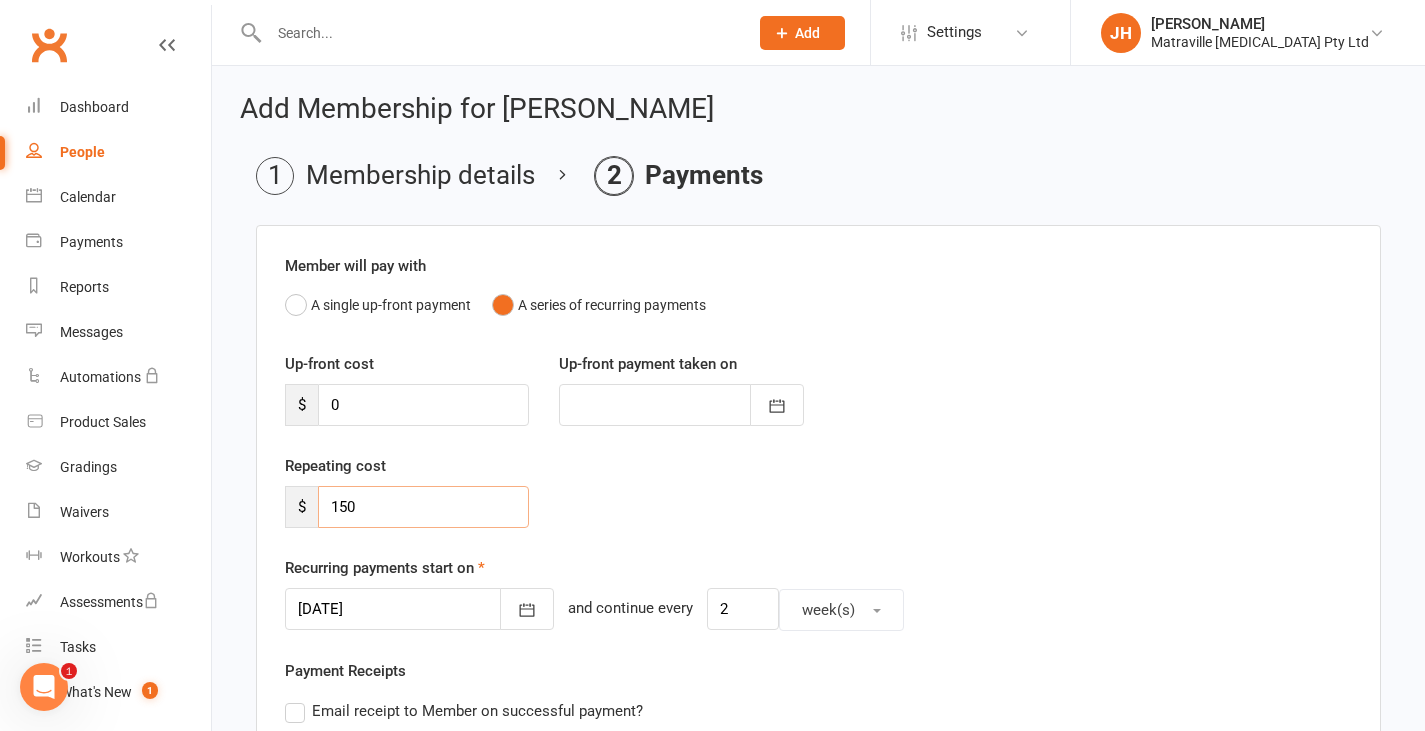 click on "150" at bounding box center [423, 507] 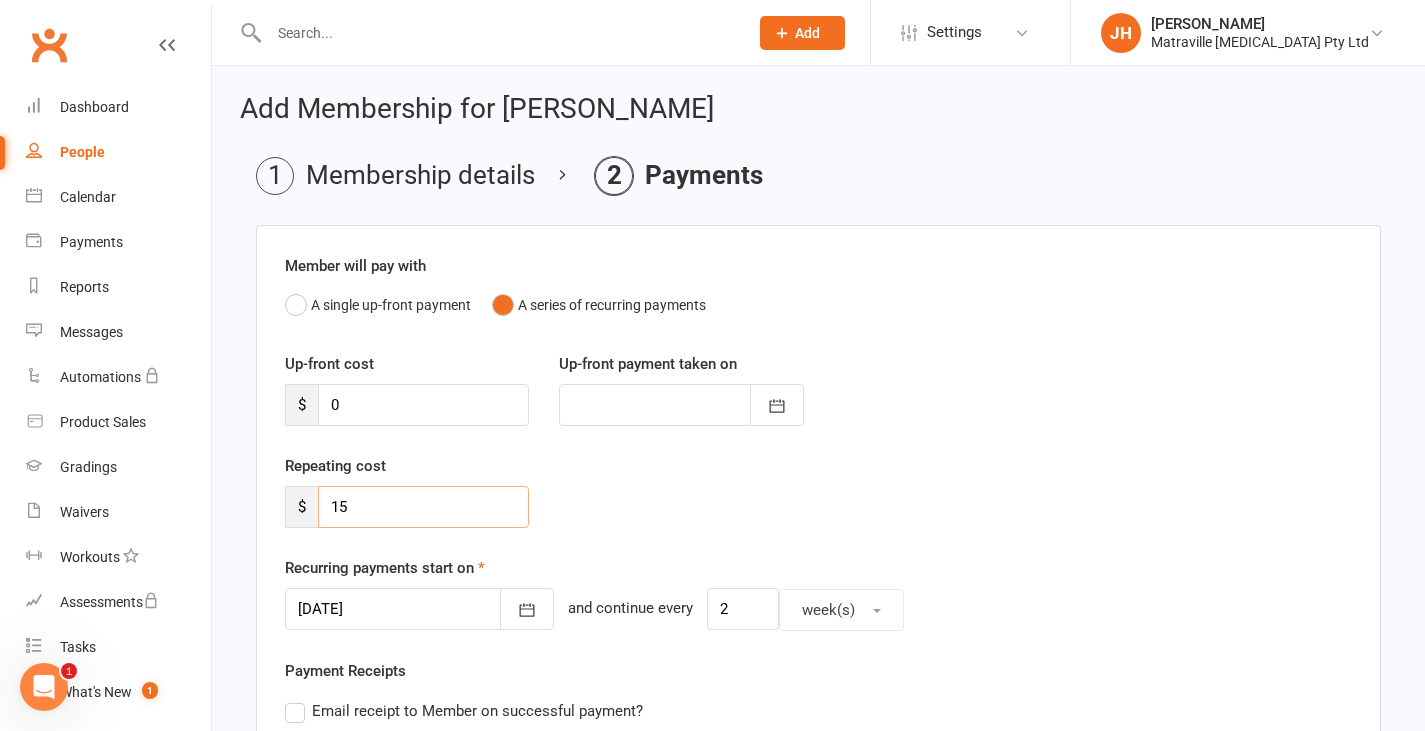 type on "1" 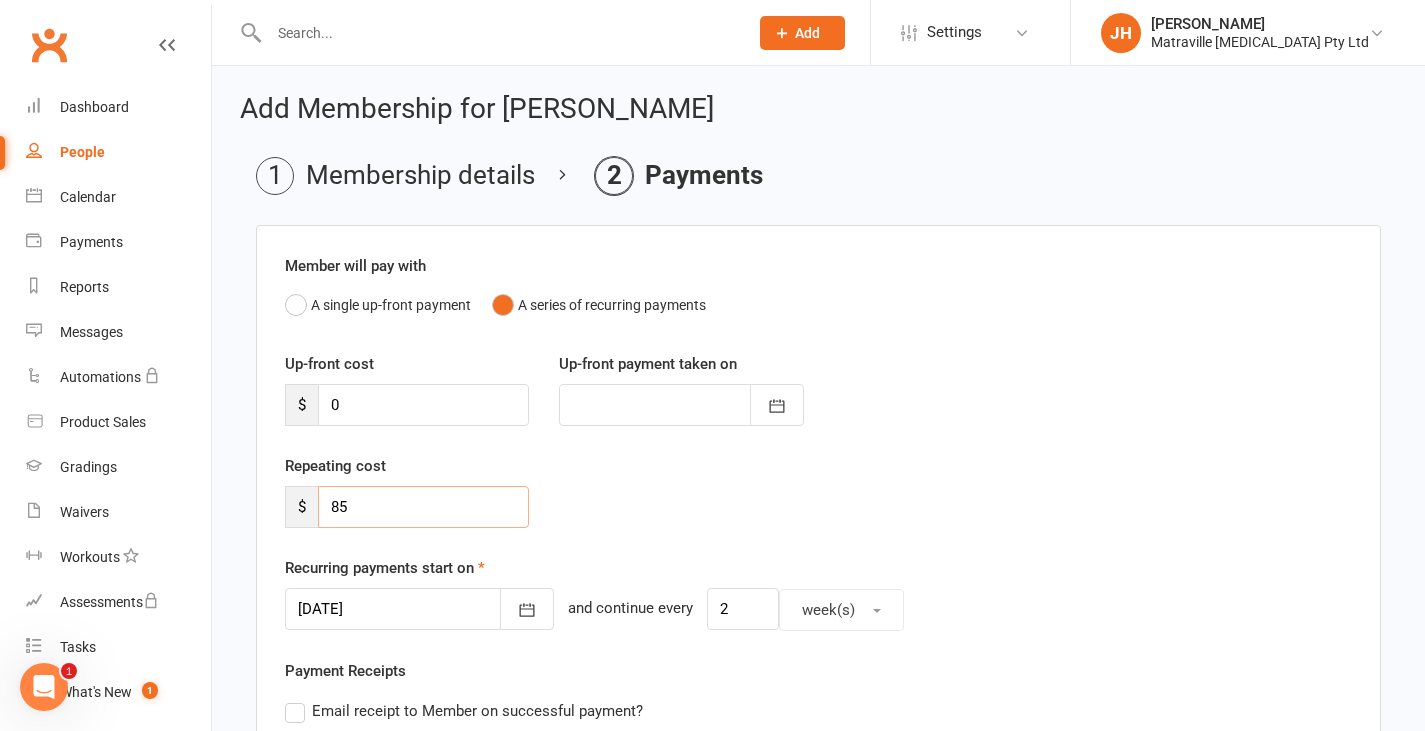 type on "85" 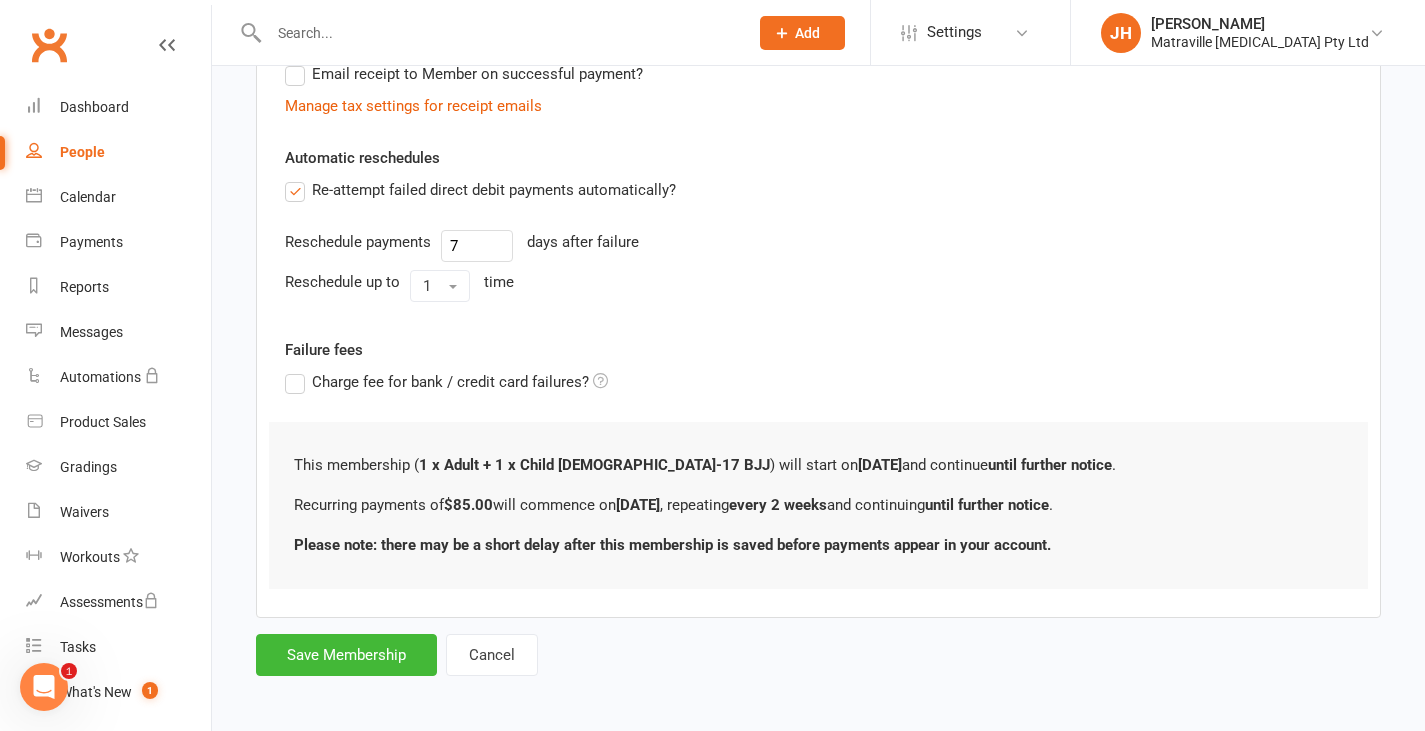scroll, scrollTop: 640, scrollLeft: 0, axis: vertical 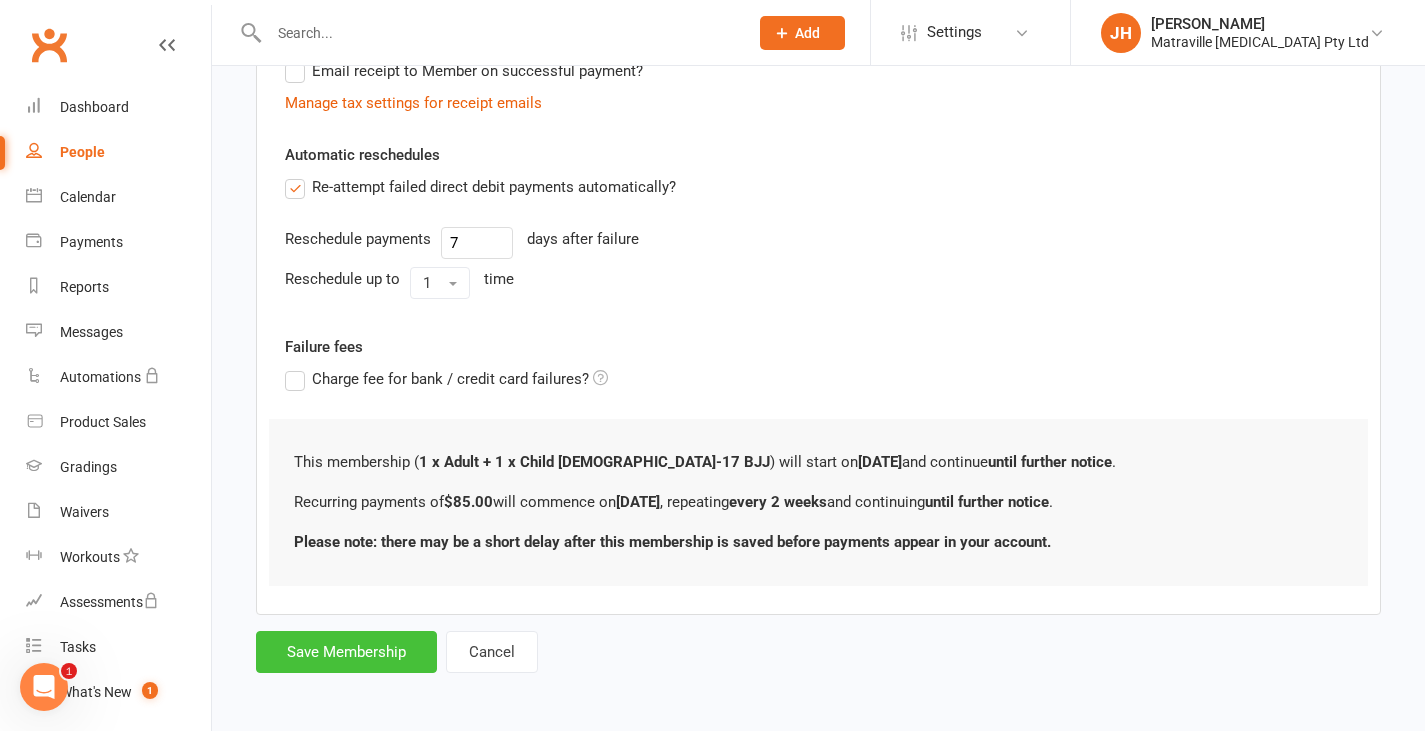 click on "Save Membership" at bounding box center [346, 652] 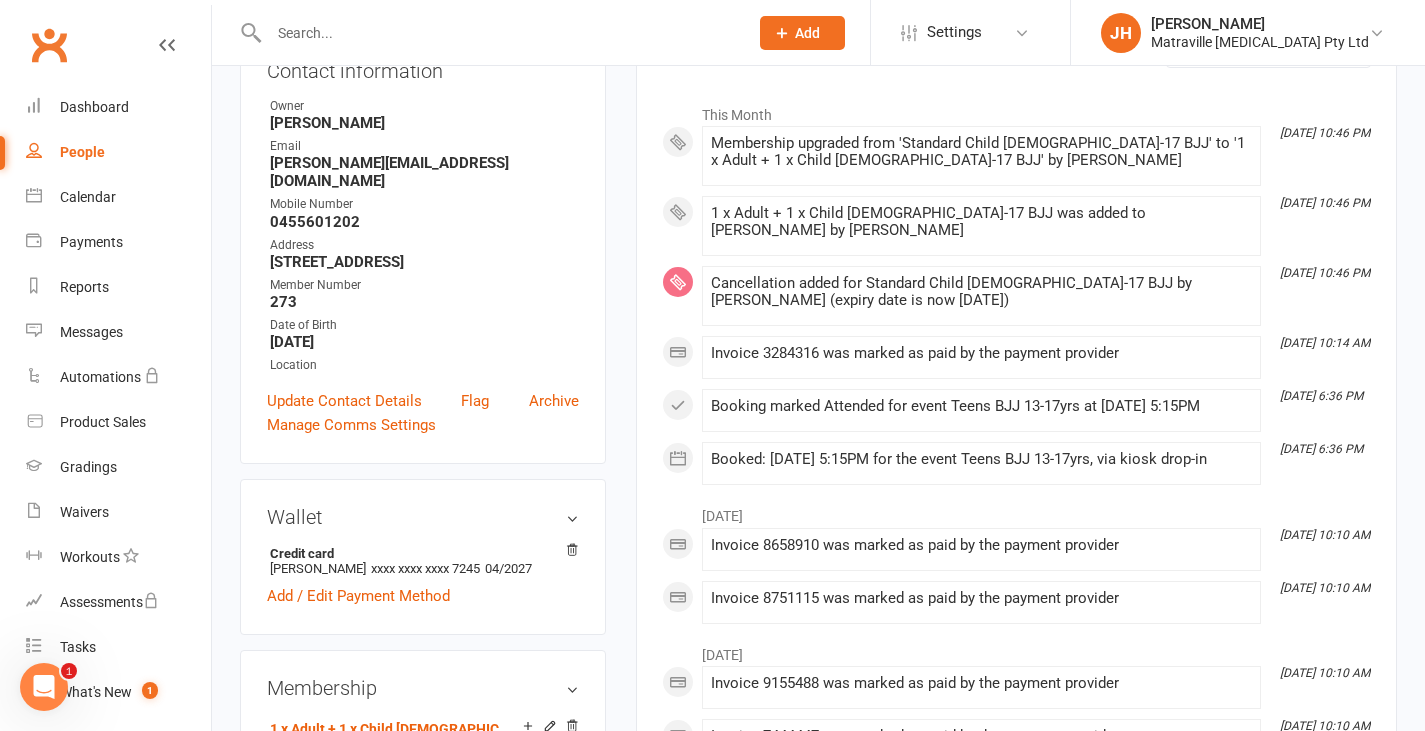 scroll, scrollTop: 0, scrollLeft: 0, axis: both 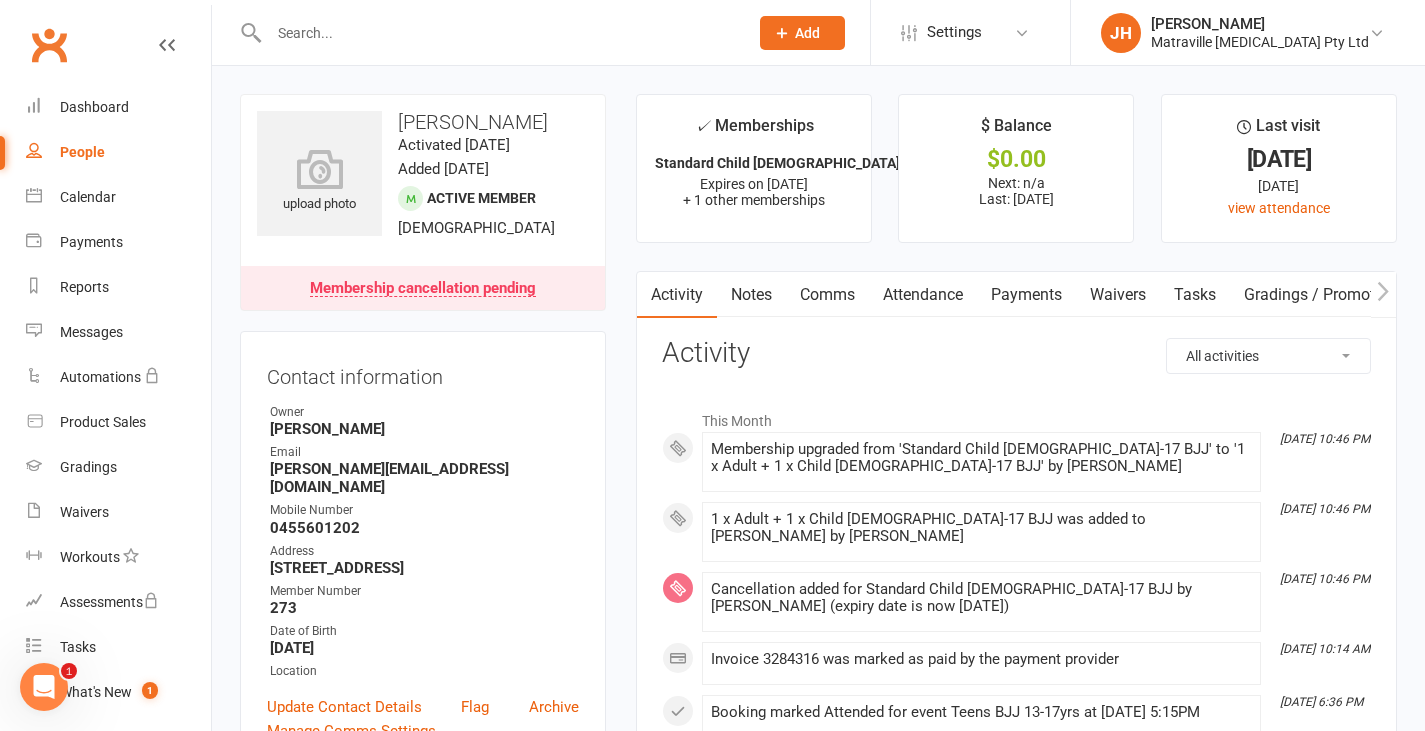click on "Add" 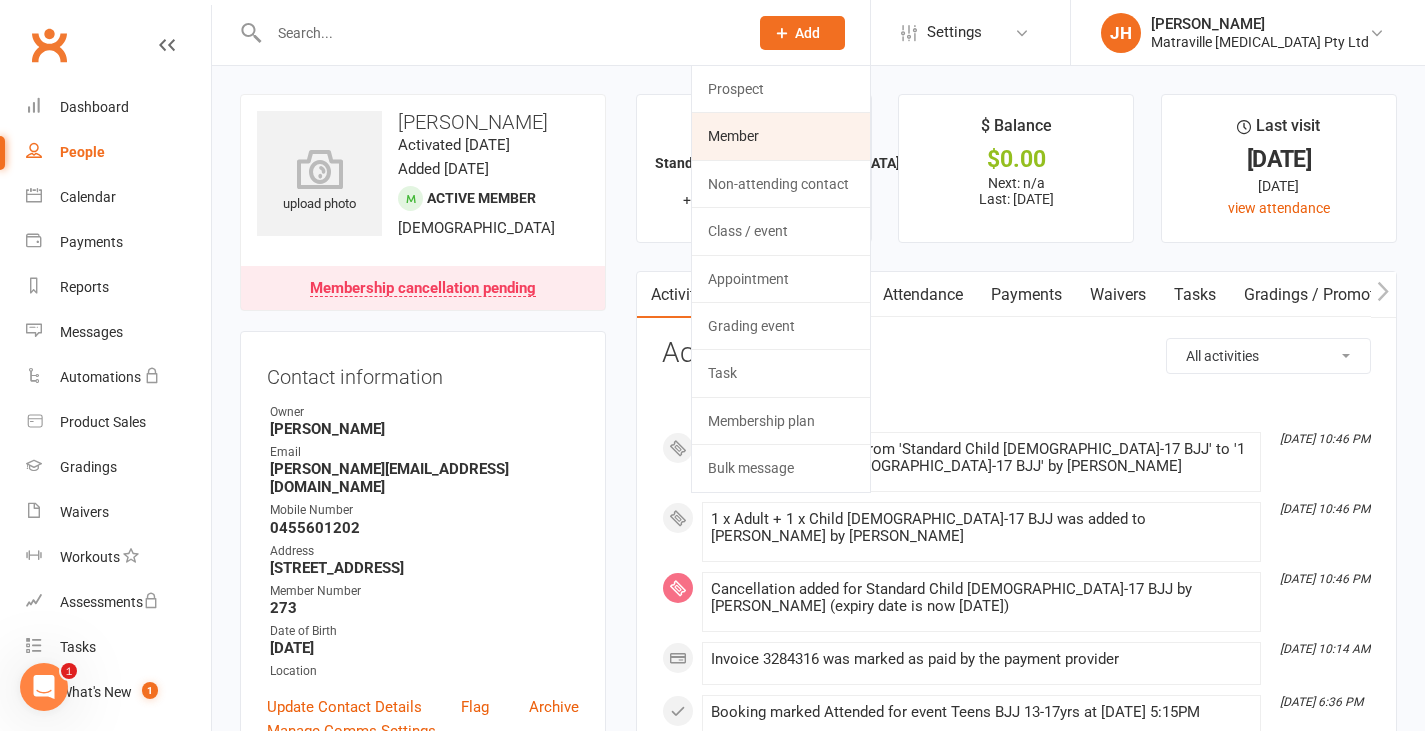 click on "Member" 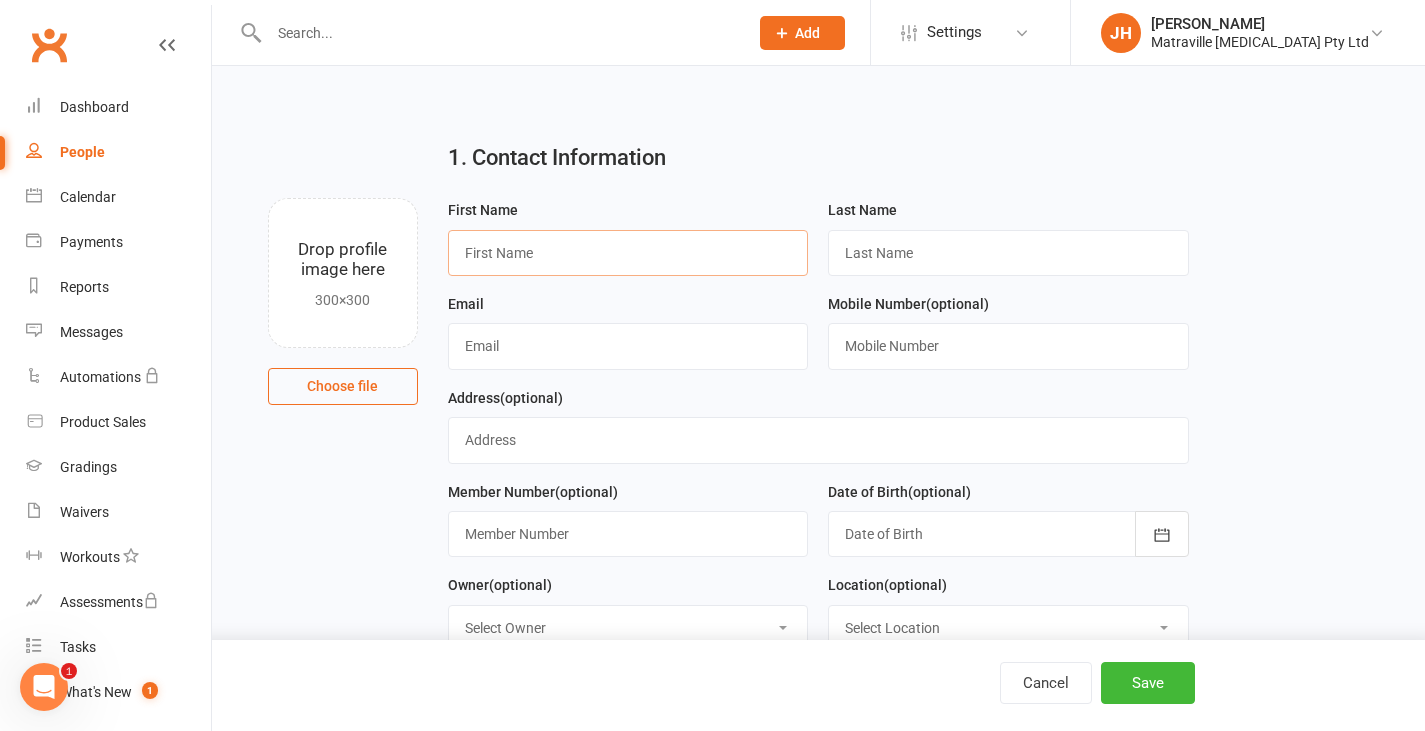 click at bounding box center [628, 253] 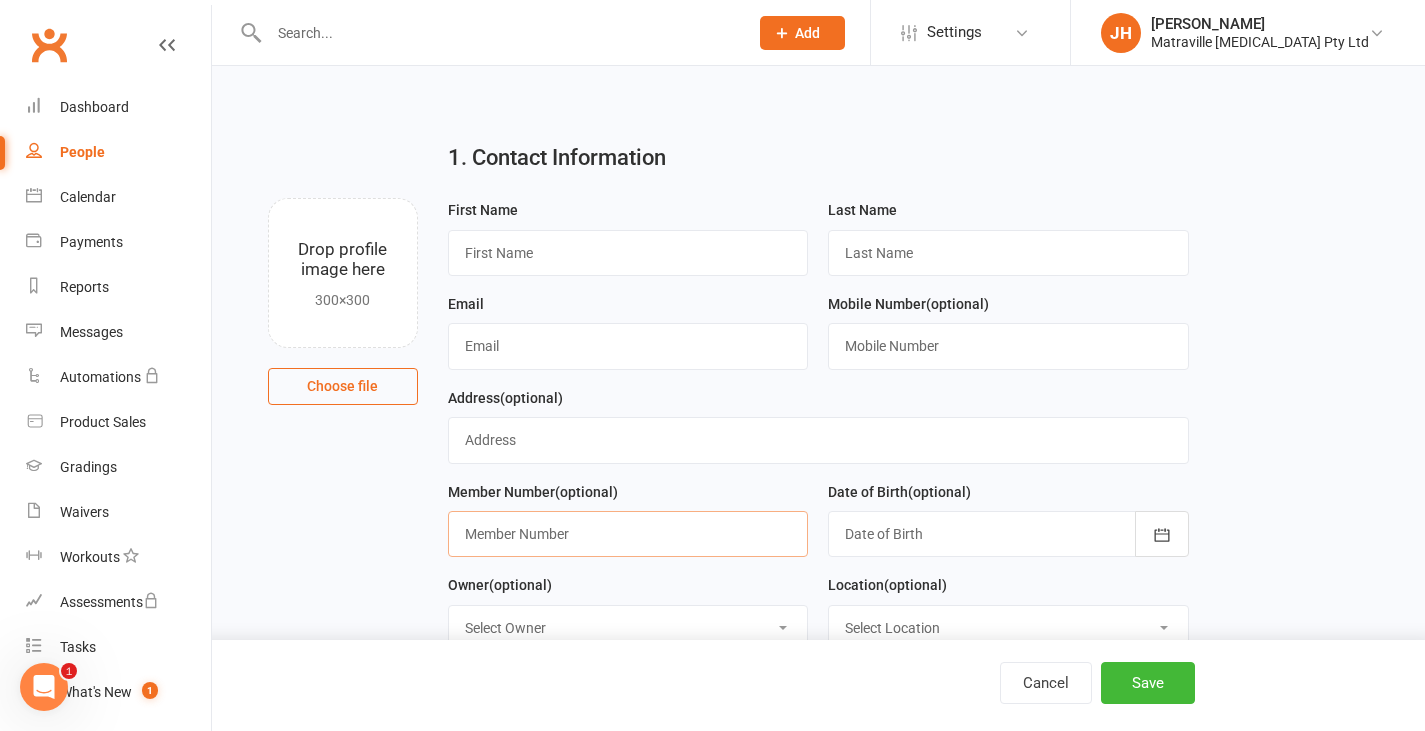 click at bounding box center (628, 534) 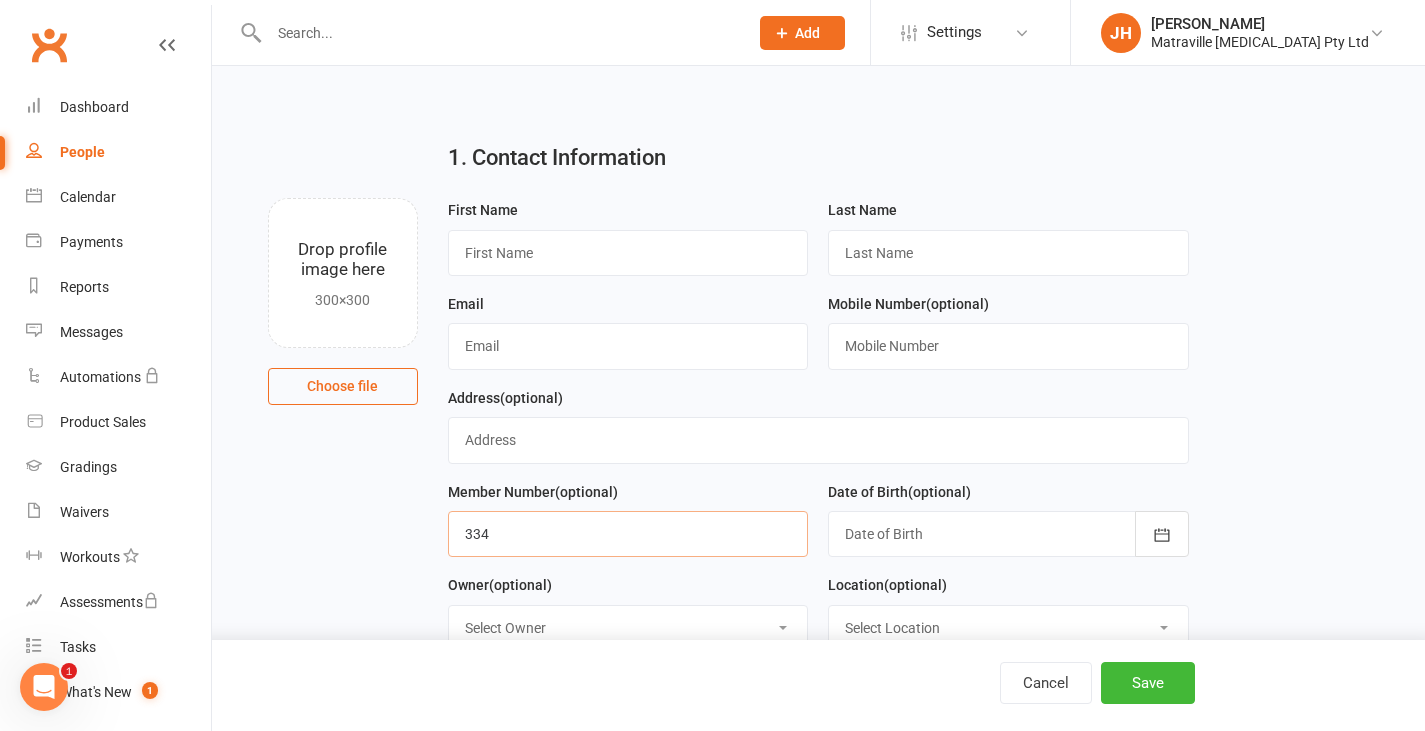 type on "334" 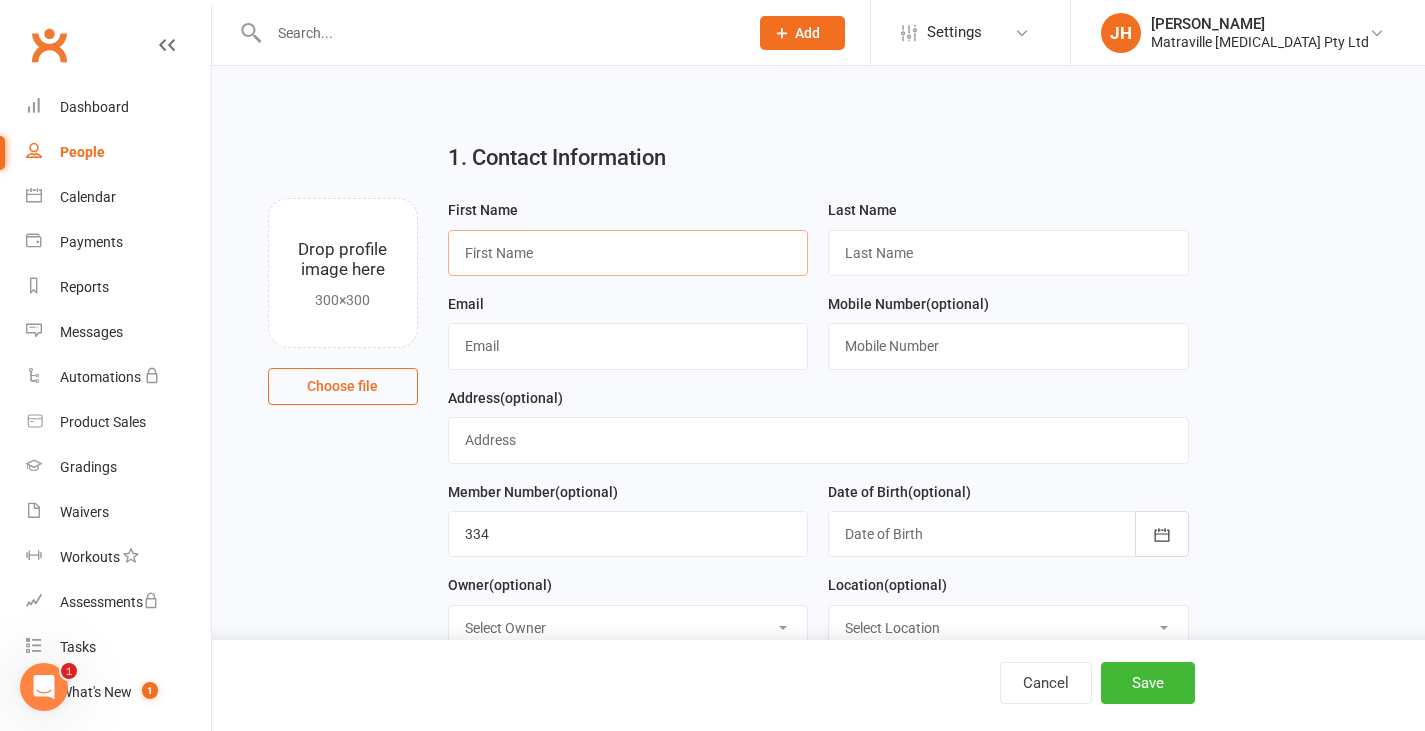 click at bounding box center [628, 253] 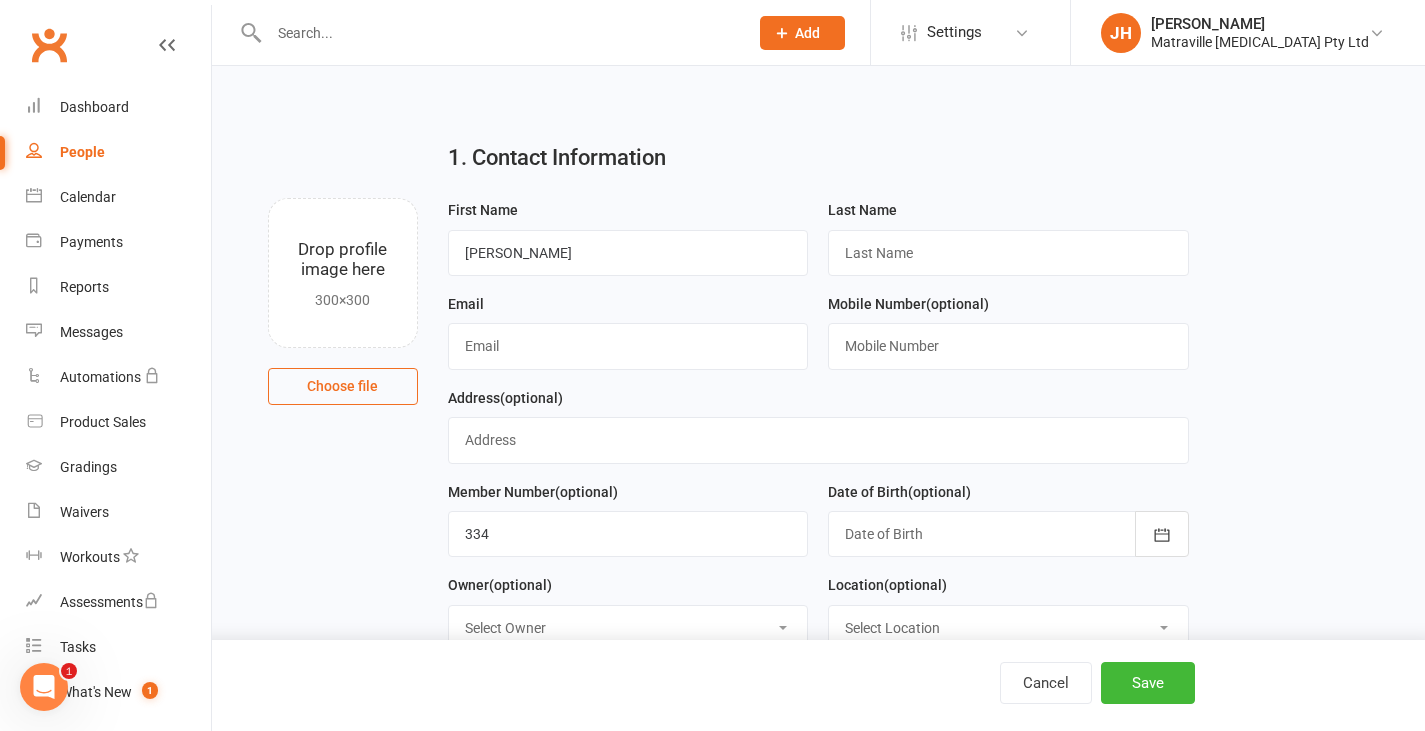 click on "Email" at bounding box center [628, 331] 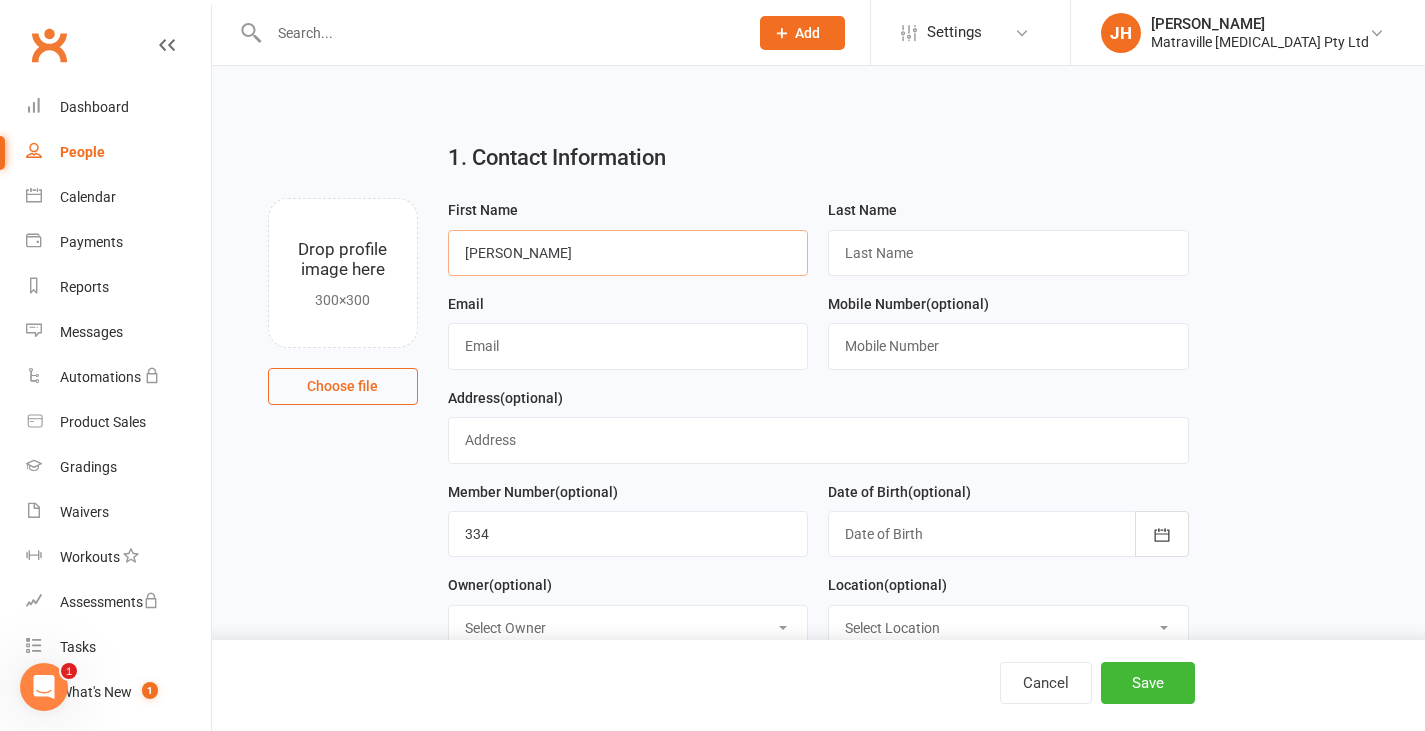 type on "[PERSON_NAME]" 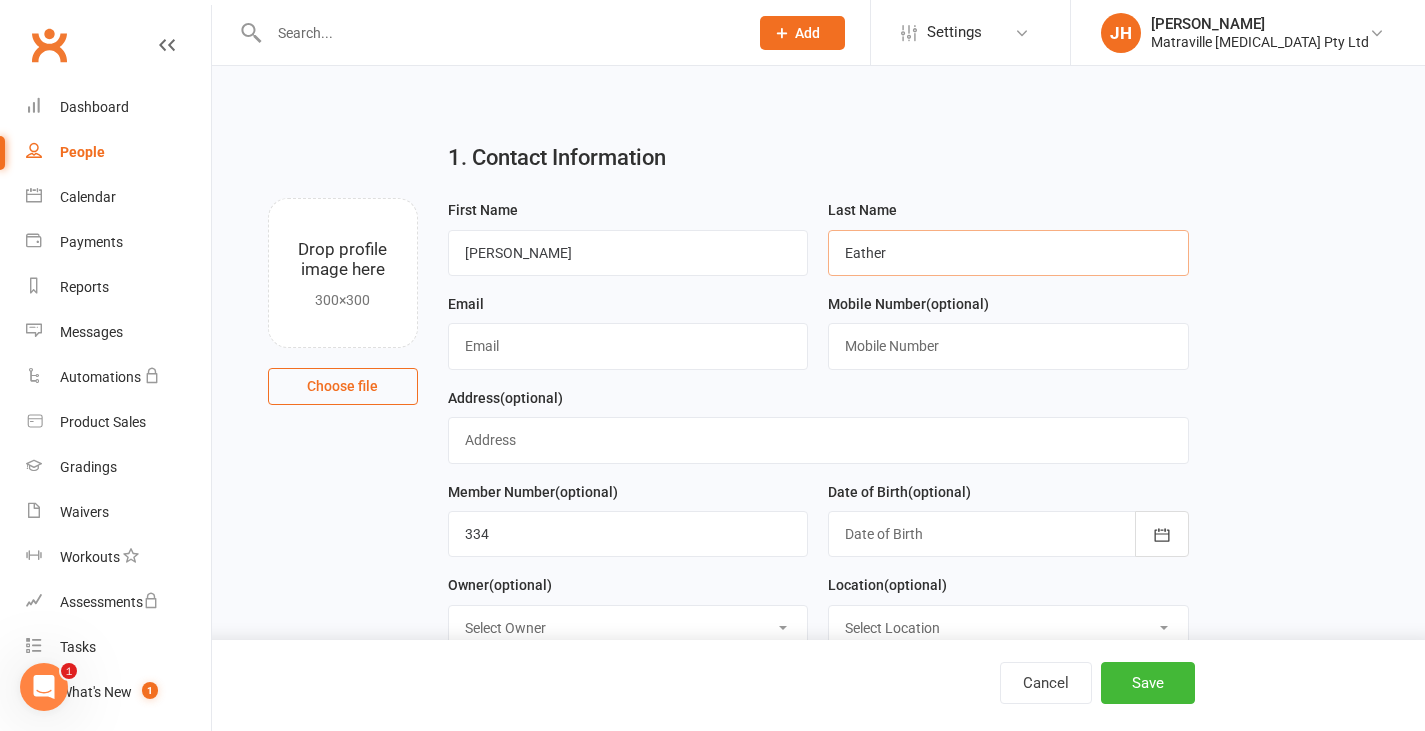 type on "Eather" 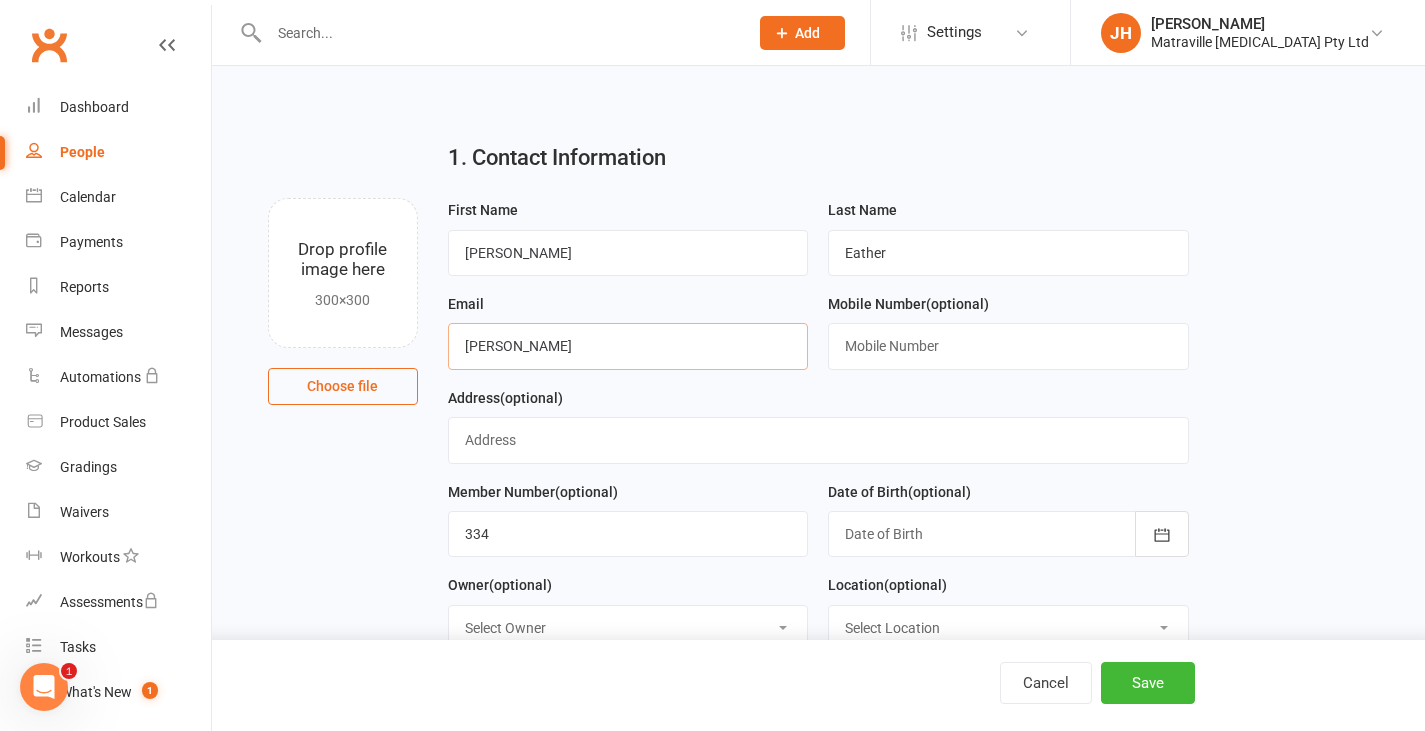 type on "[PERSON_NAME][EMAIL_ADDRESS][DOMAIN_NAME]" 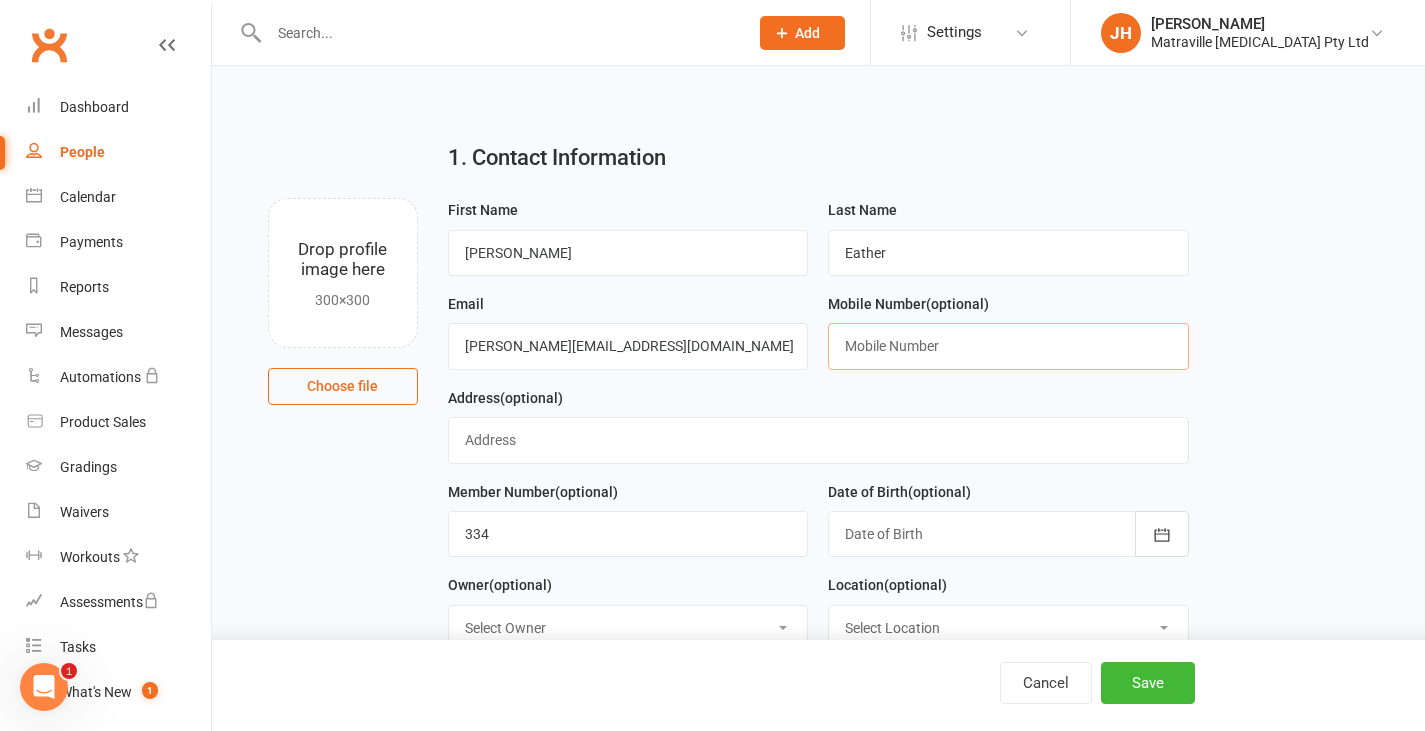 click at bounding box center [1008, 346] 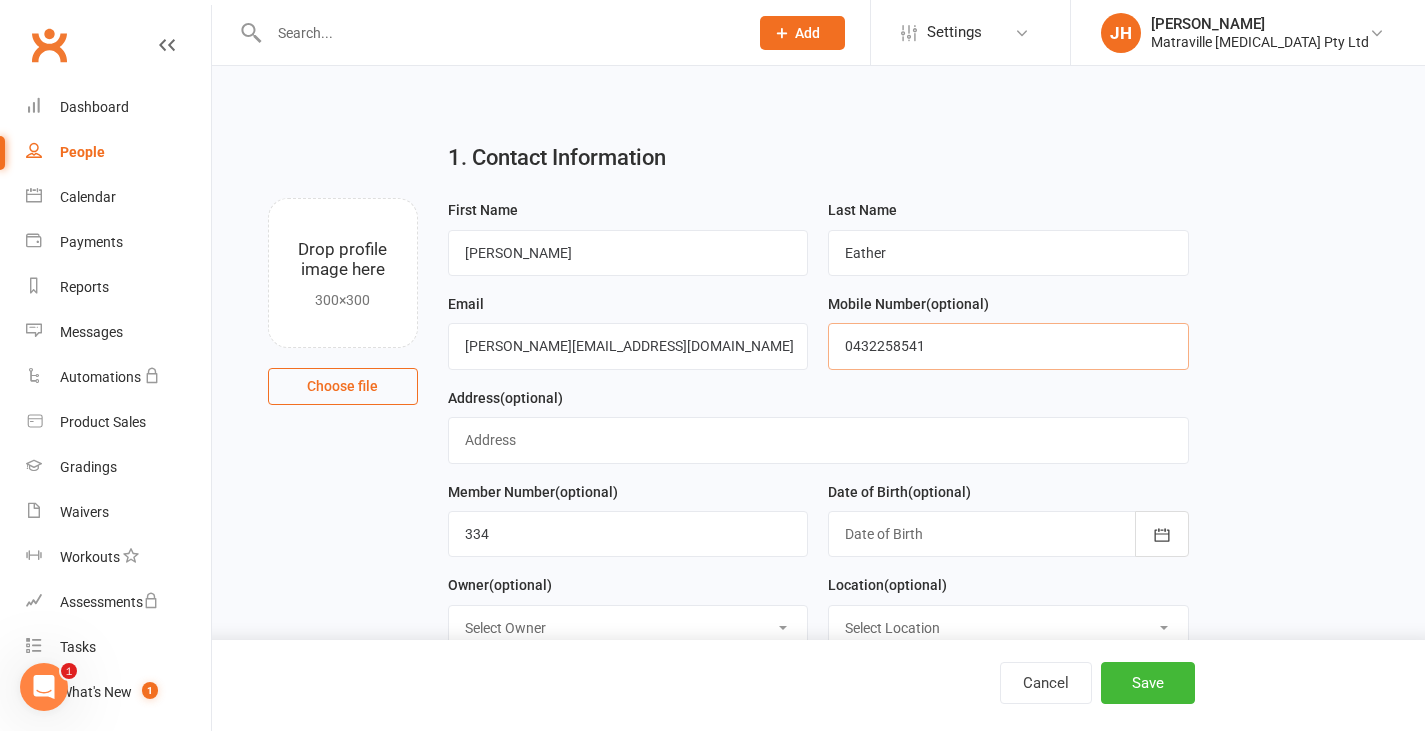type on "0432258541" 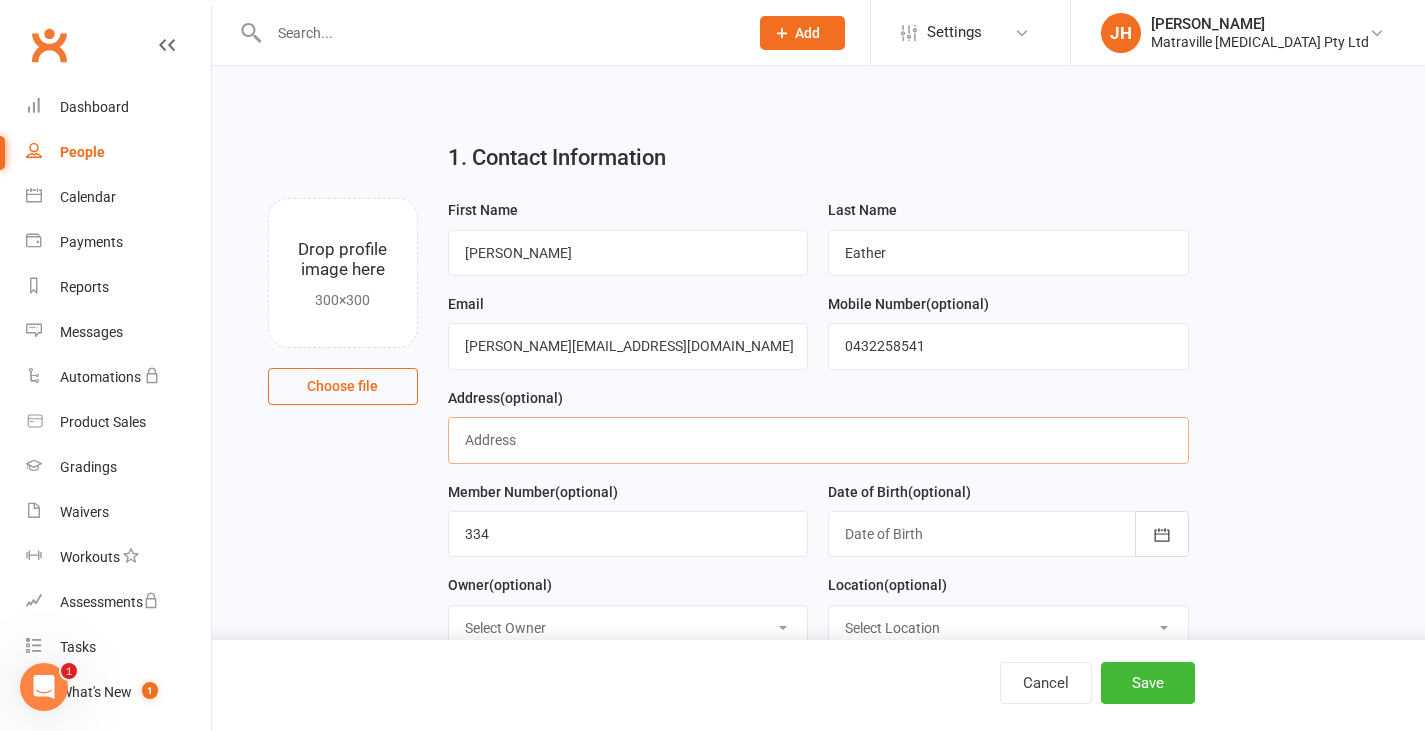 click at bounding box center (818, 440) 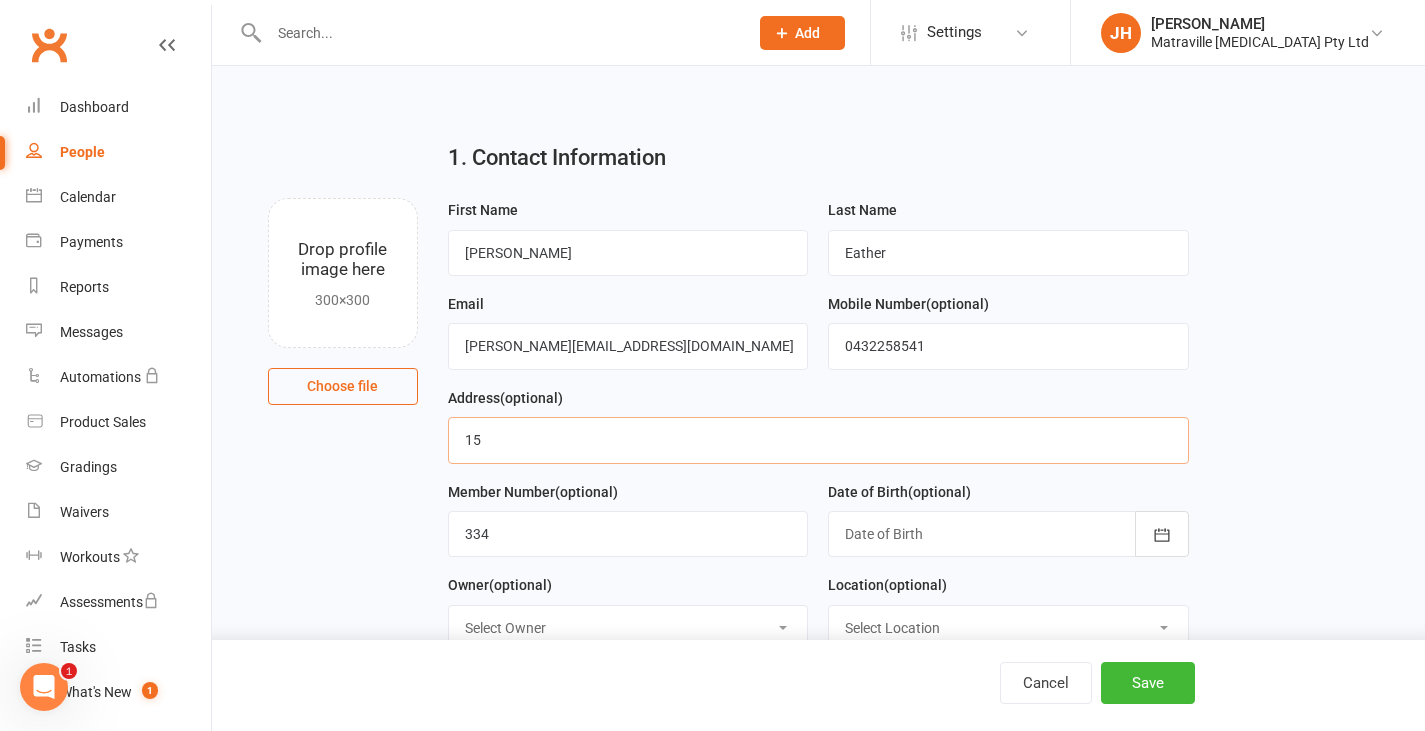 type on "[STREET_ADDRESS]" 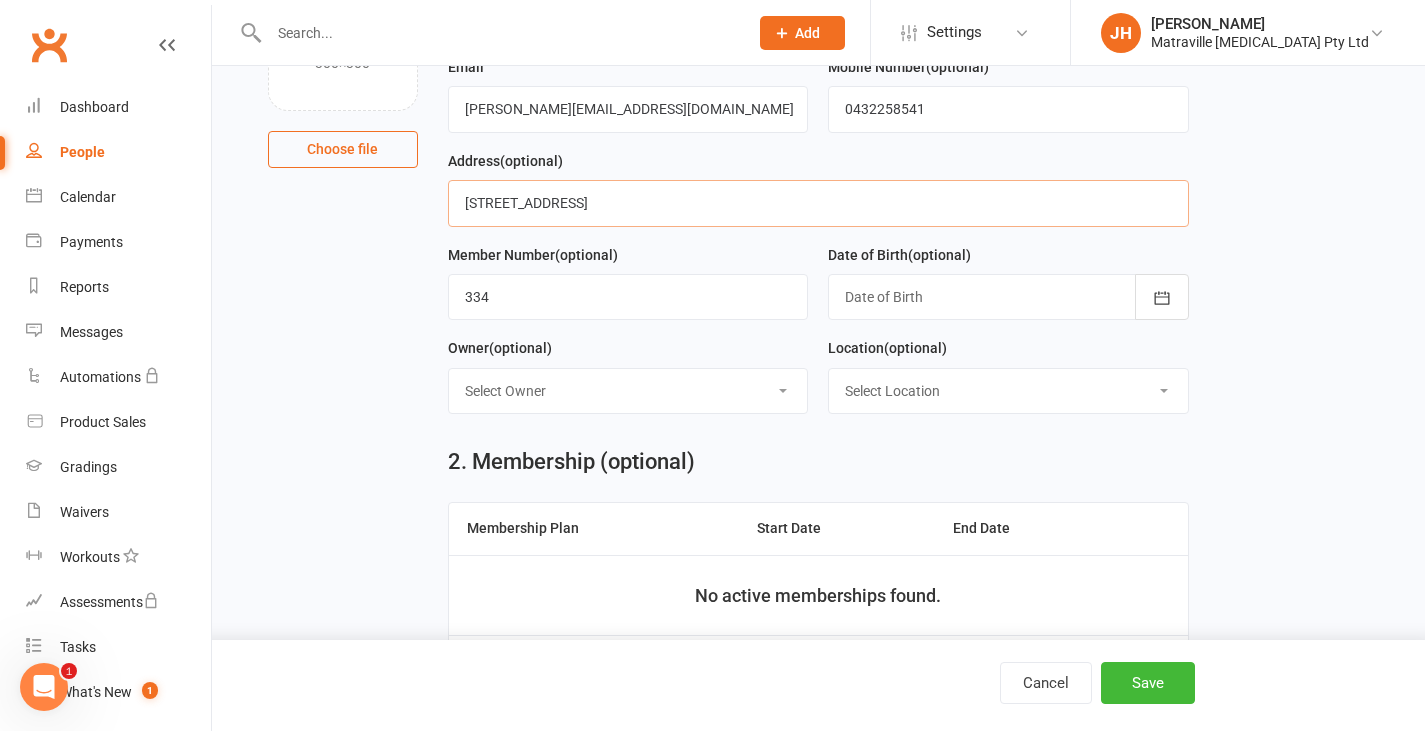 scroll, scrollTop: 239, scrollLeft: 0, axis: vertical 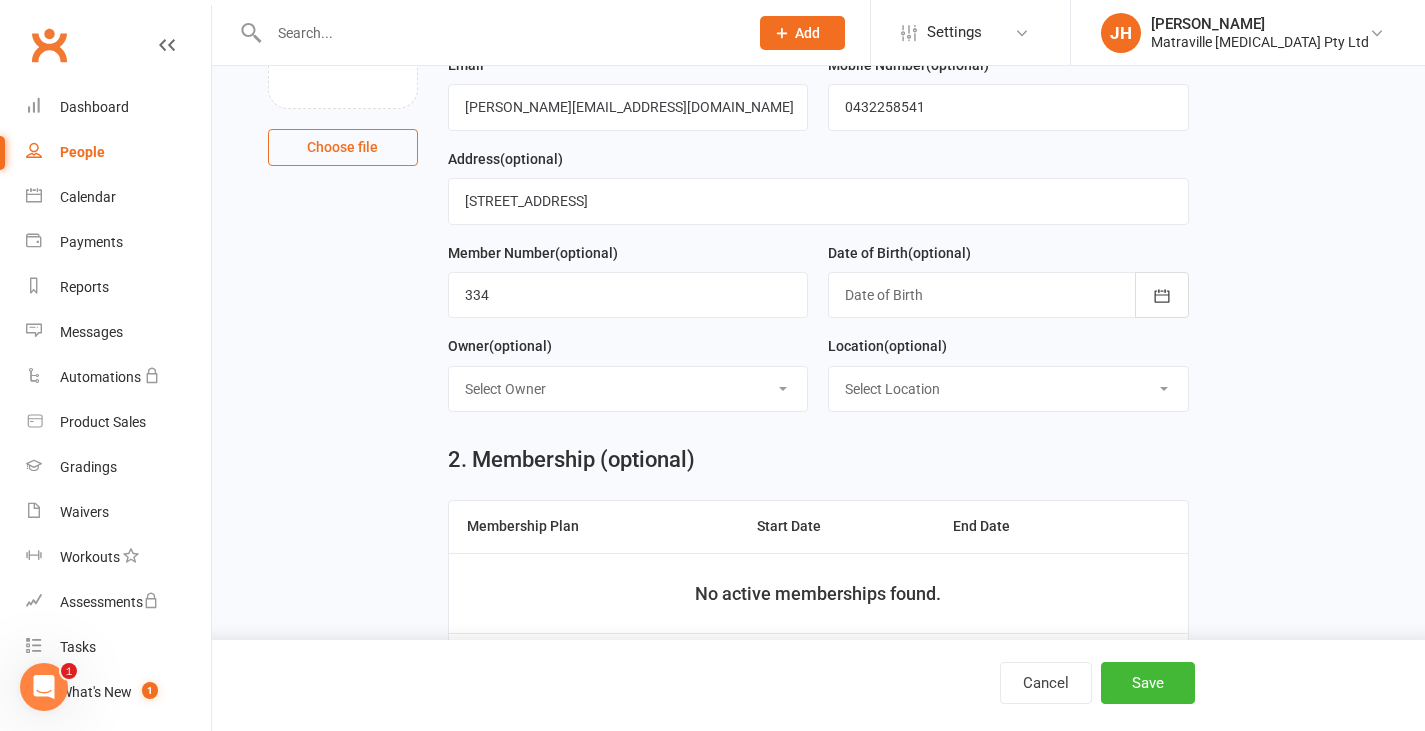 click at bounding box center [1008, 295] 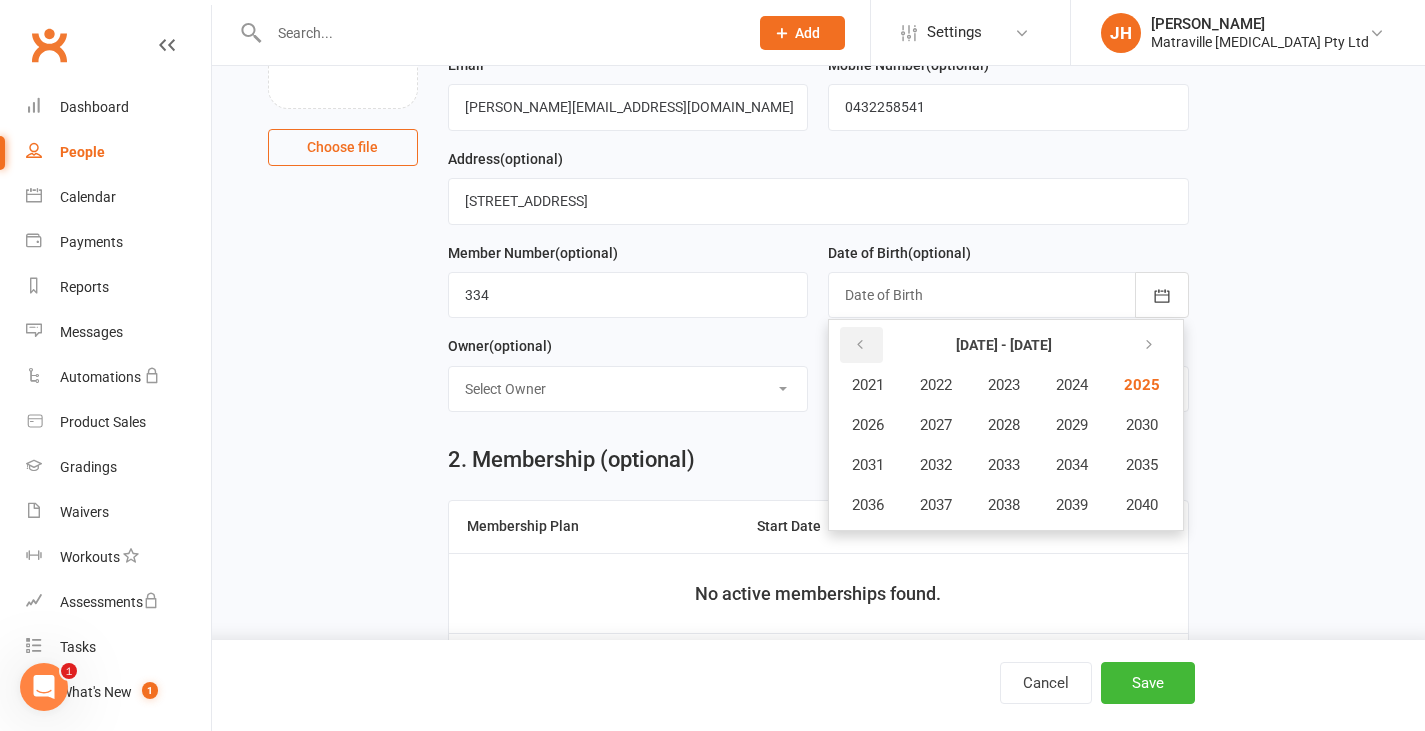 click at bounding box center (860, 345) 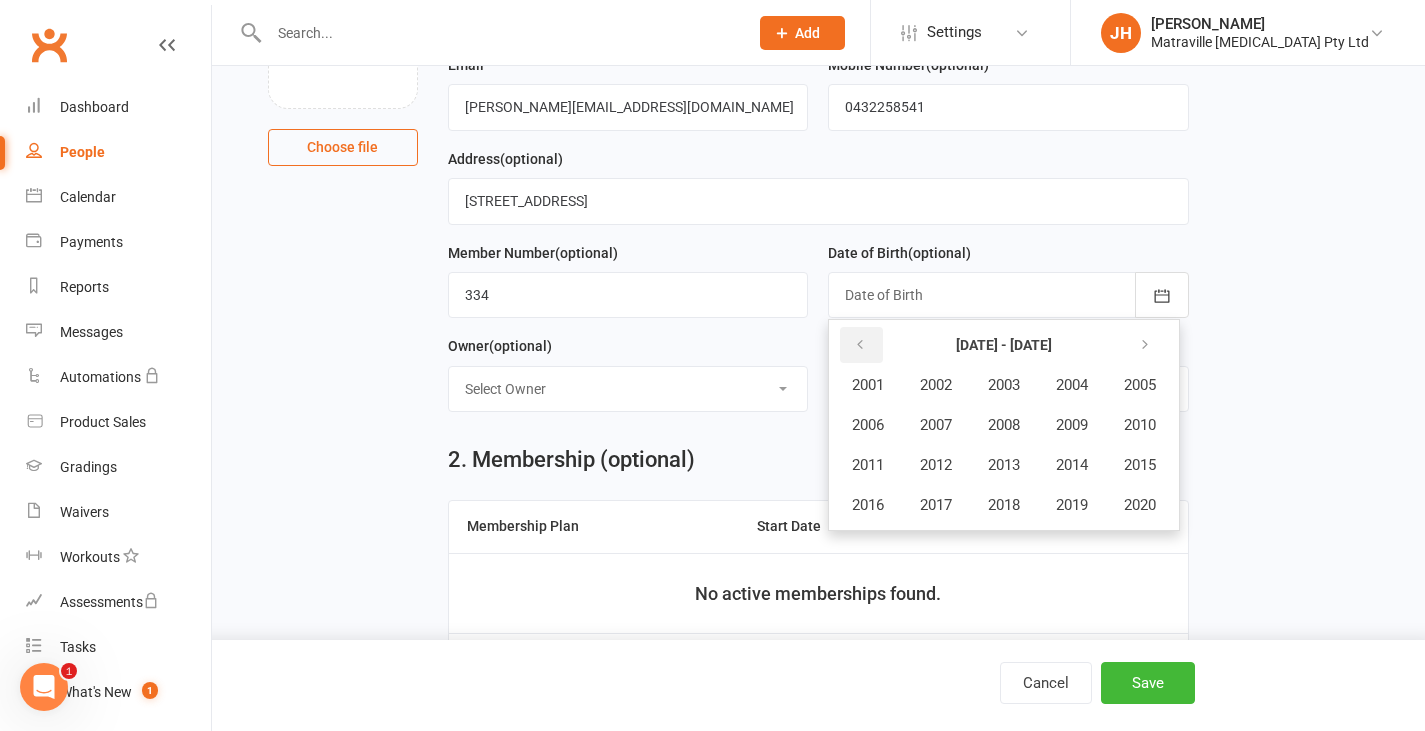 click at bounding box center [860, 345] 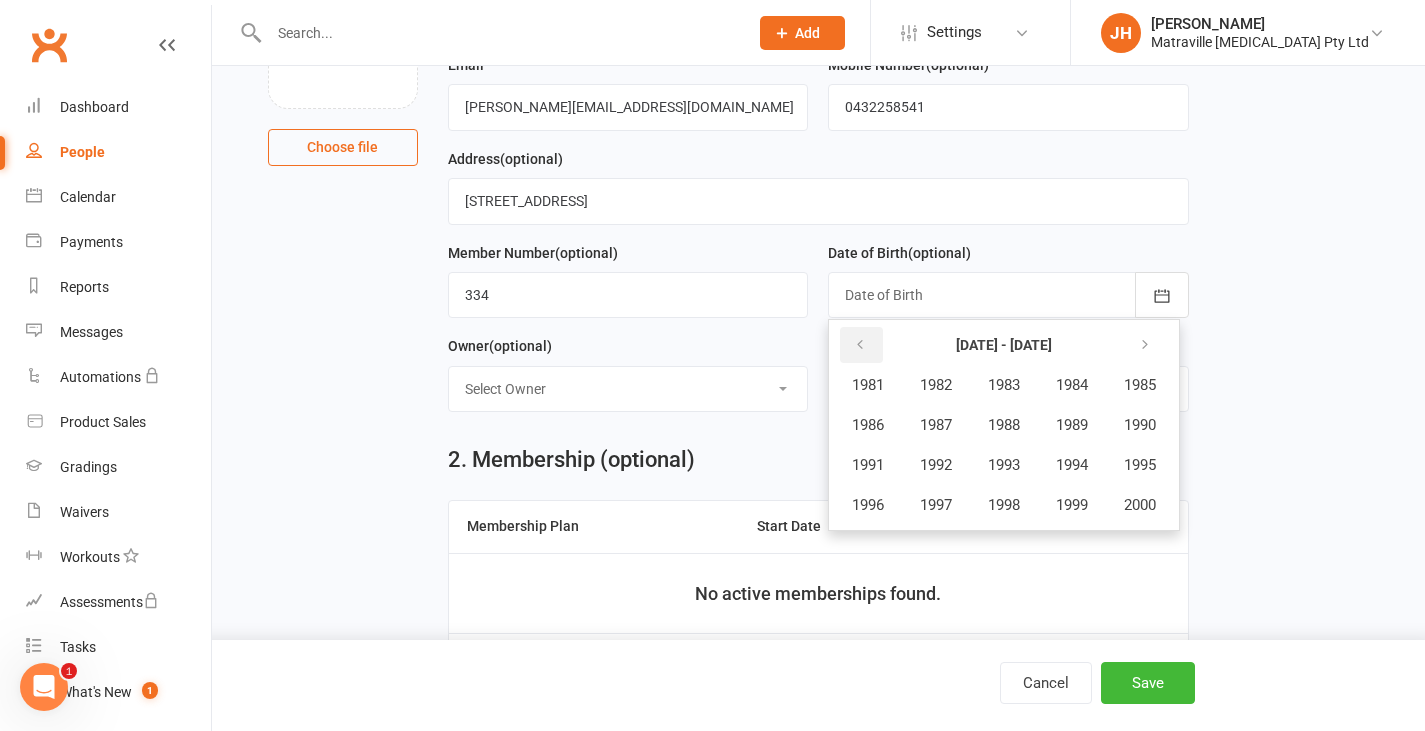 click at bounding box center (860, 345) 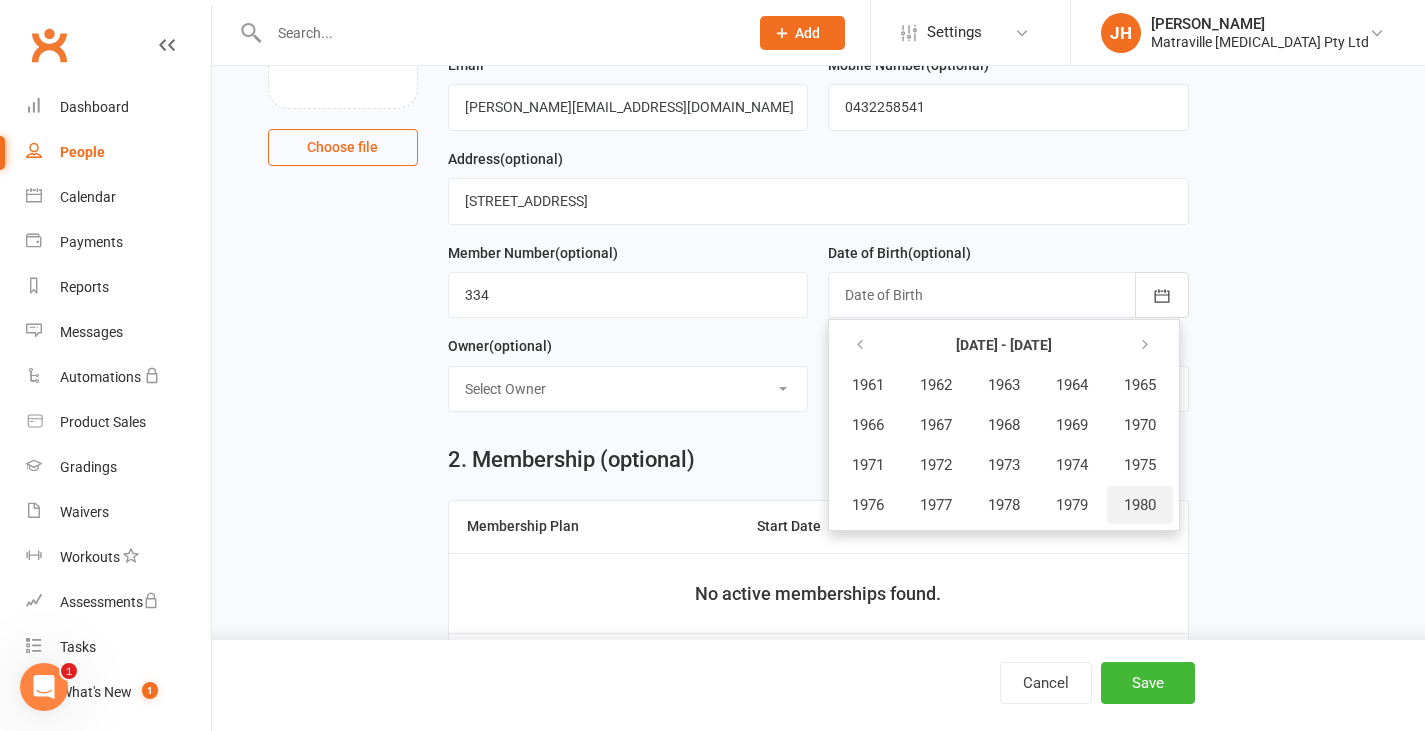 click on "1980" at bounding box center (1140, 505) 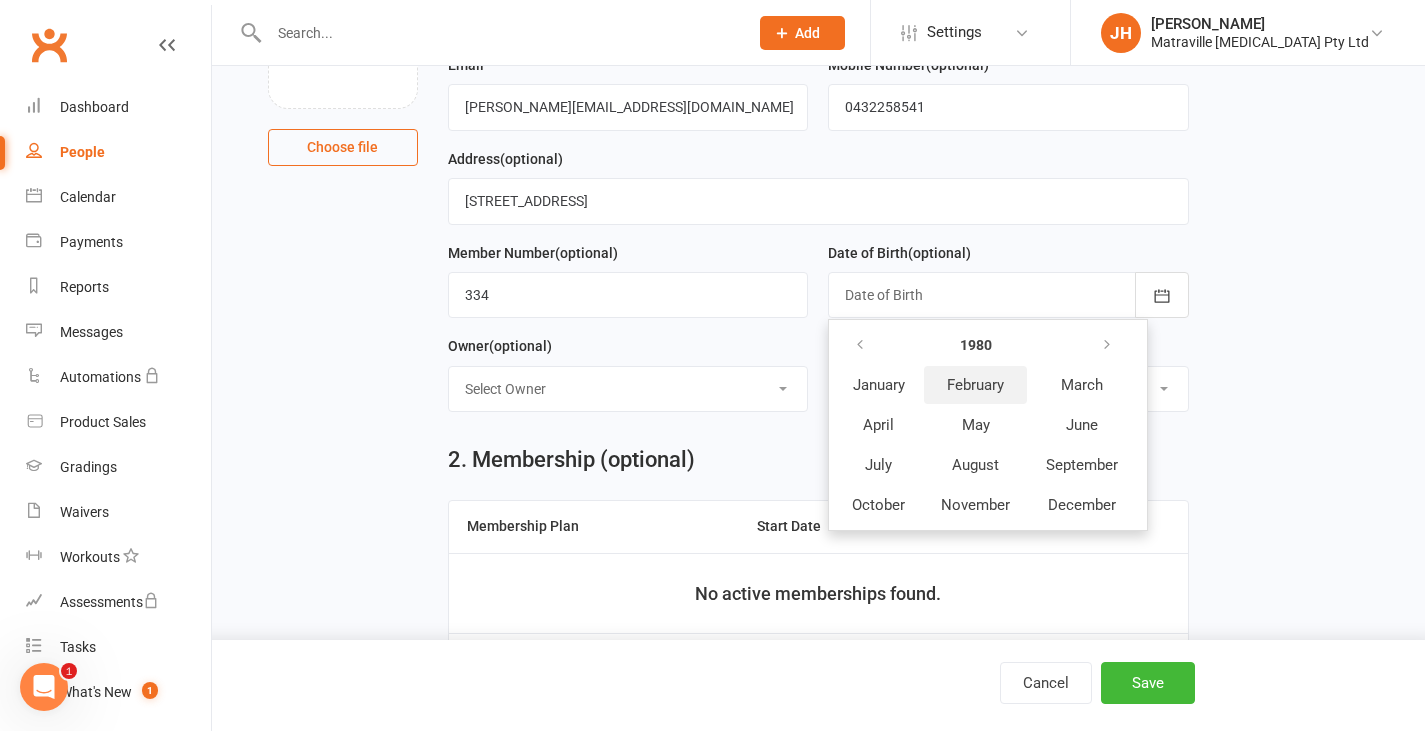 click on "February" at bounding box center [975, 385] 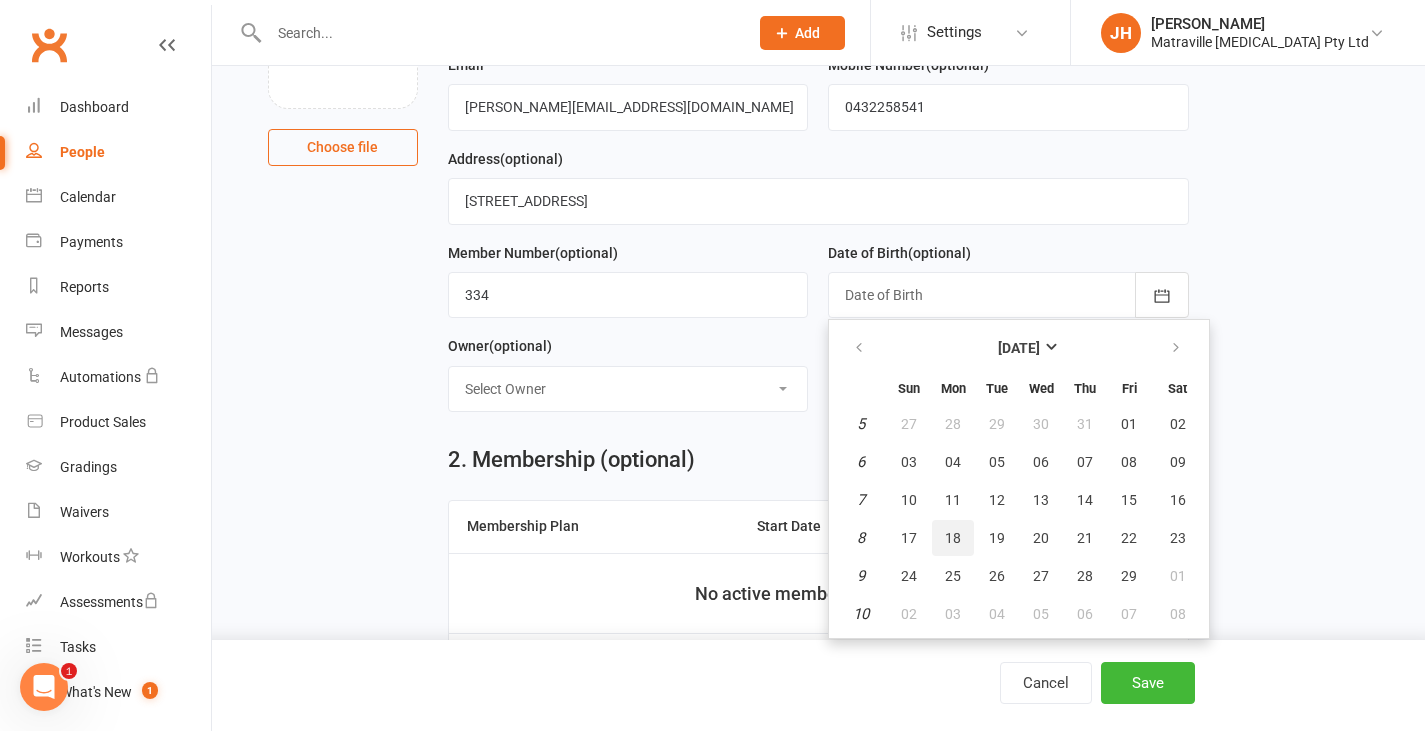 click on "18" at bounding box center (953, 538) 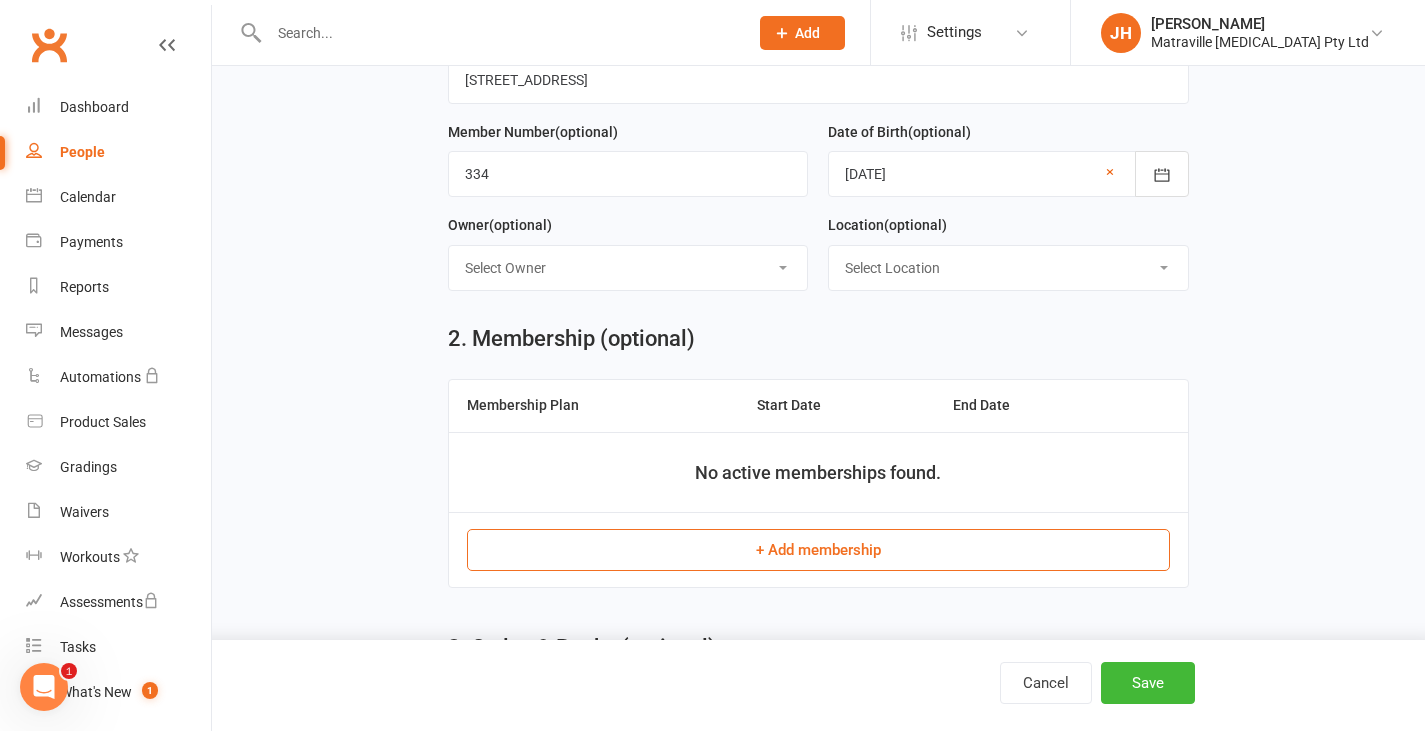 scroll, scrollTop: 366, scrollLeft: 0, axis: vertical 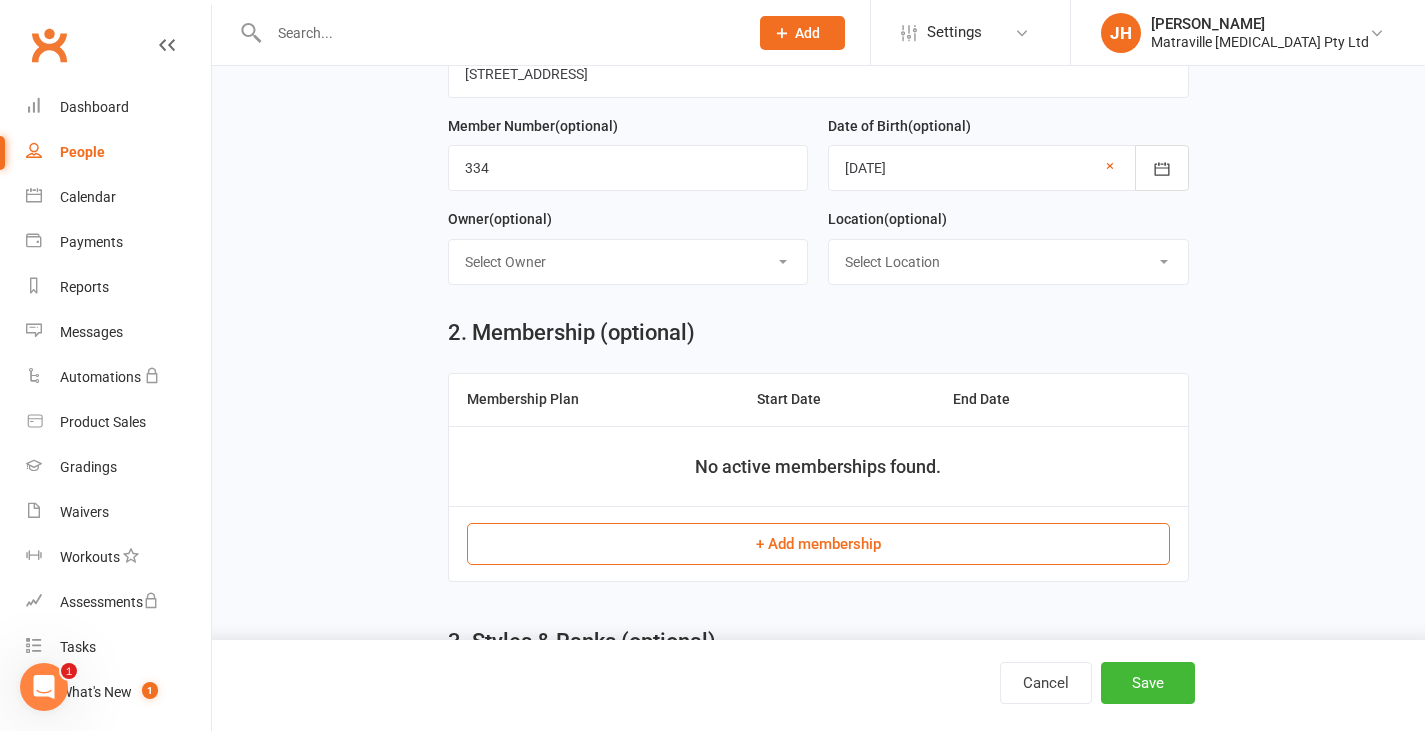 click on "+ Add membership" at bounding box center (818, 544) 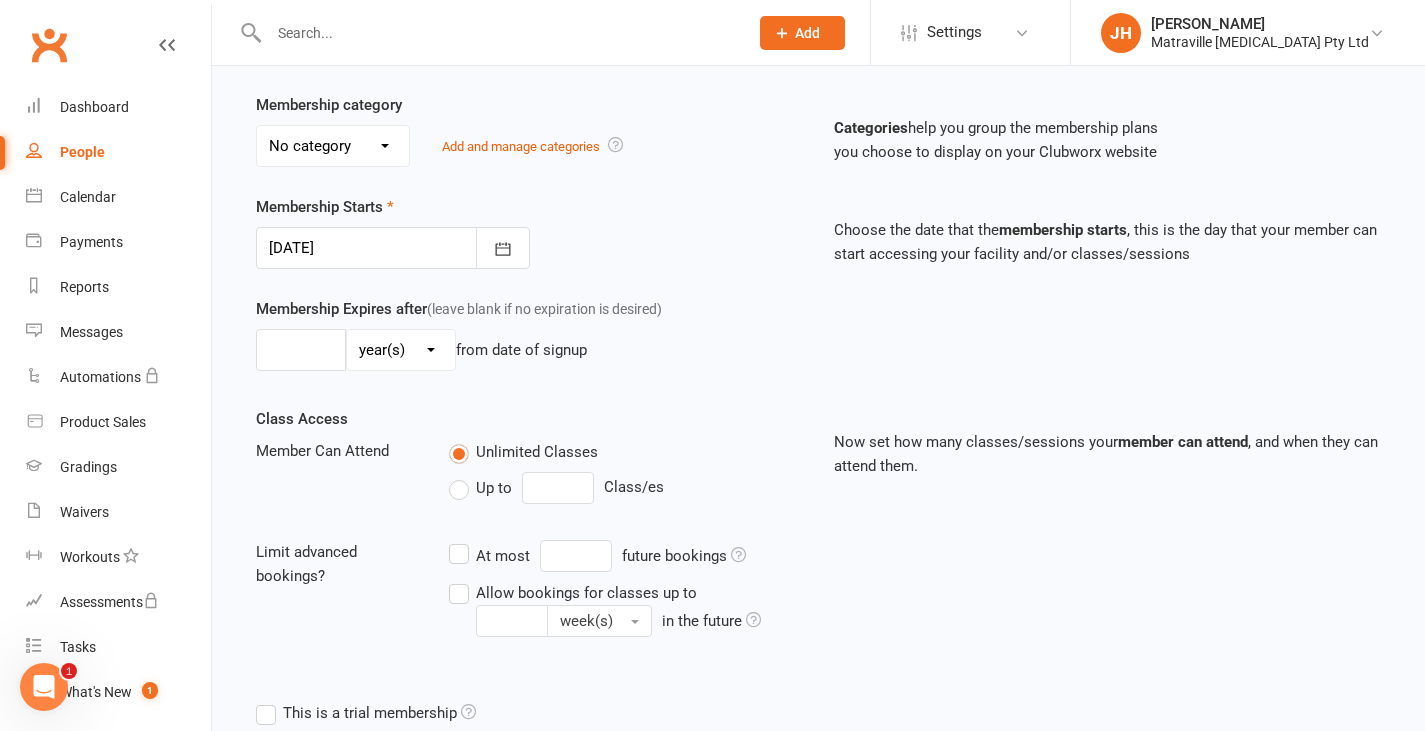 scroll, scrollTop: 0, scrollLeft: 0, axis: both 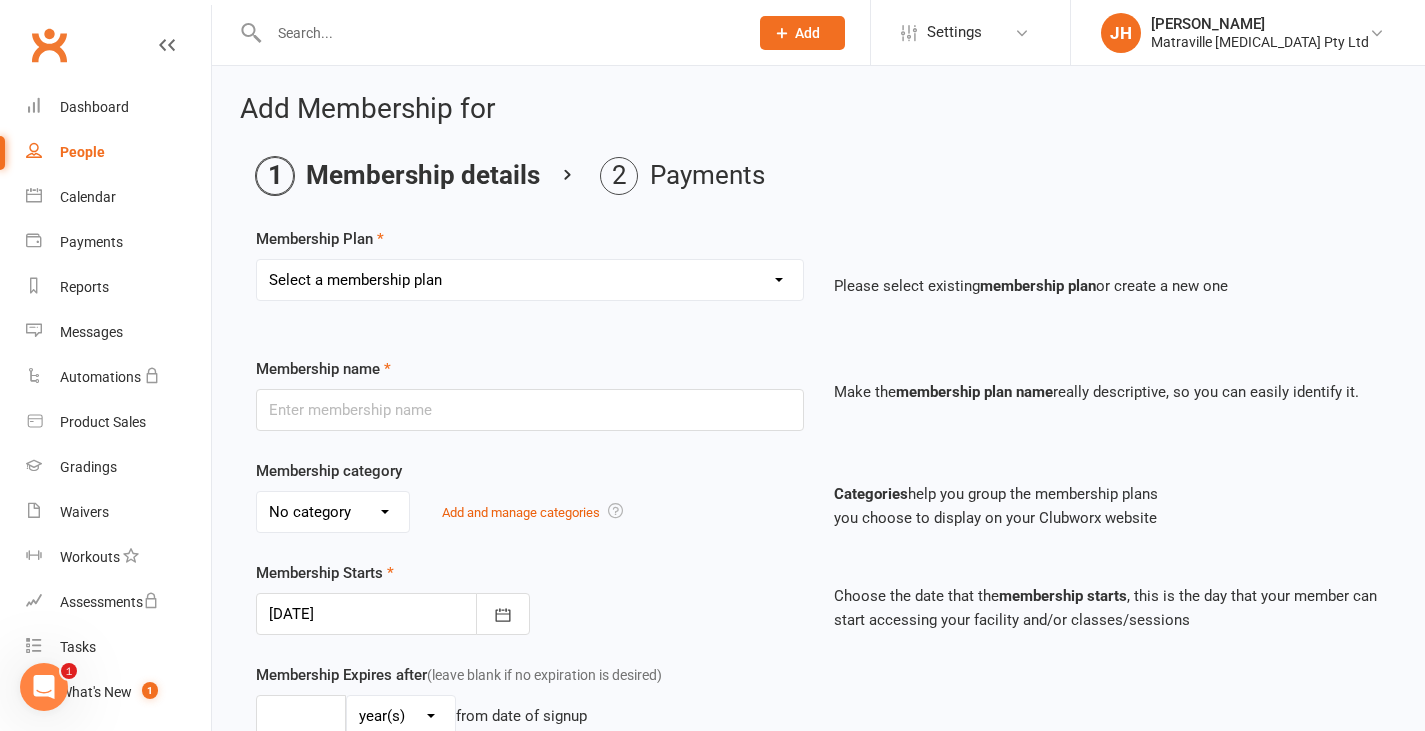 click on "Select a membership plan Create new Membership Plan Trial Period Suspended Period Standard Adult BJJ Concession/Student Adult BJJ Standard Child [DEMOGRAPHIC_DATA]-7 BJJ Standard Child [DEMOGRAPHIC_DATA]-12 BJJ 2 x Child [DEMOGRAPHIC_DATA]-7 BJJ 2 x Child [DEMOGRAPHIC_DATA]-17 BJJ 2 x Child (mixed) BJJ 3 x Child [DEMOGRAPHIC_DATA]-7 BJJ 3 x Child [DEMOGRAPHIC_DATA]-17 BJJ 2 x Child [DEMOGRAPHIC_DATA]-7 + 1 x Child [DEMOGRAPHIC_DATA]-17 BJJ 1 x Child [DEMOGRAPHIC_DATA]-7 + 2 x Child [DEMOGRAPHIC_DATA]-17 BJJ 1 x Adult + 1 x Child [DEMOGRAPHIC_DATA]-7 BJJ 1 x Adult + 1 x Child [DEMOGRAPHIC_DATA]-17 BJJ 1 x Adult + 2 x Child [DEMOGRAPHIC_DATA]-7 BJJ 1 x Adult + 2 x Child [DEMOGRAPHIC_DATA]-17 BJJ 1 x Adult + 2 x Child (mixed) BJJ 2 x Adult + 1 x Child [DEMOGRAPHIC_DATA]-7 BJJ 2 x Adult + 1 x Child [DEMOGRAPHIC_DATA]-17 BJJ 1 x Early Adult + 2 x Child (mixed) BJJ 1 x Early Adult + 1 x Child [DEMOGRAPHIC_DATA]-7 BJJ 1 x Early Adult + 1 x Child [DEMOGRAPHIC_DATA]-17 BJJ Family Pack x 4 or more Active Kids Voucher Plan Owners Instructor Membership BJJ Family Membership Early Bird Standard Adult BJJ Standard Child [DEMOGRAPHIC_DATA]-17 BJJ (Annual) Gift voucher Casual Classes Catchup Payment Loyalty Standard Adult BJJ Standard Mixed Child [DEMOGRAPHIC_DATA]-12 & 13-17 BJJ (Quarterly) Standard Child [DEMOGRAPHIC_DATA]-17 BJJ 1 x Child [DEMOGRAPHIC_DATA]-12 + 1 x Child [DEMOGRAPHIC_DATA]-17 BJJ" at bounding box center (530, 280) 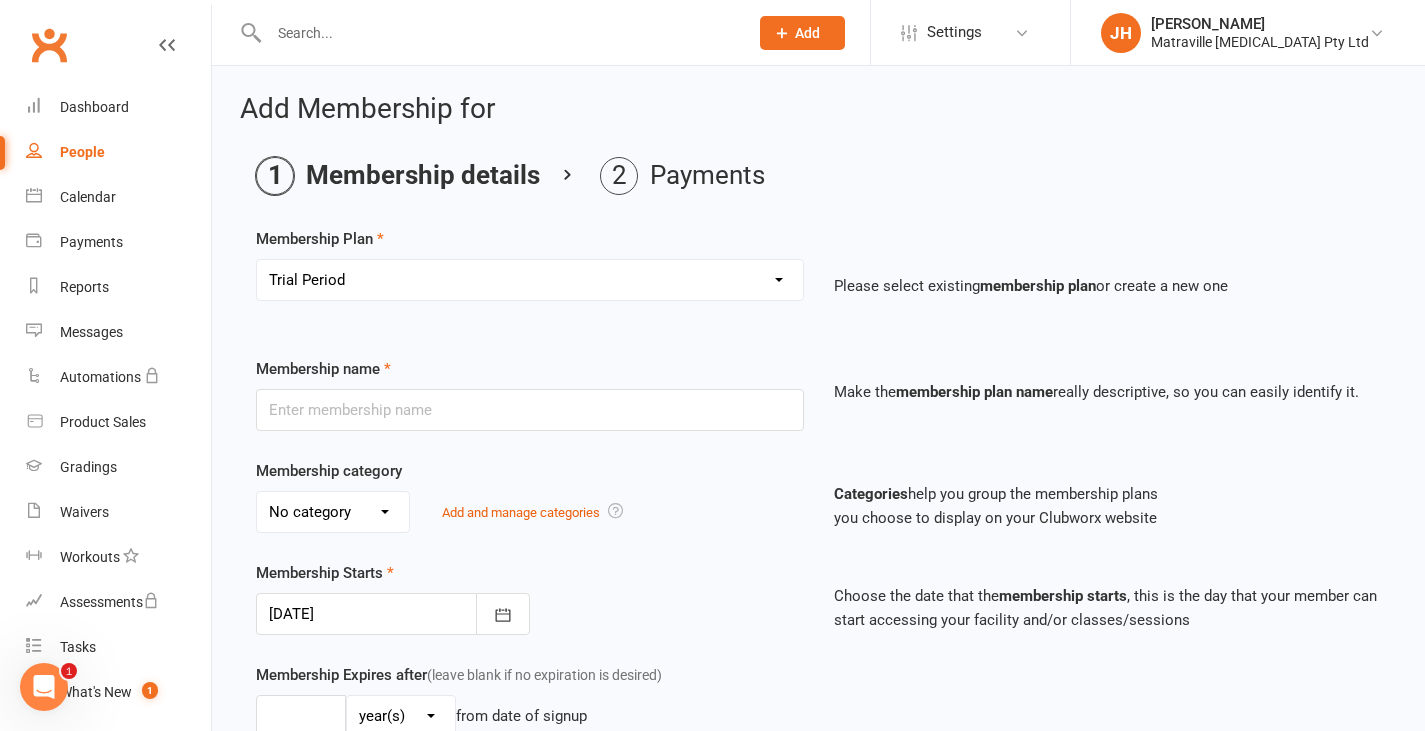 click on "Select a membership plan Create new Membership Plan Trial Period Suspended Period Standard Adult BJJ Concession/Student Adult BJJ Standard Child [DEMOGRAPHIC_DATA]-7 BJJ Standard Child [DEMOGRAPHIC_DATA]-12 BJJ 2 x Child [DEMOGRAPHIC_DATA]-7 BJJ 2 x Child [DEMOGRAPHIC_DATA]-17 BJJ 2 x Child (mixed) BJJ 3 x Child [DEMOGRAPHIC_DATA]-7 BJJ 3 x Child [DEMOGRAPHIC_DATA]-17 BJJ 2 x Child [DEMOGRAPHIC_DATA]-7 + 1 x Child [DEMOGRAPHIC_DATA]-17 BJJ 1 x Child [DEMOGRAPHIC_DATA]-7 + 2 x Child [DEMOGRAPHIC_DATA]-17 BJJ 1 x Adult + 1 x Child [DEMOGRAPHIC_DATA]-7 BJJ 1 x Adult + 1 x Child [DEMOGRAPHIC_DATA]-17 BJJ 1 x Adult + 2 x Child [DEMOGRAPHIC_DATA]-7 BJJ 1 x Adult + 2 x Child [DEMOGRAPHIC_DATA]-17 BJJ 1 x Adult + 2 x Child (mixed) BJJ 2 x Adult + 1 x Child [DEMOGRAPHIC_DATA]-7 BJJ 2 x Adult + 1 x Child [DEMOGRAPHIC_DATA]-17 BJJ 1 x Early Adult + 2 x Child (mixed) BJJ 1 x Early Adult + 1 x Child [DEMOGRAPHIC_DATA]-7 BJJ 1 x Early Adult + 1 x Child [DEMOGRAPHIC_DATA]-17 BJJ Family Pack x 4 or more Active Kids Voucher Plan Owners Instructor Membership BJJ Family Membership Early Bird Standard Adult BJJ Standard Child [DEMOGRAPHIC_DATA]-17 BJJ (Annual) Gift voucher Casual Classes Catchup Payment Loyalty Standard Adult BJJ Standard Mixed Child [DEMOGRAPHIC_DATA]-12 & 13-17 BJJ (Quarterly) Standard Child [DEMOGRAPHIC_DATA]-17 BJJ 1 x Child [DEMOGRAPHIC_DATA]-12 + 1 x Child [DEMOGRAPHIC_DATA]-17 BJJ" at bounding box center [530, 280] 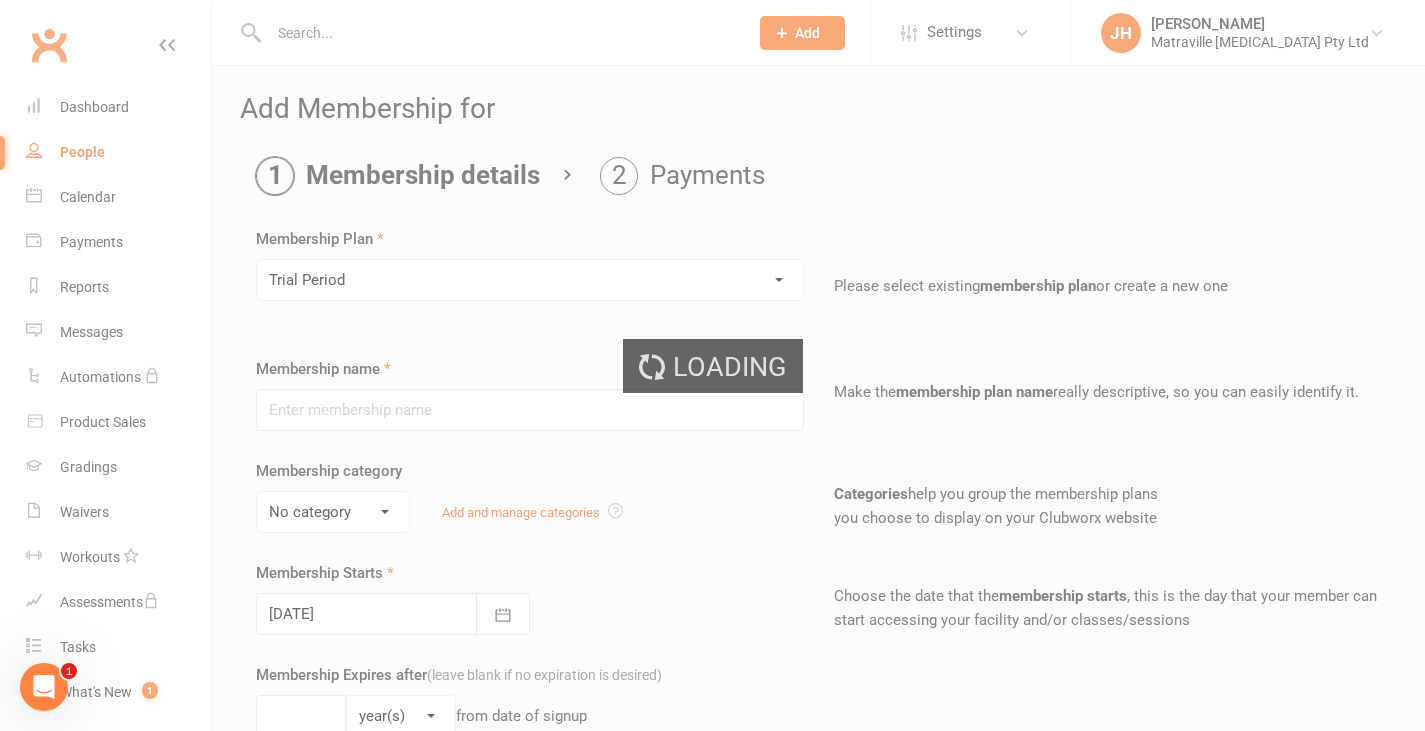 type on "Trial Period" 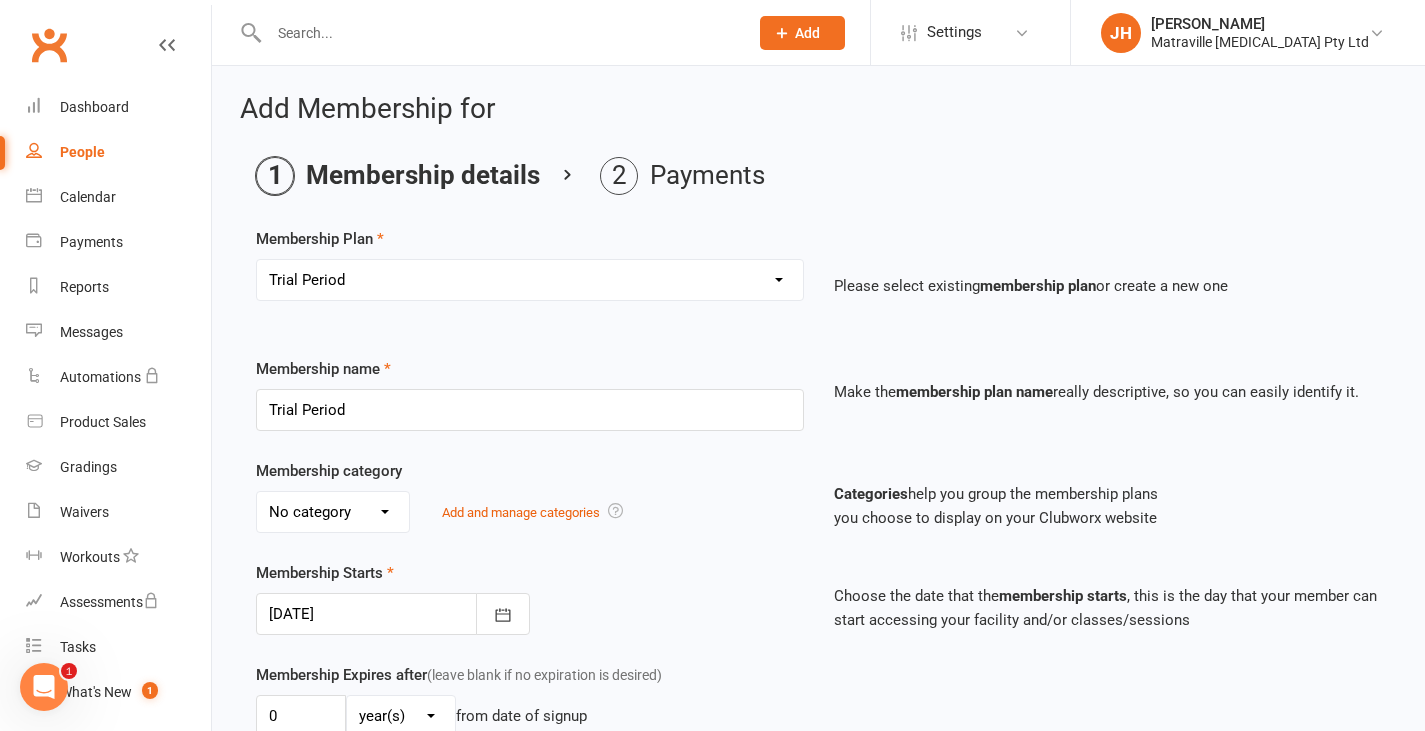 click on "No category Brazilian Jiujitsu Kick Boxing Yoga/Pilates" at bounding box center (333, 512) 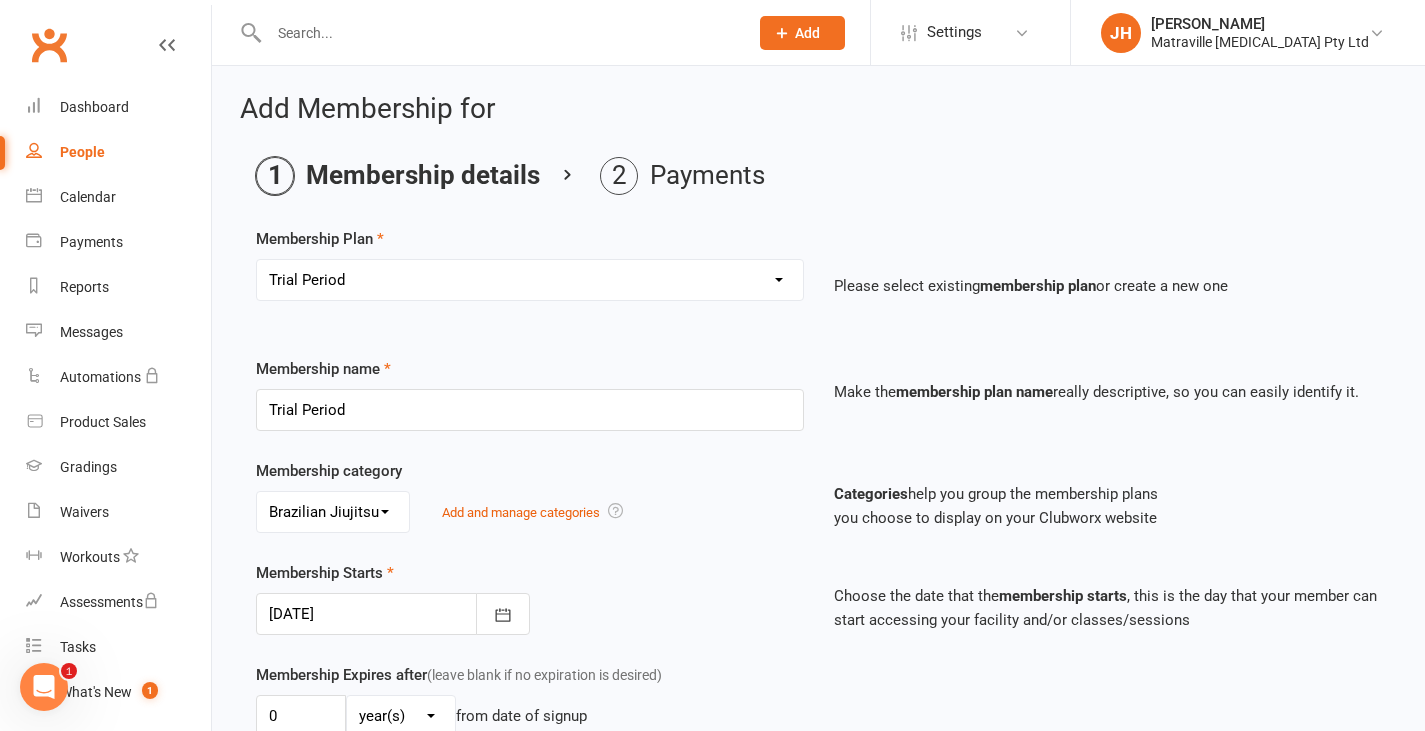 click on "No category Brazilian Jiujitsu Kick Boxing Yoga/Pilates" at bounding box center [333, 512] 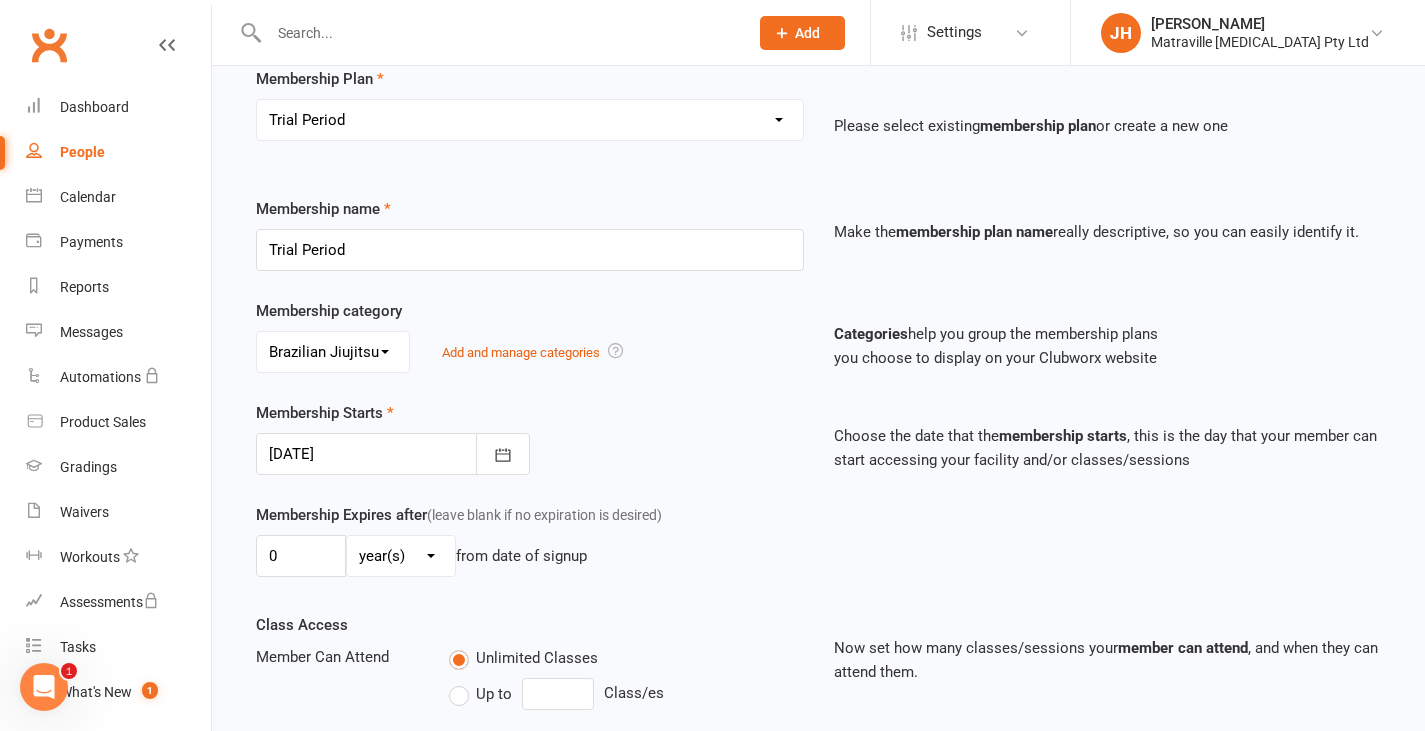 scroll, scrollTop: 162, scrollLeft: 0, axis: vertical 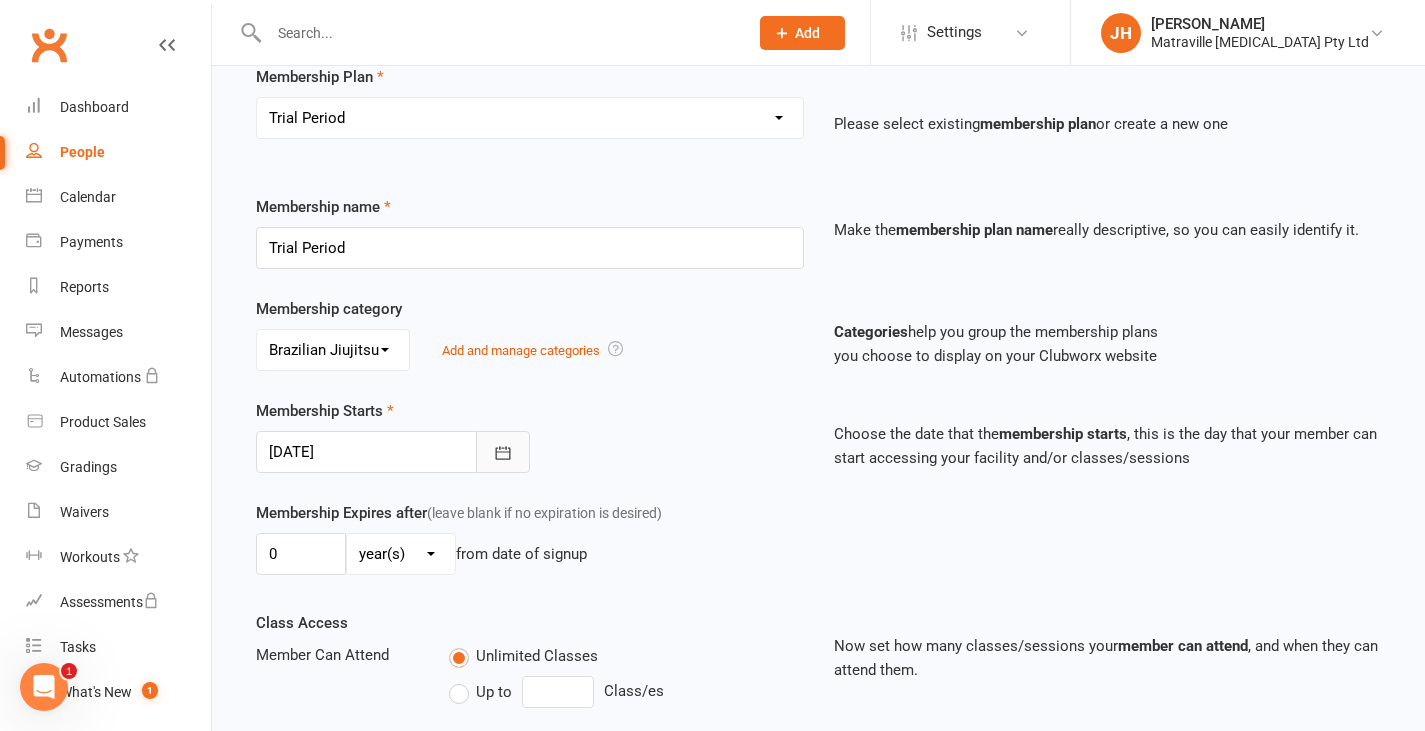 click 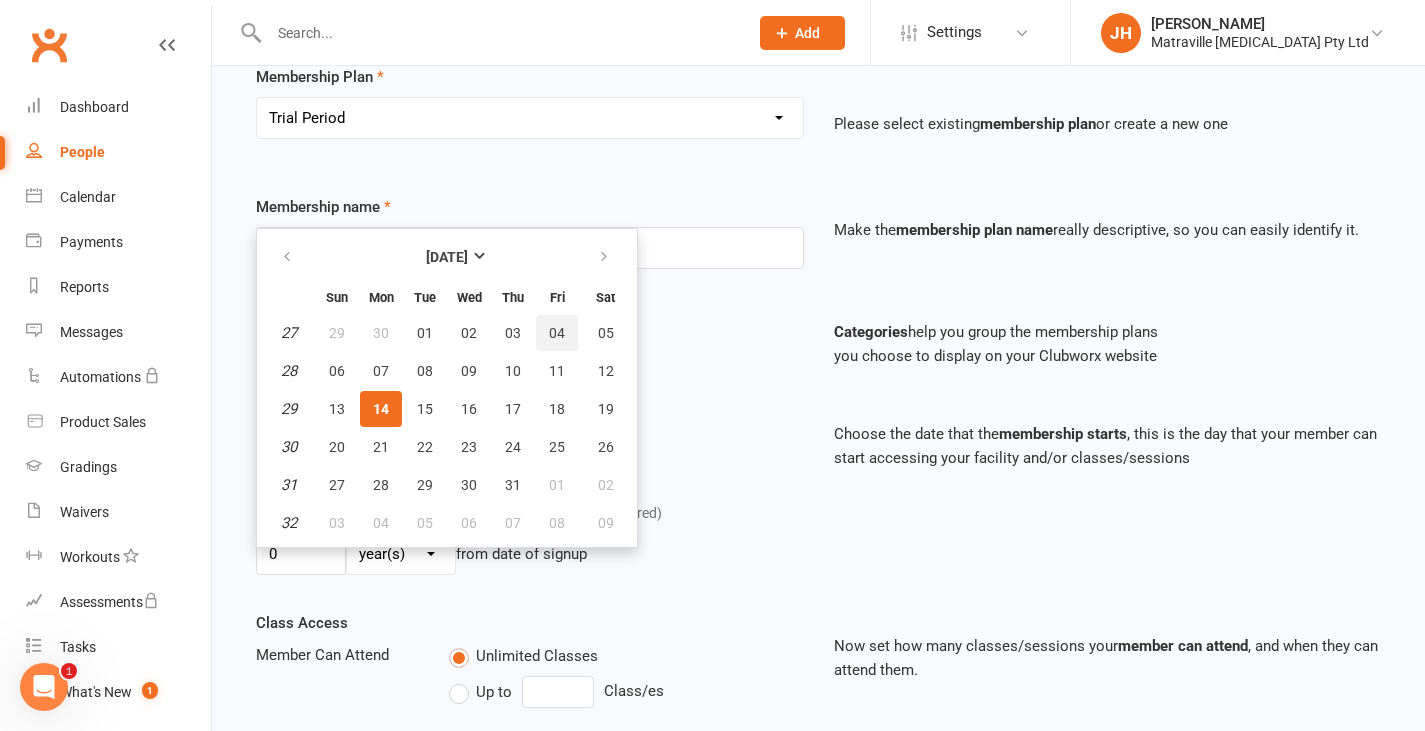click on "04" at bounding box center [557, 333] 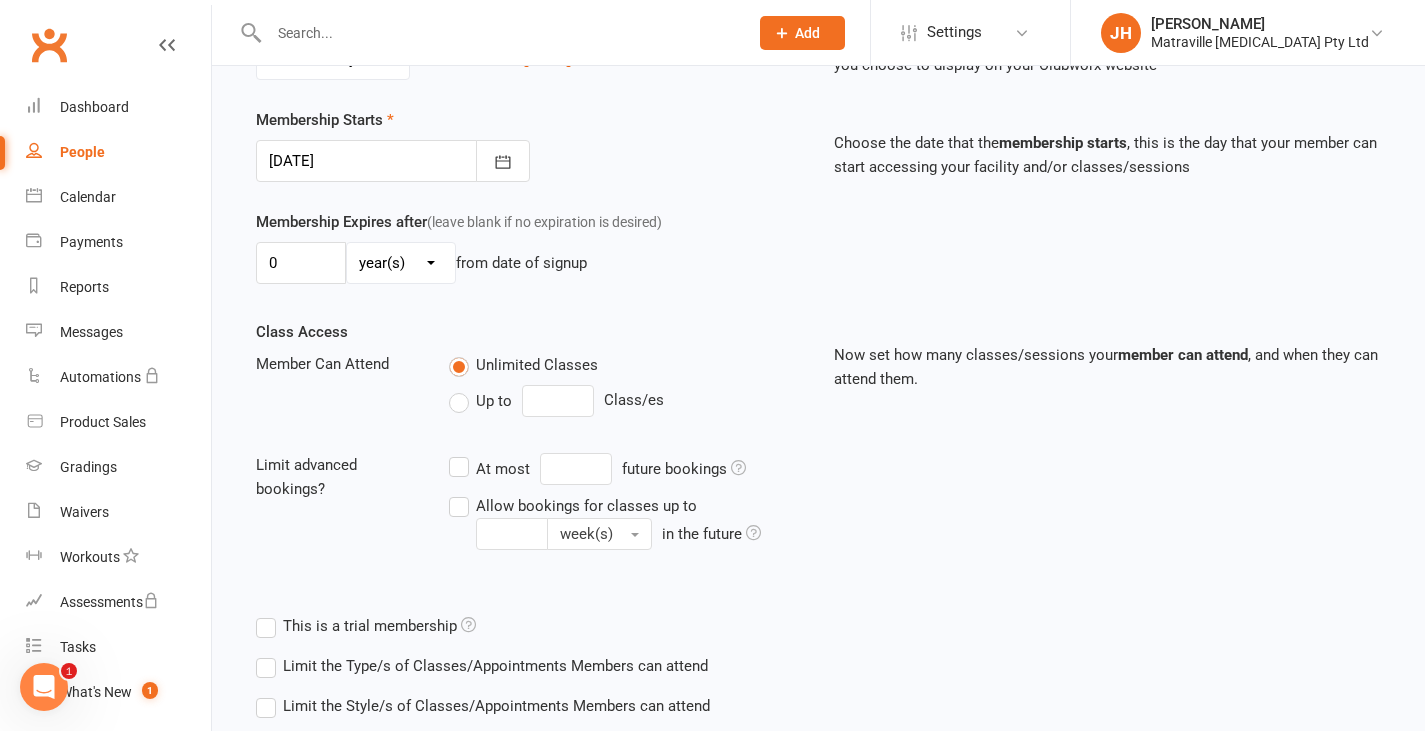 scroll, scrollTop: 579, scrollLeft: 0, axis: vertical 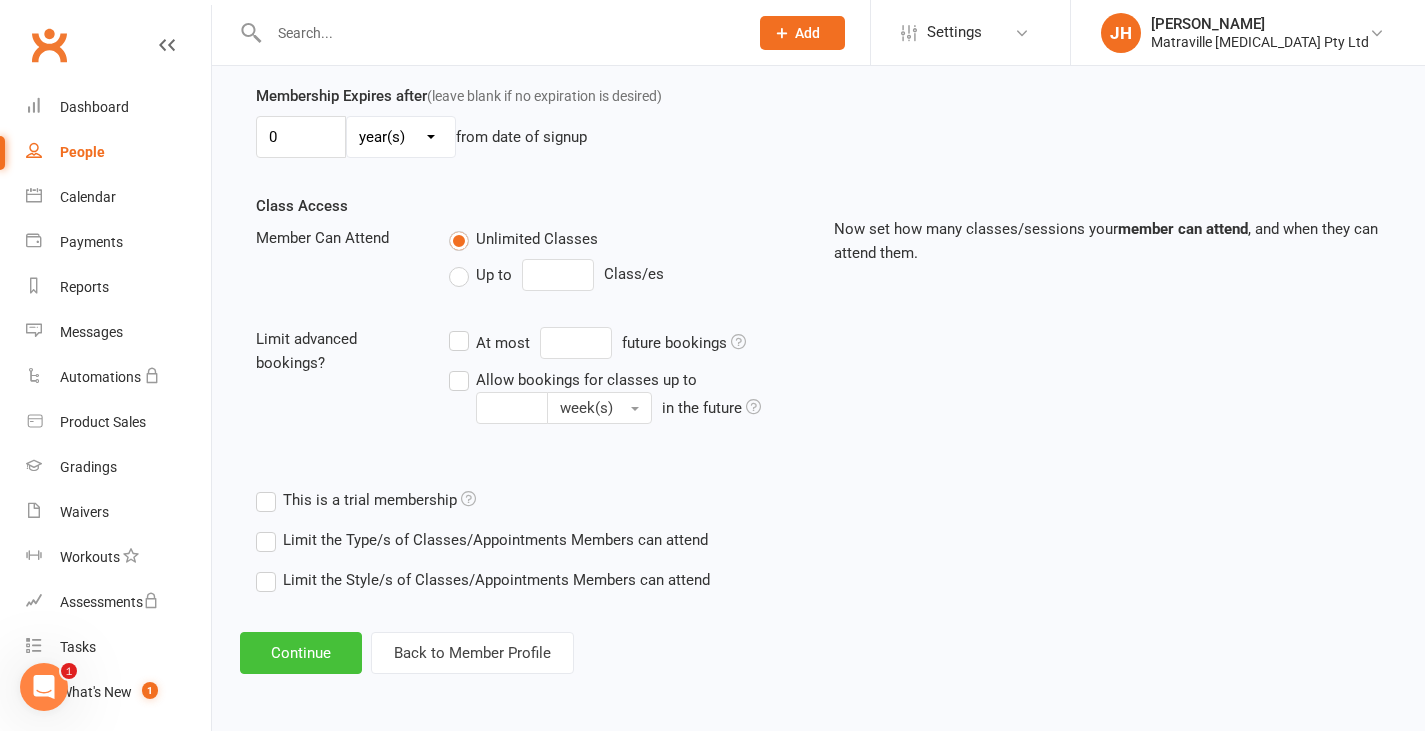 click on "Continue" at bounding box center [301, 653] 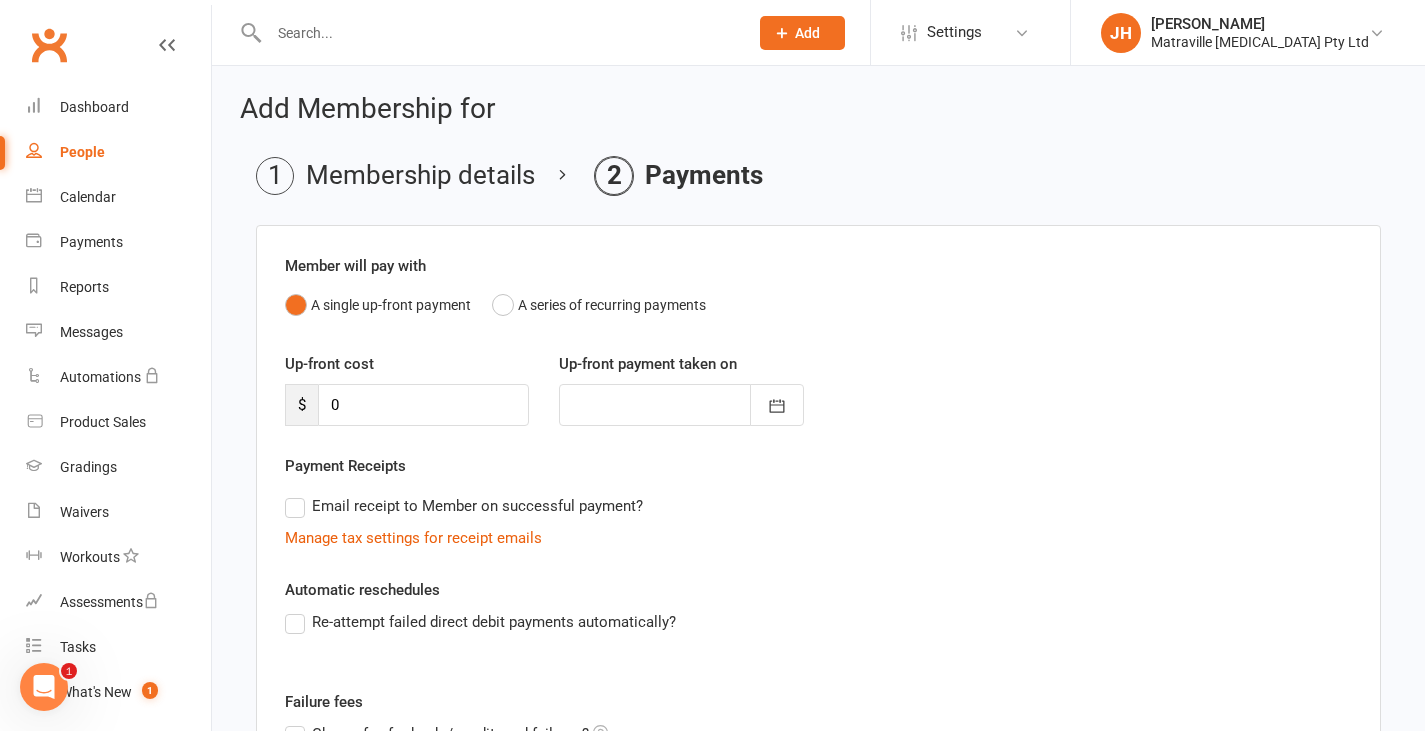 scroll, scrollTop: 278, scrollLeft: 0, axis: vertical 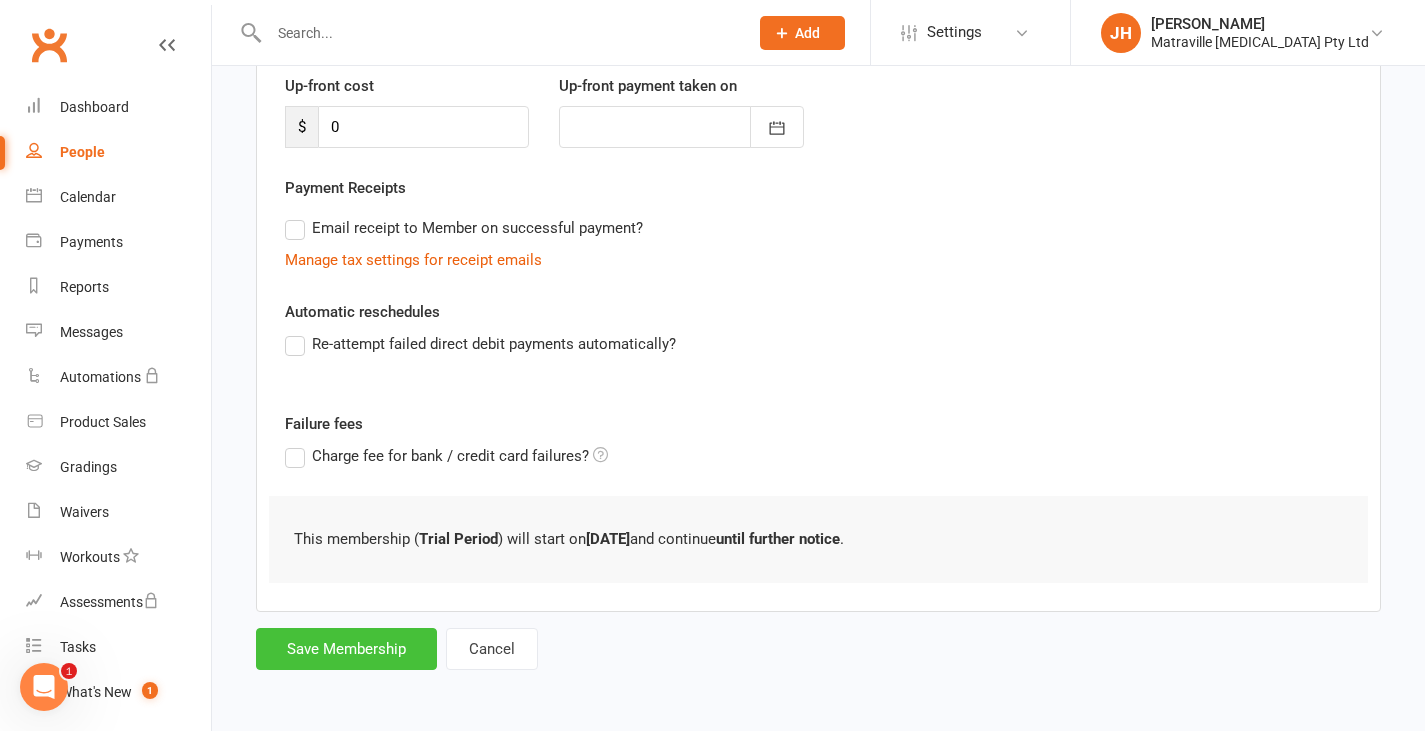 click on "Save Membership" at bounding box center (346, 649) 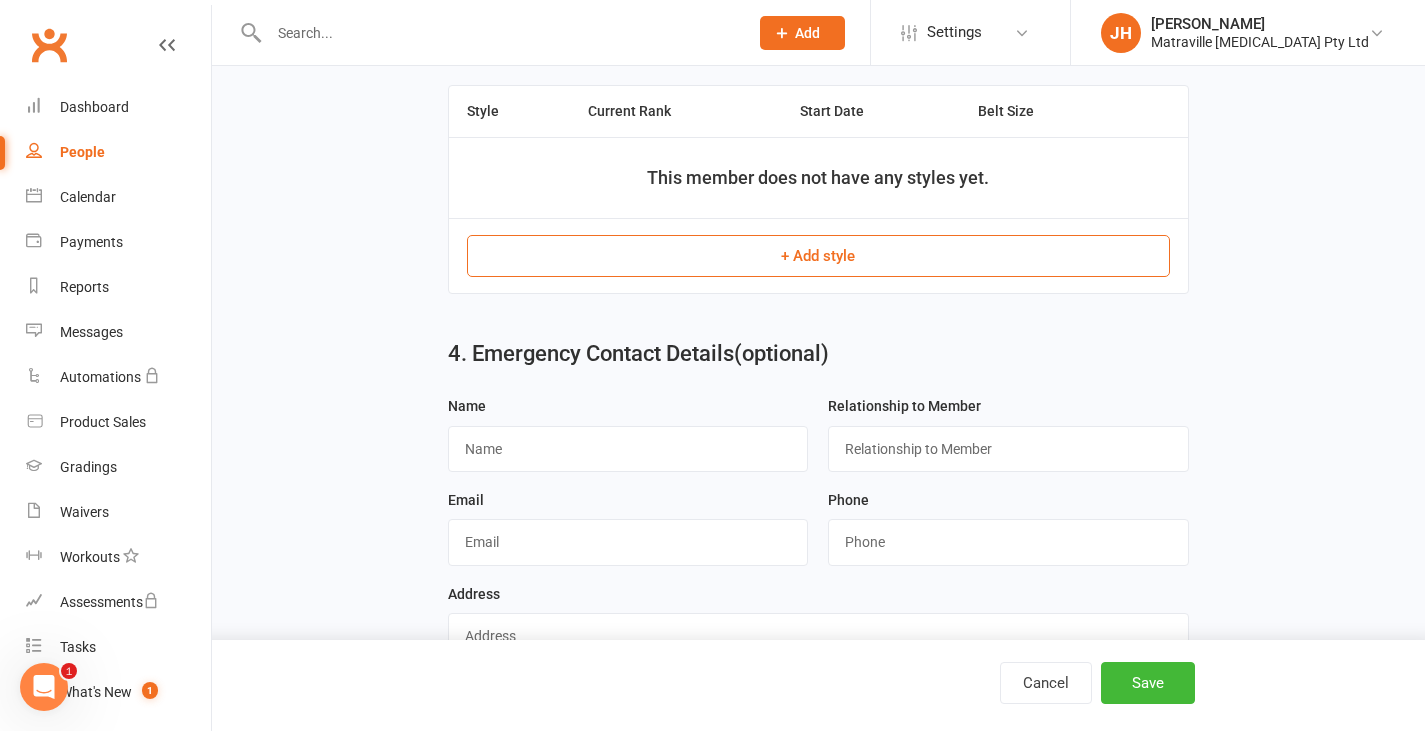 scroll, scrollTop: 954, scrollLeft: 0, axis: vertical 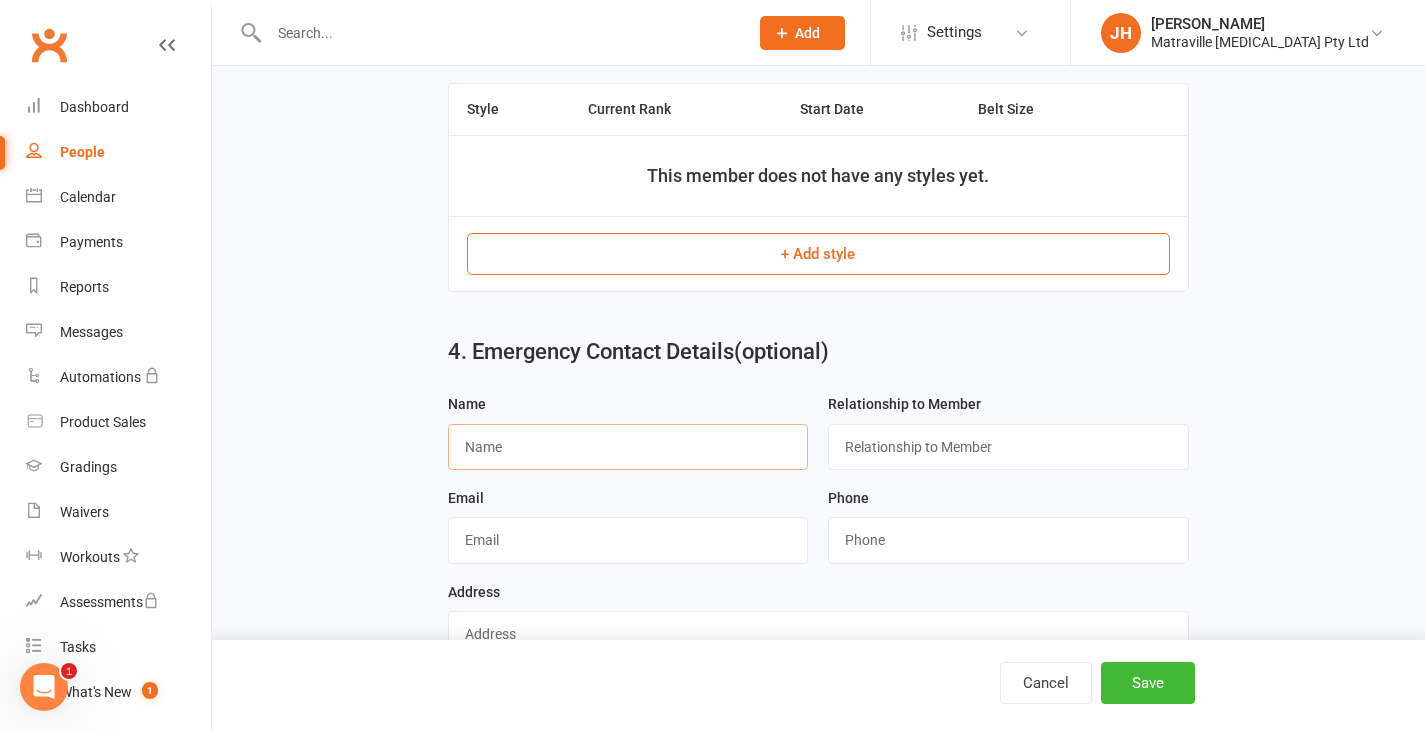 click at bounding box center [628, 447] 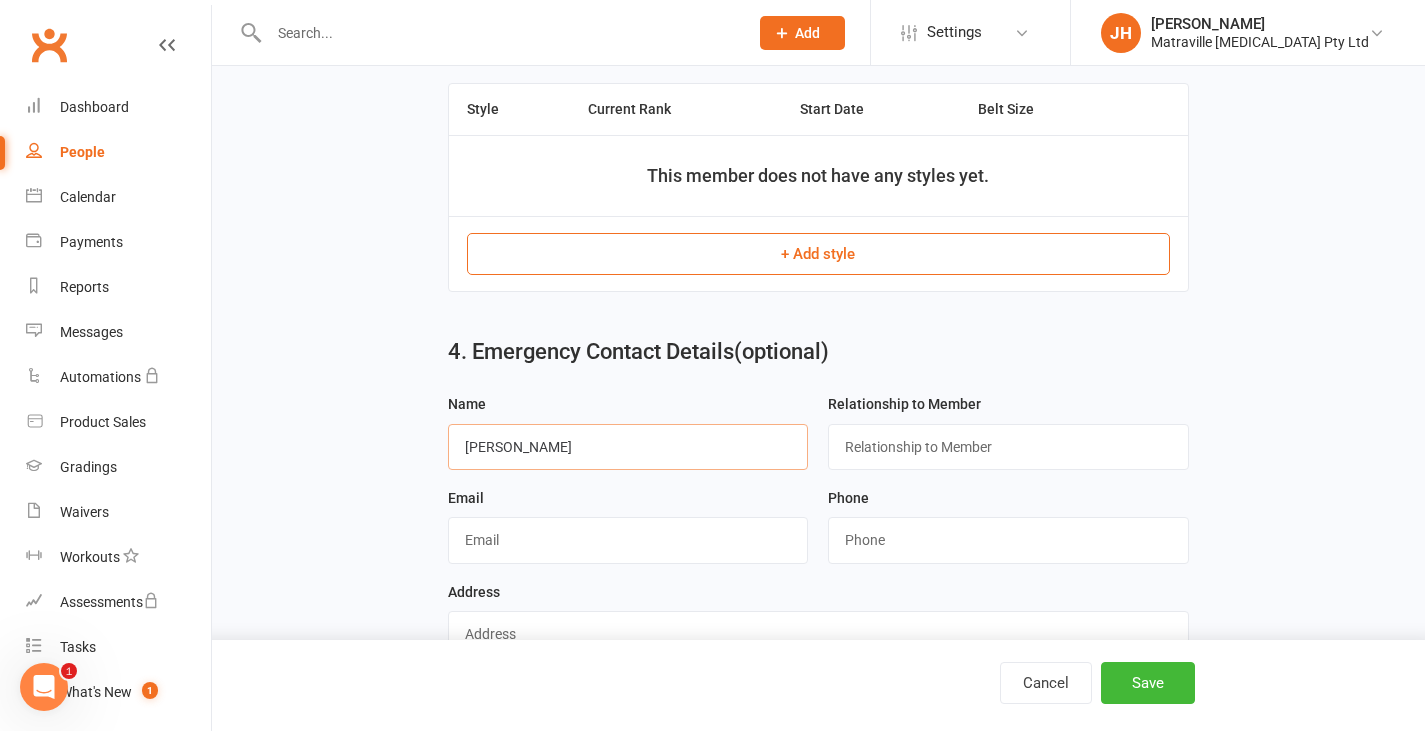 type on "[PERSON_NAME]" 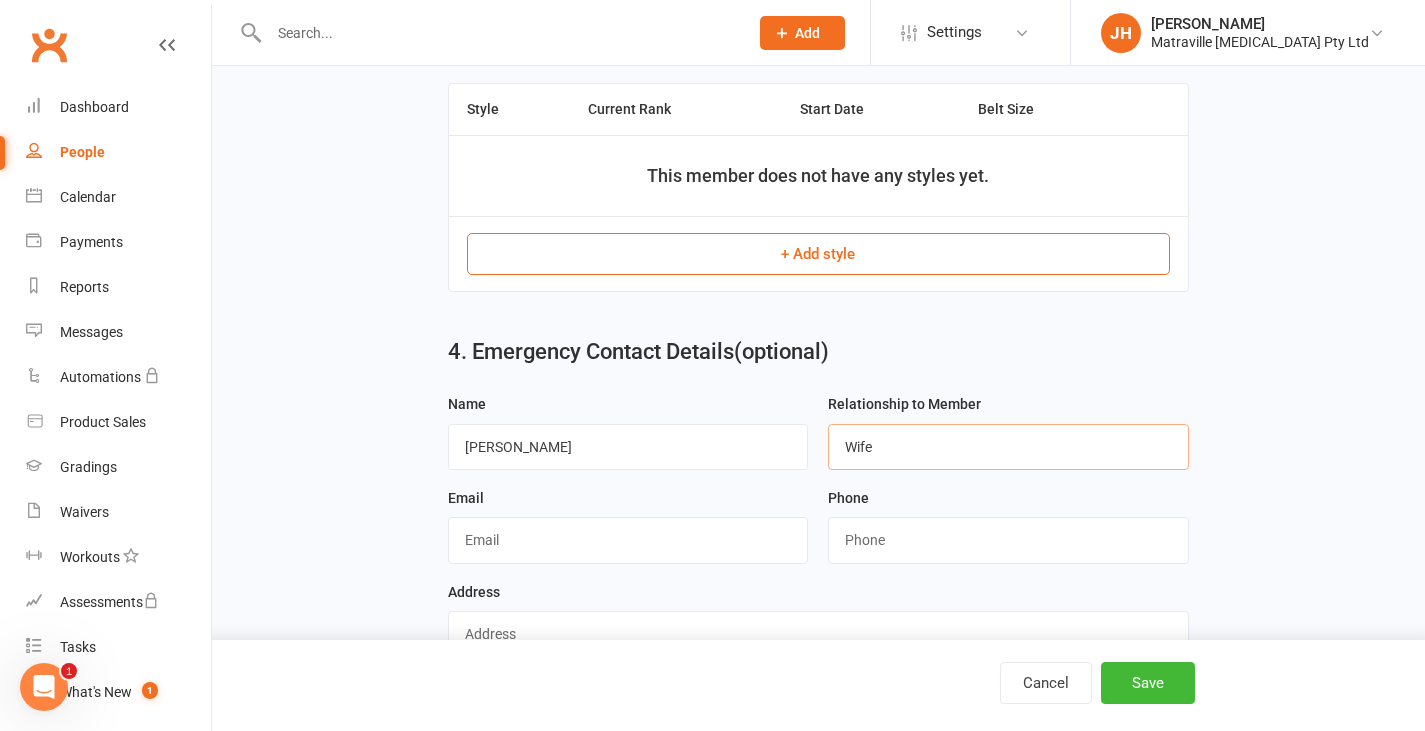 type on "Wife" 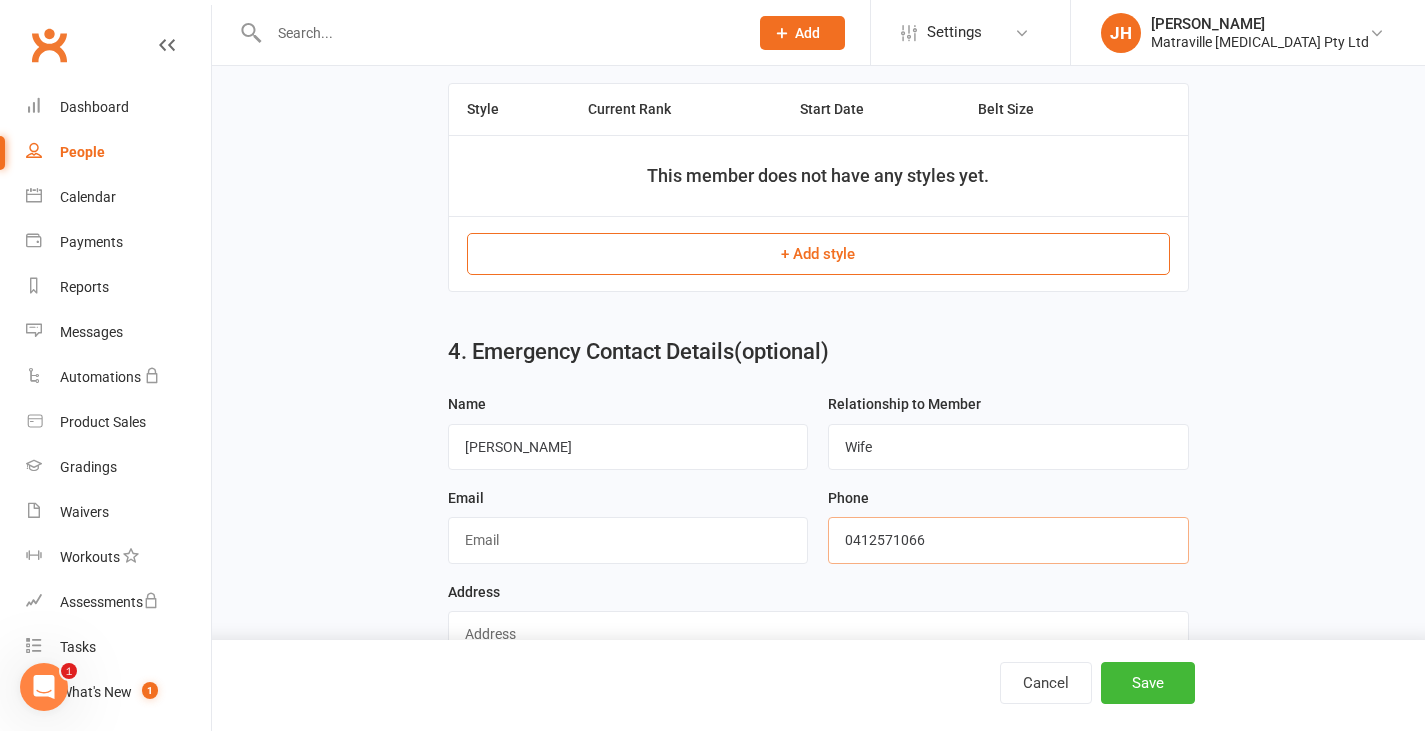 type on "0412571066" 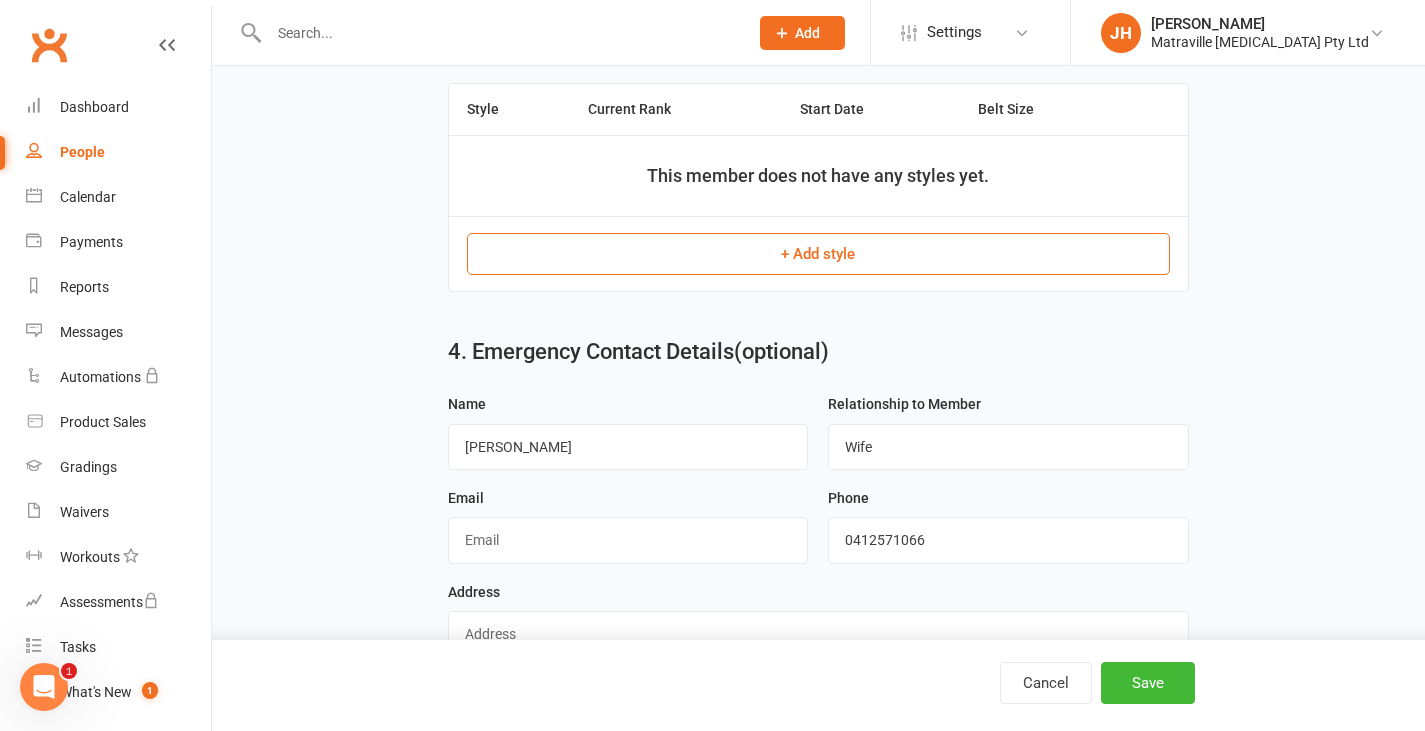 click on "Cancel   Save" at bounding box center [712, 685] 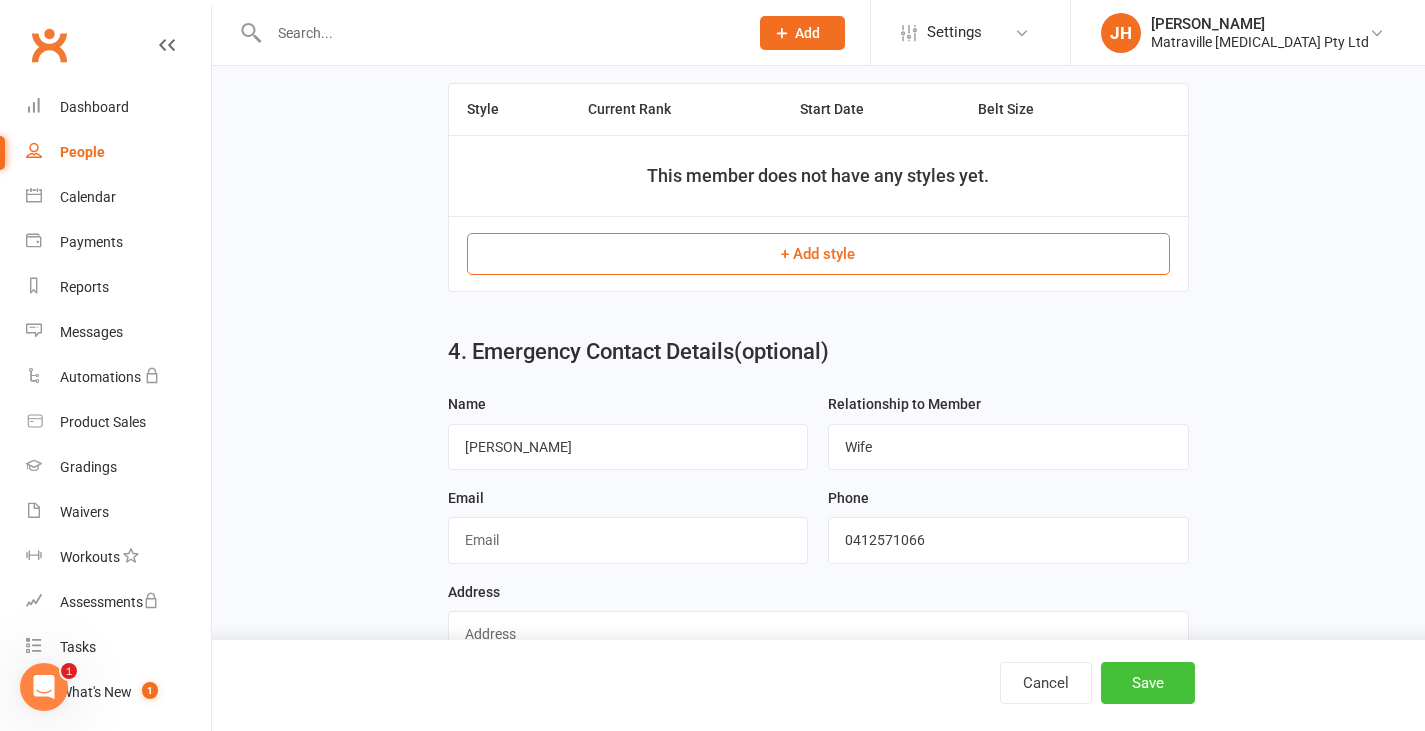 click on "Save" at bounding box center [1148, 683] 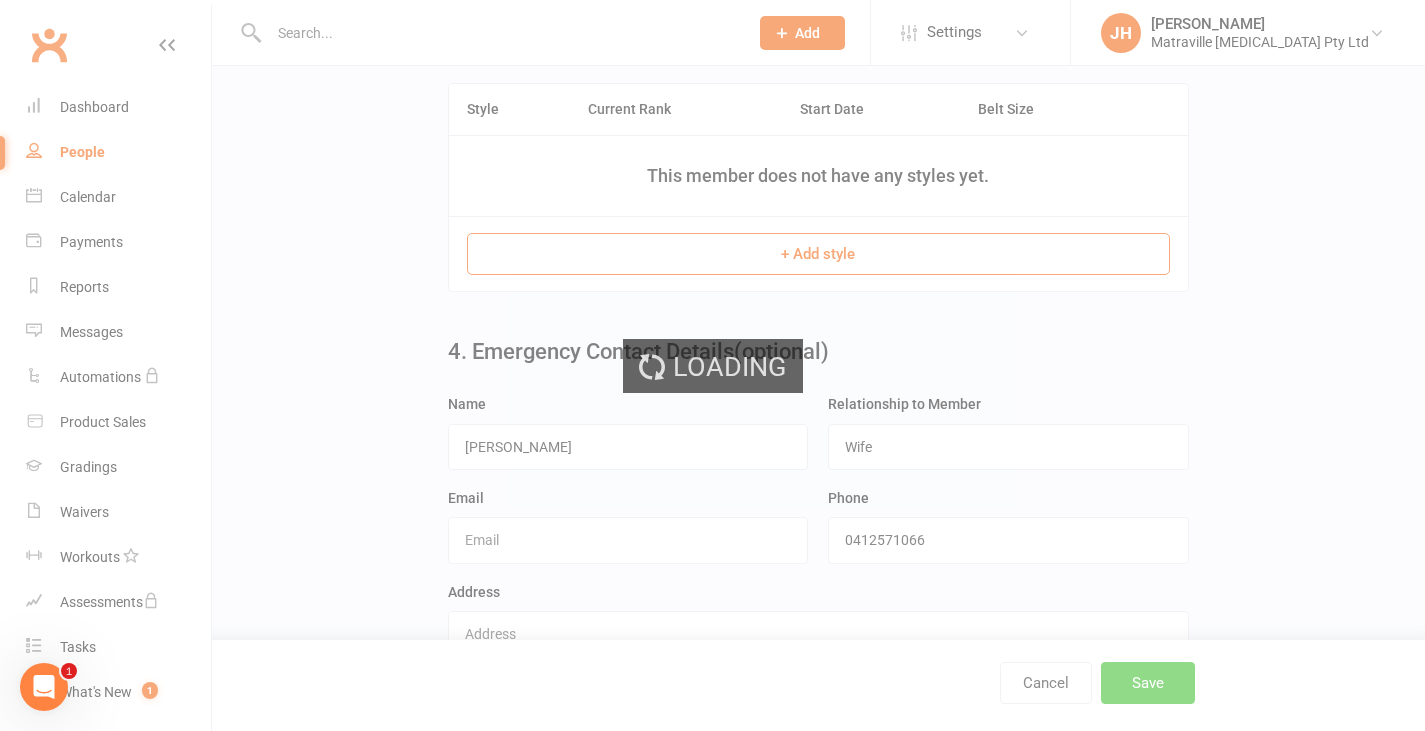 scroll, scrollTop: 0, scrollLeft: 0, axis: both 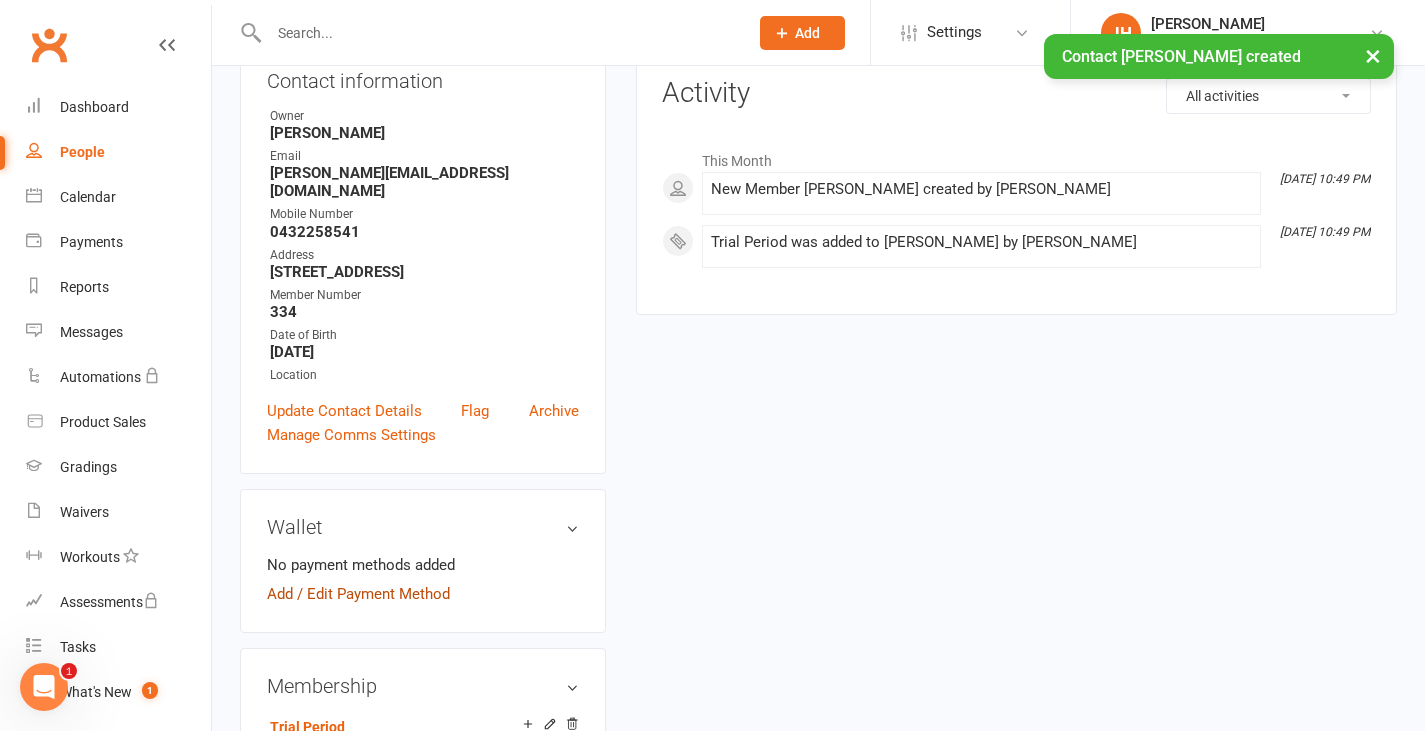 click on "Add / Edit Payment Method" at bounding box center [358, 594] 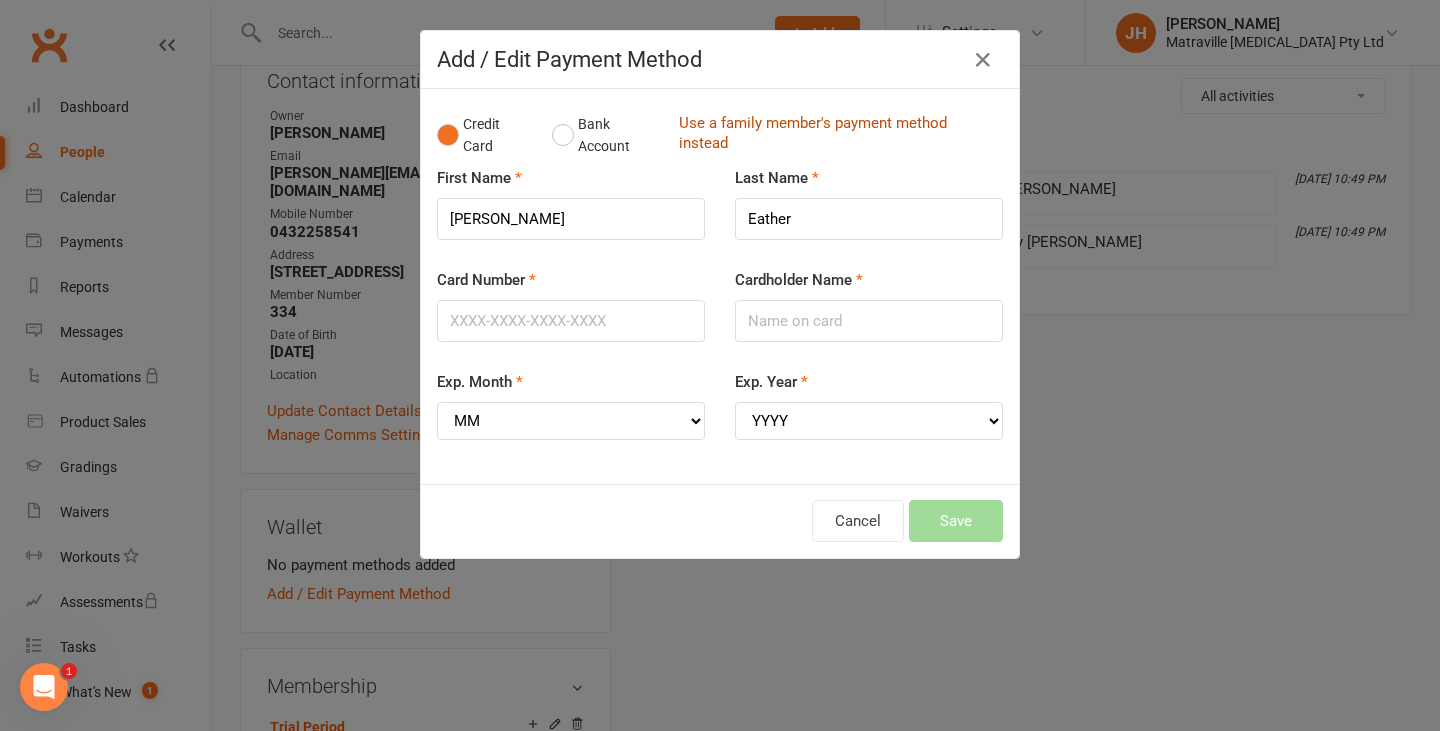 click on "Use a family member's payment method instead" at bounding box center (836, 135) 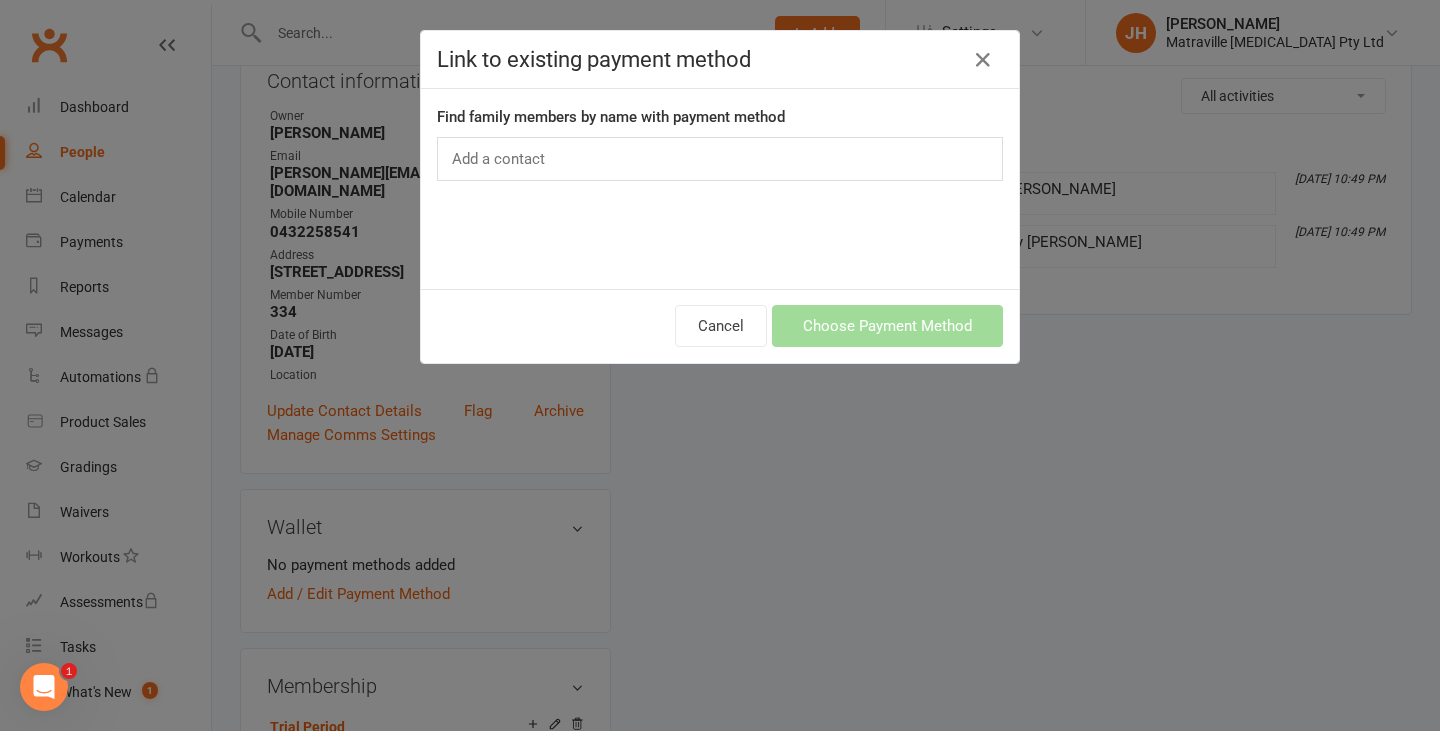 click on "Add a contact" at bounding box center (720, 159) 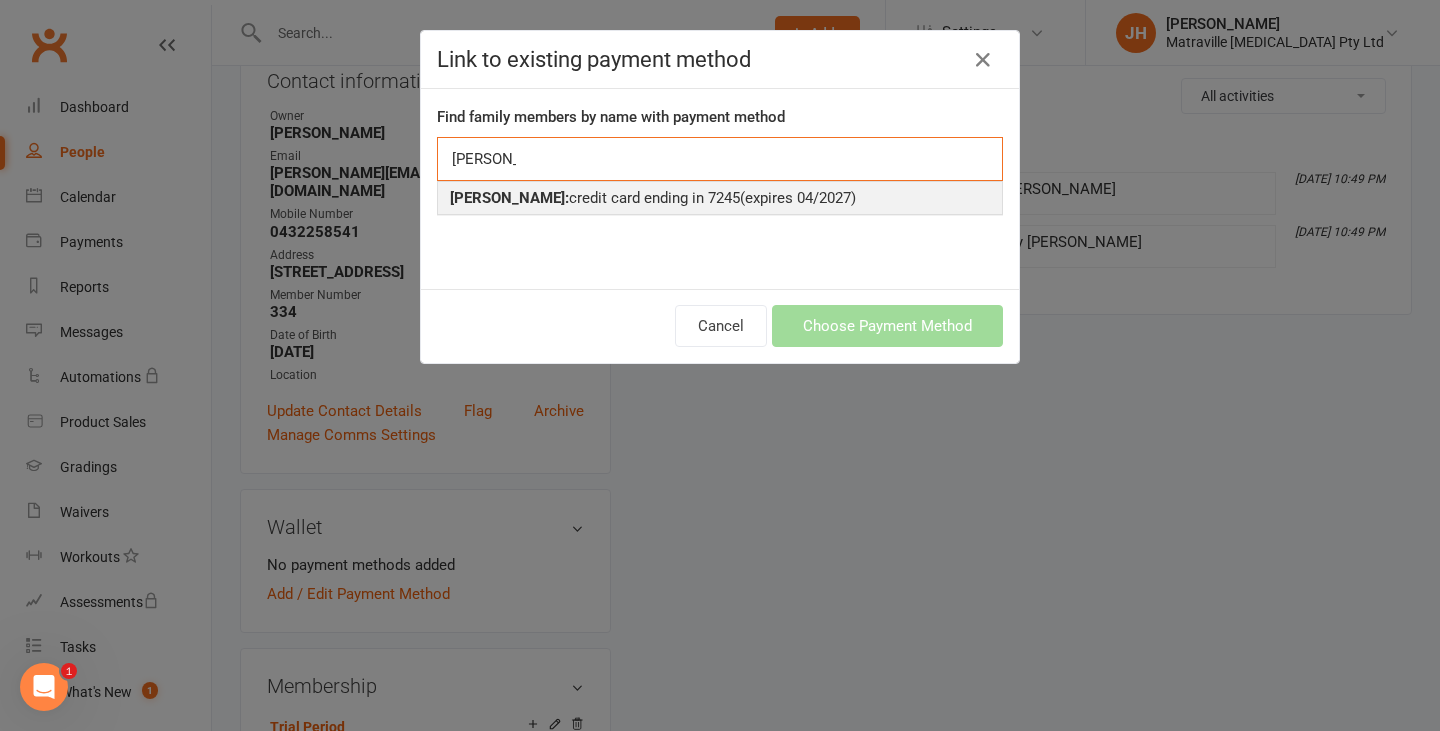 type on "[PERSON_NAME]" 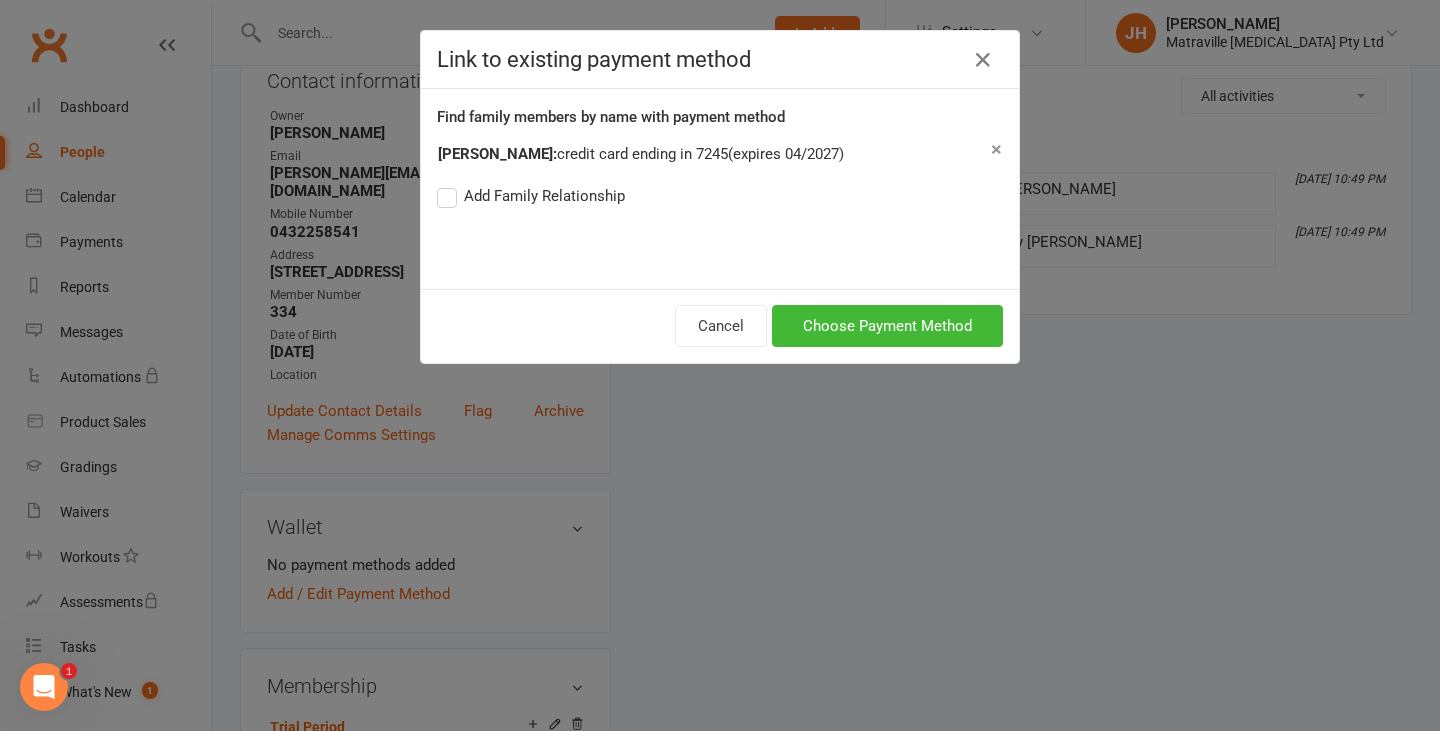 click on "Add Family Relationship" at bounding box center (531, 196) 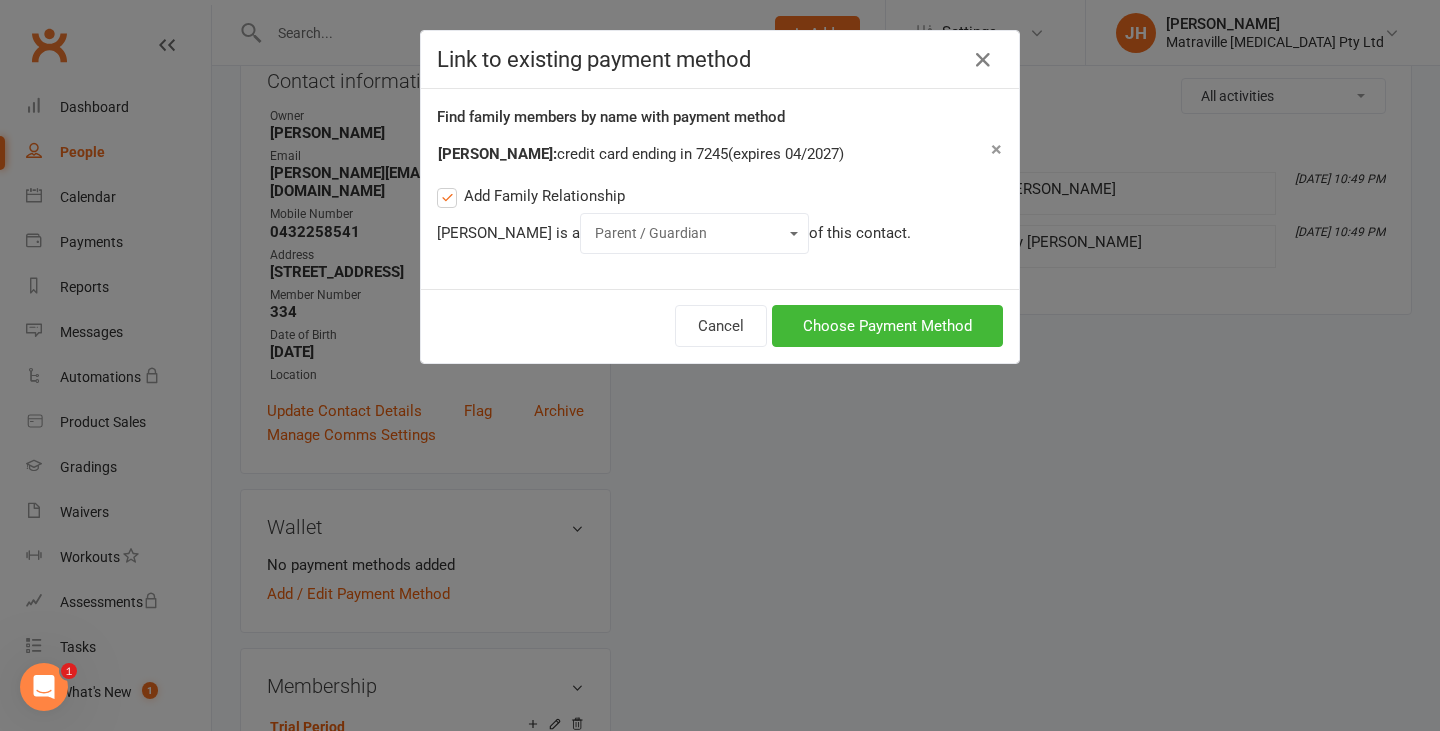 click on "Parent / Guardian Child Sibling (parent not in system) Spouse / Partner Cousin / Other Family Friend Other" at bounding box center (694, 233) 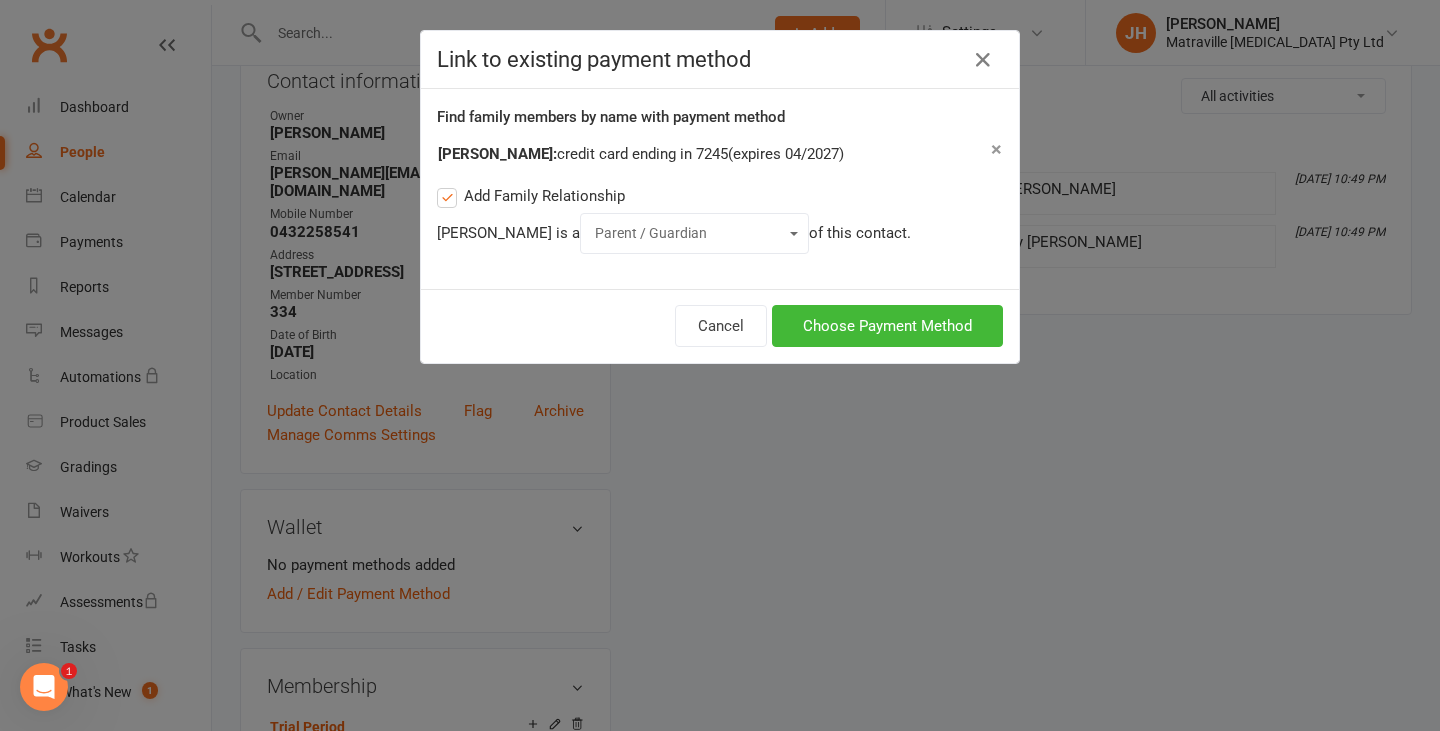 select on "1" 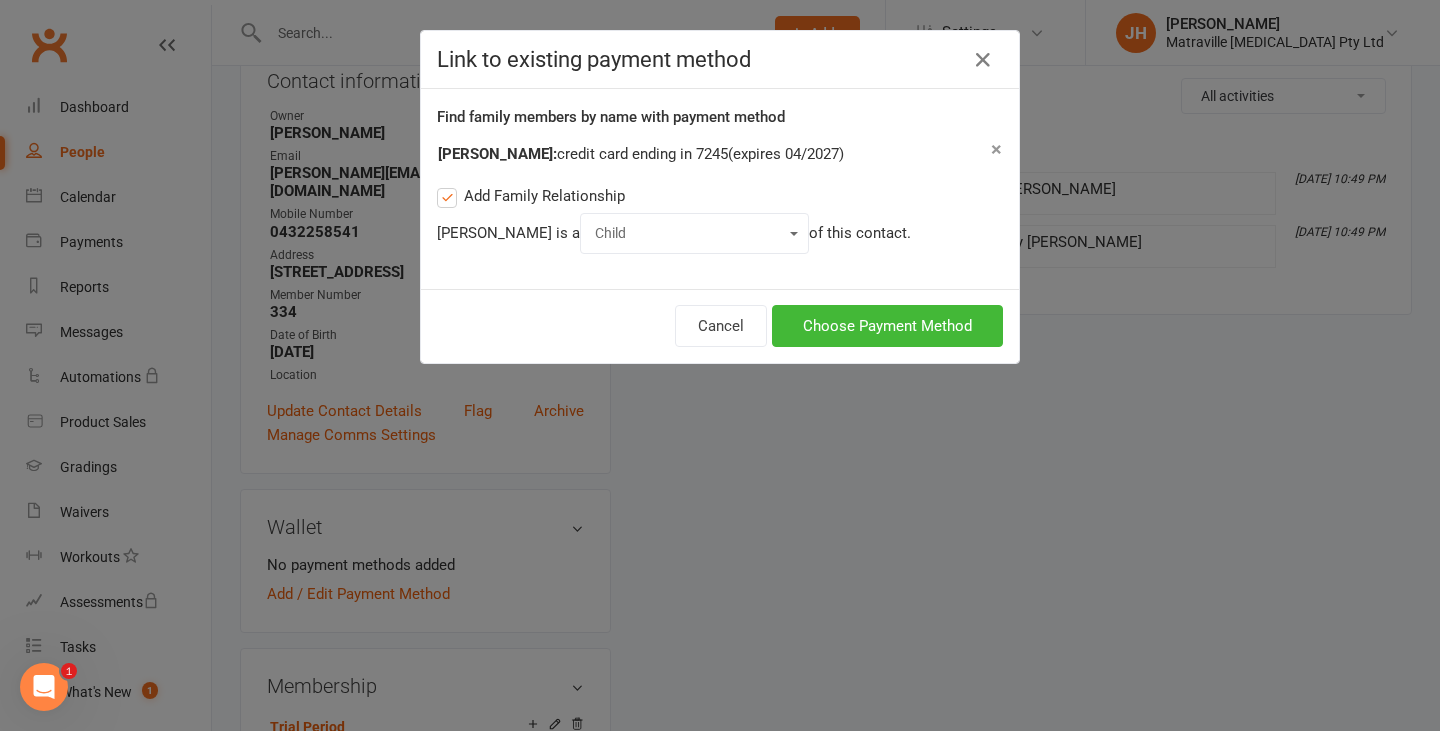click on "Parent / Guardian Child Sibling (parent not in system) Spouse / Partner Cousin / Other Family Friend Other" at bounding box center (694, 233) 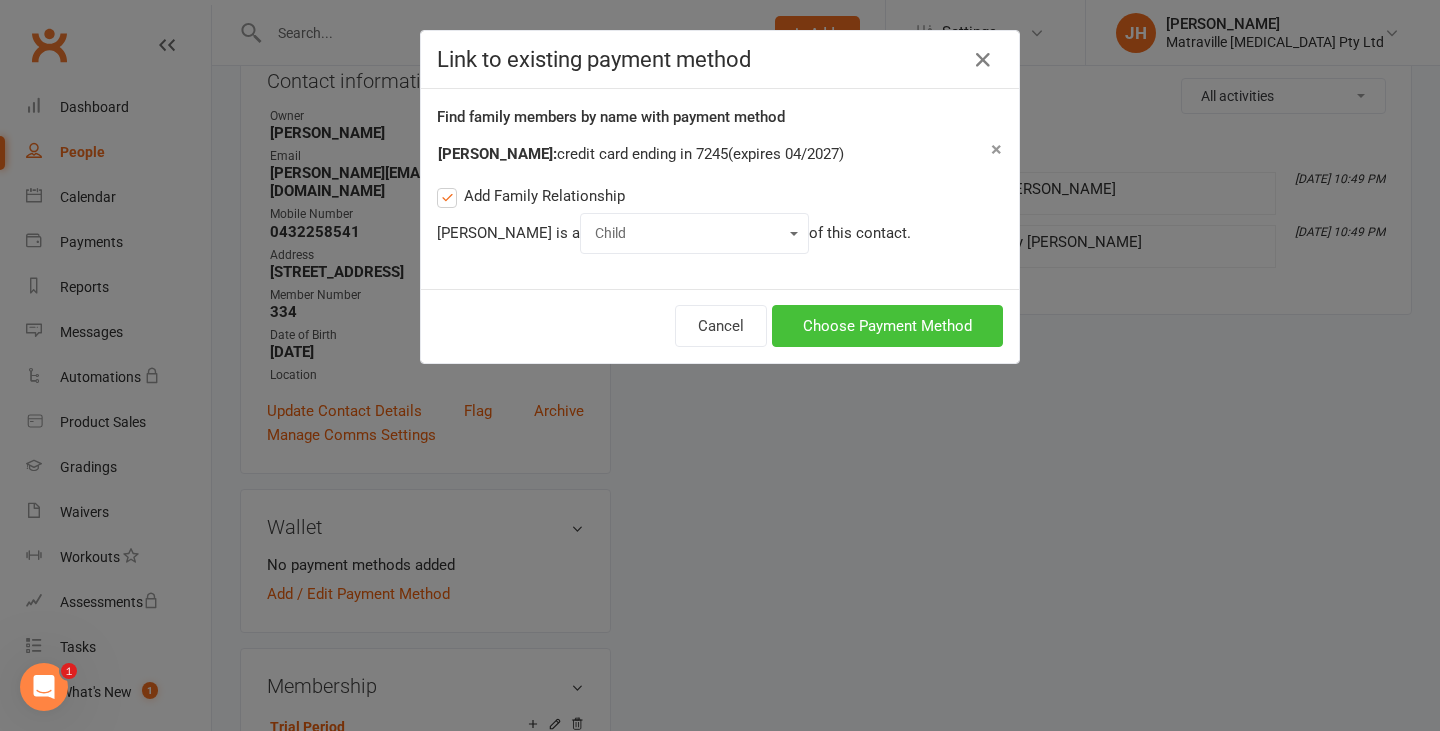 click on "Choose Payment Method" at bounding box center (887, 326) 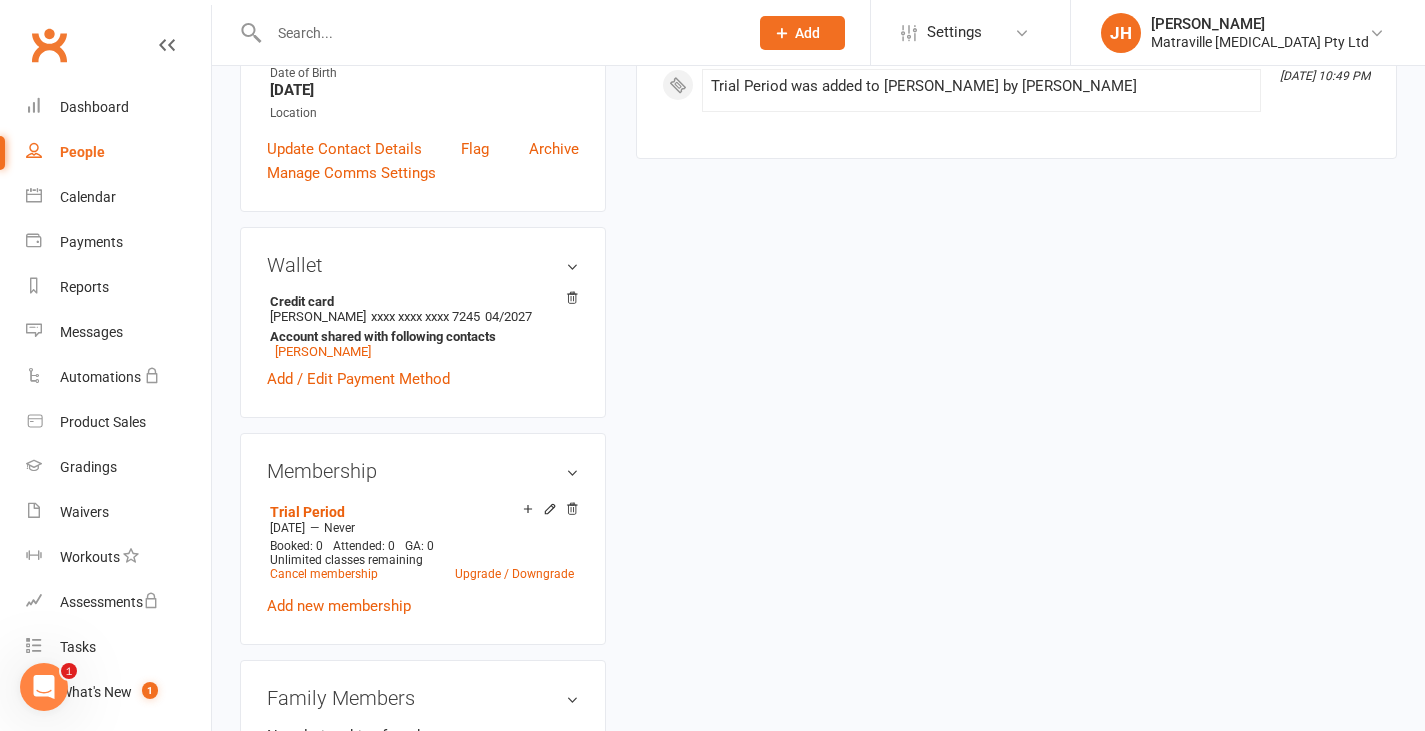 scroll, scrollTop: 505, scrollLeft: 0, axis: vertical 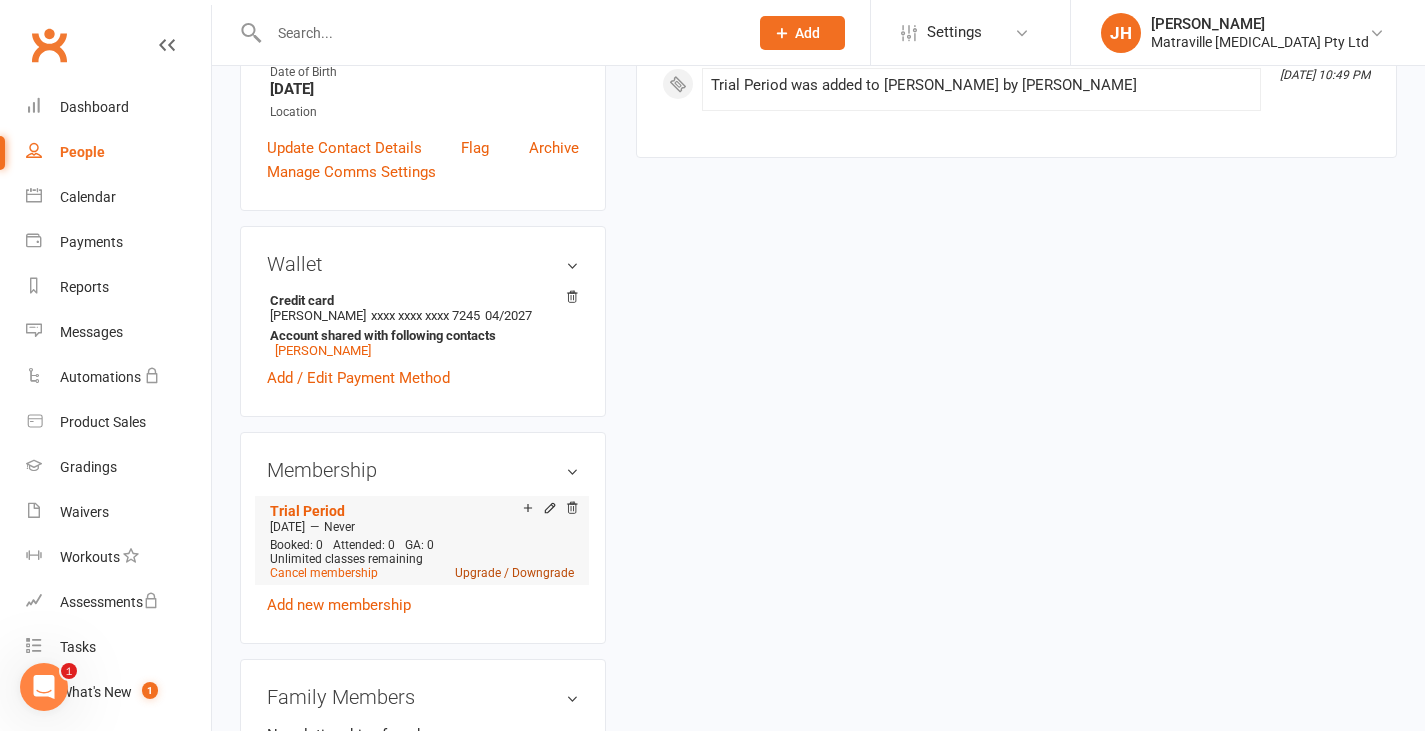 click on "Upgrade / Downgrade" at bounding box center [514, 573] 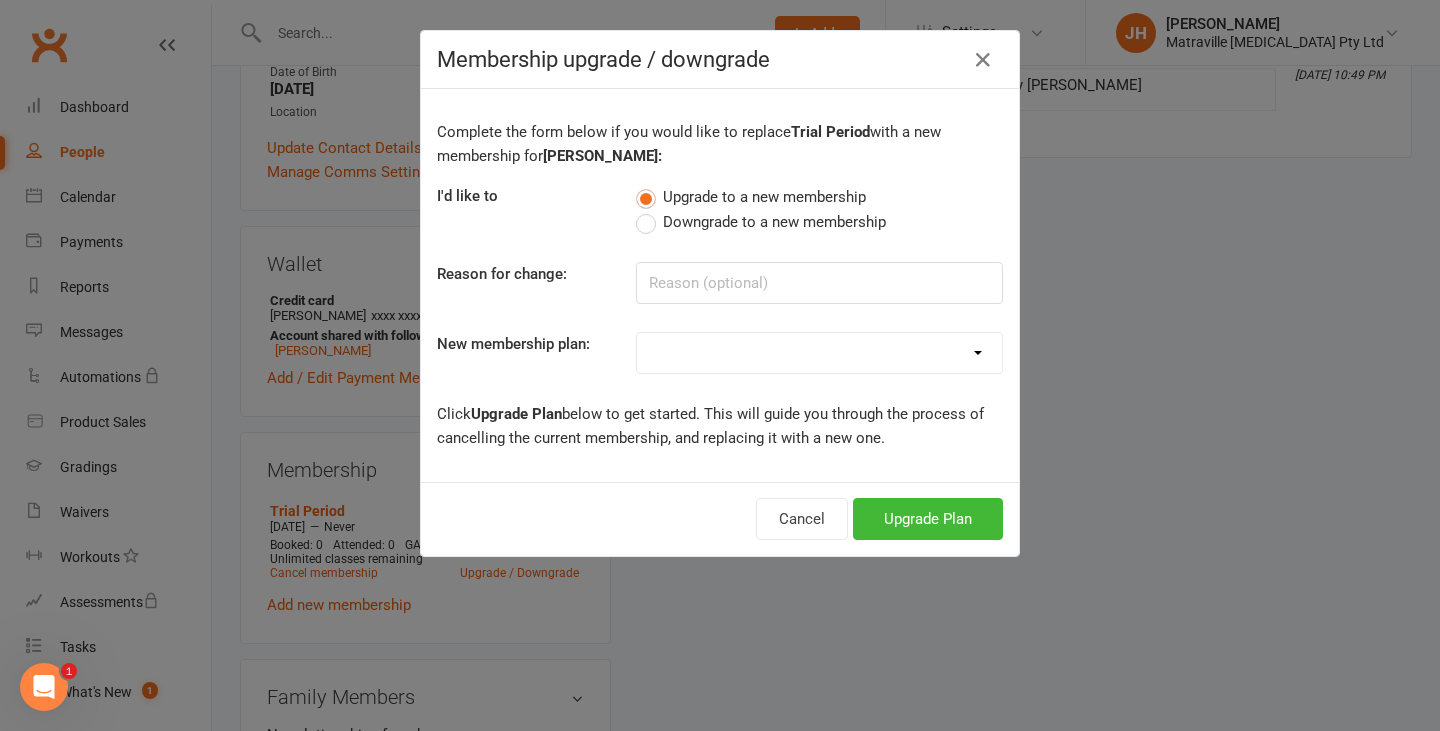 click on "Trial Period Suspended Period Standard Adult BJJ Concession/Student Adult BJJ Standard Child [DEMOGRAPHIC_DATA]-7 BJJ Standard Child [DEMOGRAPHIC_DATA]-12 BJJ 2 x Child [DEMOGRAPHIC_DATA]-7 BJJ 2 x Child [DEMOGRAPHIC_DATA]-17 BJJ 2 x Child (mixed) BJJ 3 x Child [DEMOGRAPHIC_DATA]-7 BJJ 3 x Child [DEMOGRAPHIC_DATA]-17 BJJ 2 x Child [DEMOGRAPHIC_DATA]-7 + 1 x Child [DEMOGRAPHIC_DATA]-17 BJJ 1 x Child [DEMOGRAPHIC_DATA]-7 + 2 x Child [DEMOGRAPHIC_DATA]-17 BJJ 1 x Adult + 1 x Child [DEMOGRAPHIC_DATA]-7 BJJ 1 x Adult + 1 x Child [DEMOGRAPHIC_DATA]-17 BJJ 1 x Adult + 2 x Child [DEMOGRAPHIC_DATA]-7 BJJ 1 x Adult + 2 x Child [DEMOGRAPHIC_DATA]-17 BJJ 1 x Adult + 2 x Child (mixed) BJJ 2 x Adult + 1 x Child [DEMOGRAPHIC_DATA]-7 BJJ 2 x Adult + 1 x Child [DEMOGRAPHIC_DATA]-17 BJJ 1 x Early Adult + 2 x Child (mixed) BJJ 1 x Early Adult + 1 x Child [DEMOGRAPHIC_DATA]-7 BJJ 1 x Early Adult + 1 x Child [DEMOGRAPHIC_DATA]-17 BJJ Family Pack x 4 or more Active Kids Voucher Plan Owners Instructor Membership BJJ Family Membership Early Bird Standard Adult BJJ Standard Child [DEMOGRAPHIC_DATA]-17 BJJ (Annual) Gift voucher Casual Classes Catchup Payment Loyalty Standard Adult BJJ Standard Mixed Child [DEMOGRAPHIC_DATA]-12 & 13-17 BJJ (Quarterly) Standard Child [DEMOGRAPHIC_DATA]-17 BJJ 1 x Child [DEMOGRAPHIC_DATA]-12 + 1 x Child [DEMOGRAPHIC_DATA]-17 BJJ 2 x Adult Standard Child [DEMOGRAPHIC_DATA]-17 BJJ (Half Yearly)" at bounding box center [819, 353] 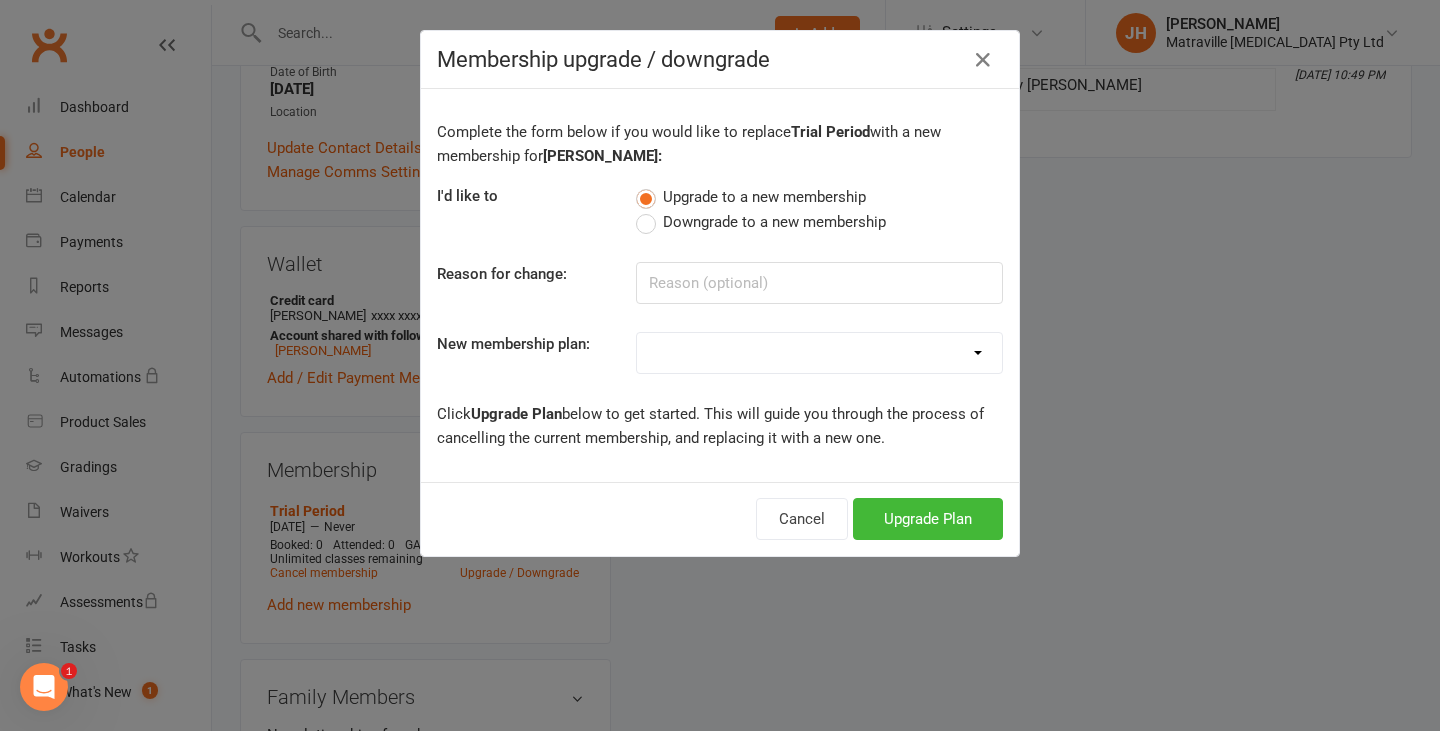 select on "27" 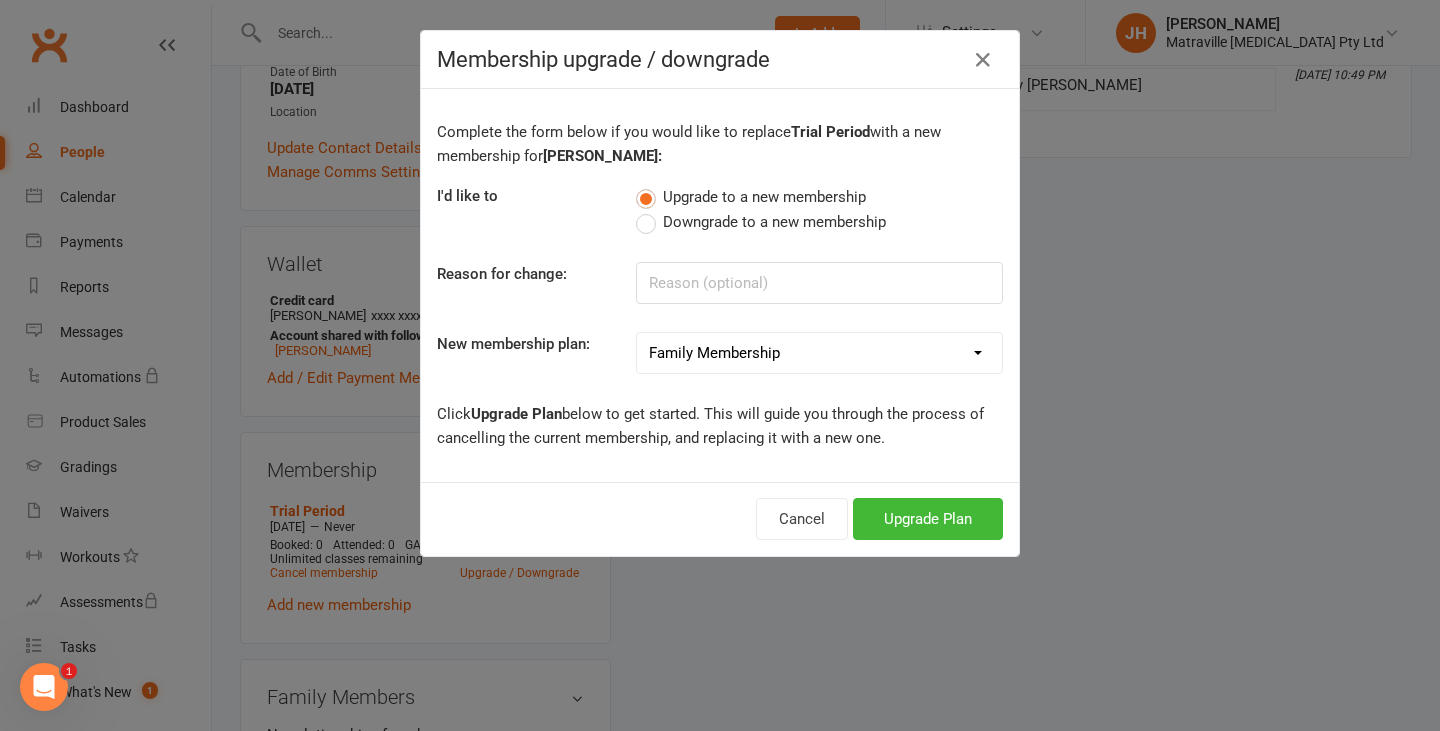 click on "Trial Period Suspended Period Standard Adult BJJ Concession/Student Adult BJJ Standard Child [DEMOGRAPHIC_DATA]-7 BJJ Standard Child [DEMOGRAPHIC_DATA]-12 BJJ 2 x Child [DEMOGRAPHIC_DATA]-7 BJJ 2 x Child [DEMOGRAPHIC_DATA]-17 BJJ 2 x Child (mixed) BJJ 3 x Child [DEMOGRAPHIC_DATA]-7 BJJ 3 x Child [DEMOGRAPHIC_DATA]-17 BJJ 2 x Child [DEMOGRAPHIC_DATA]-7 + 1 x Child [DEMOGRAPHIC_DATA]-17 BJJ 1 x Child [DEMOGRAPHIC_DATA]-7 + 2 x Child [DEMOGRAPHIC_DATA]-17 BJJ 1 x Adult + 1 x Child [DEMOGRAPHIC_DATA]-7 BJJ 1 x Adult + 1 x Child [DEMOGRAPHIC_DATA]-17 BJJ 1 x Adult + 2 x Child [DEMOGRAPHIC_DATA]-7 BJJ 1 x Adult + 2 x Child [DEMOGRAPHIC_DATA]-17 BJJ 1 x Adult + 2 x Child (mixed) BJJ 2 x Adult + 1 x Child [DEMOGRAPHIC_DATA]-7 BJJ 2 x Adult + 1 x Child [DEMOGRAPHIC_DATA]-17 BJJ 1 x Early Adult + 2 x Child (mixed) BJJ 1 x Early Adult + 1 x Child [DEMOGRAPHIC_DATA]-7 BJJ 1 x Early Adult + 1 x Child [DEMOGRAPHIC_DATA]-17 BJJ Family Pack x 4 or more Active Kids Voucher Plan Owners Instructor Membership BJJ Family Membership Early Bird Standard Adult BJJ Standard Child [DEMOGRAPHIC_DATA]-17 BJJ (Annual) Gift voucher Casual Classes Catchup Payment Loyalty Standard Adult BJJ Standard Mixed Child [DEMOGRAPHIC_DATA]-12 & 13-17 BJJ (Quarterly) Standard Child [DEMOGRAPHIC_DATA]-17 BJJ 1 x Child [DEMOGRAPHIC_DATA]-12 + 1 x Child [DEMOGRAPHIC_DATA]-17 BJJ 2 x Adult Standard Child [DEMOGRAPHIC_DATA]-17 BJJ (Half Yearly)" at bounding box center [819, 353] 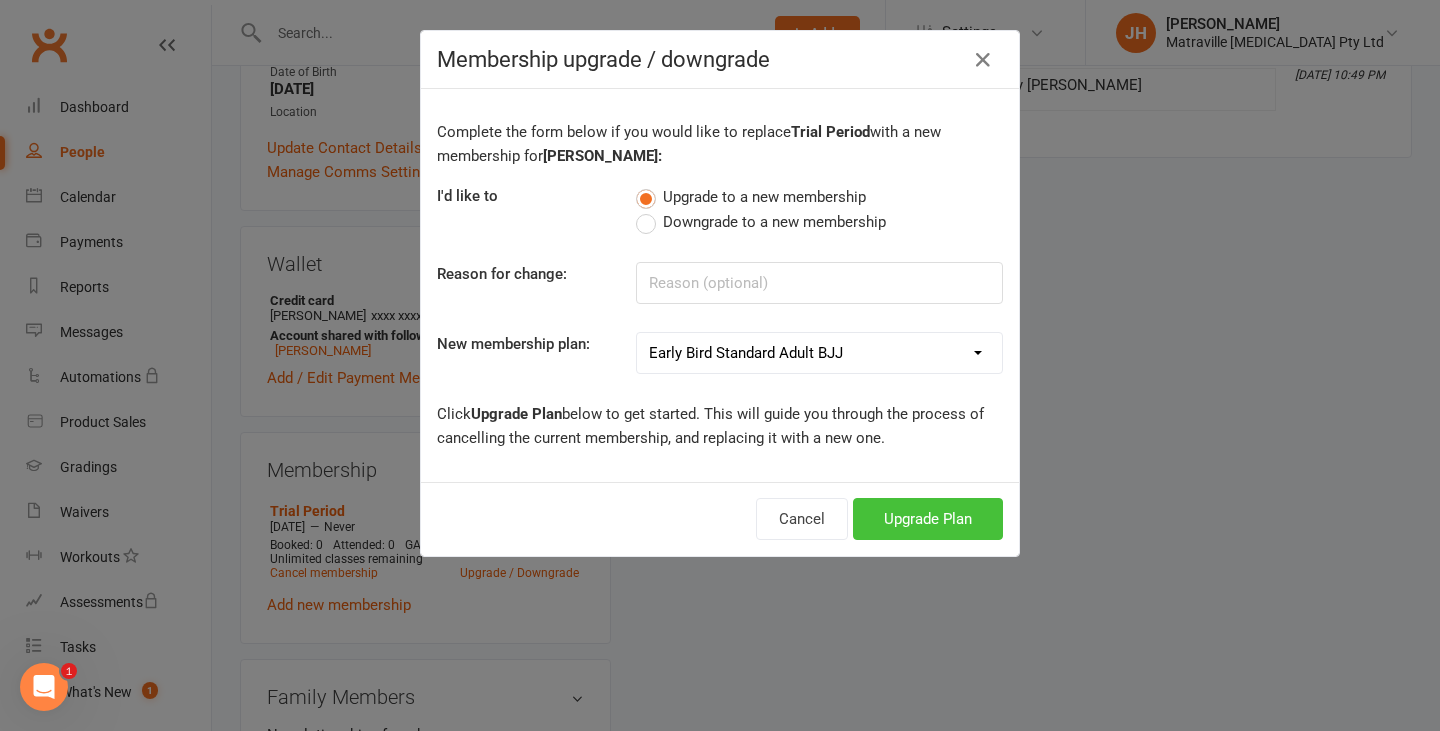 click on "Upgrade Plan" at bounding box center (928, 519) 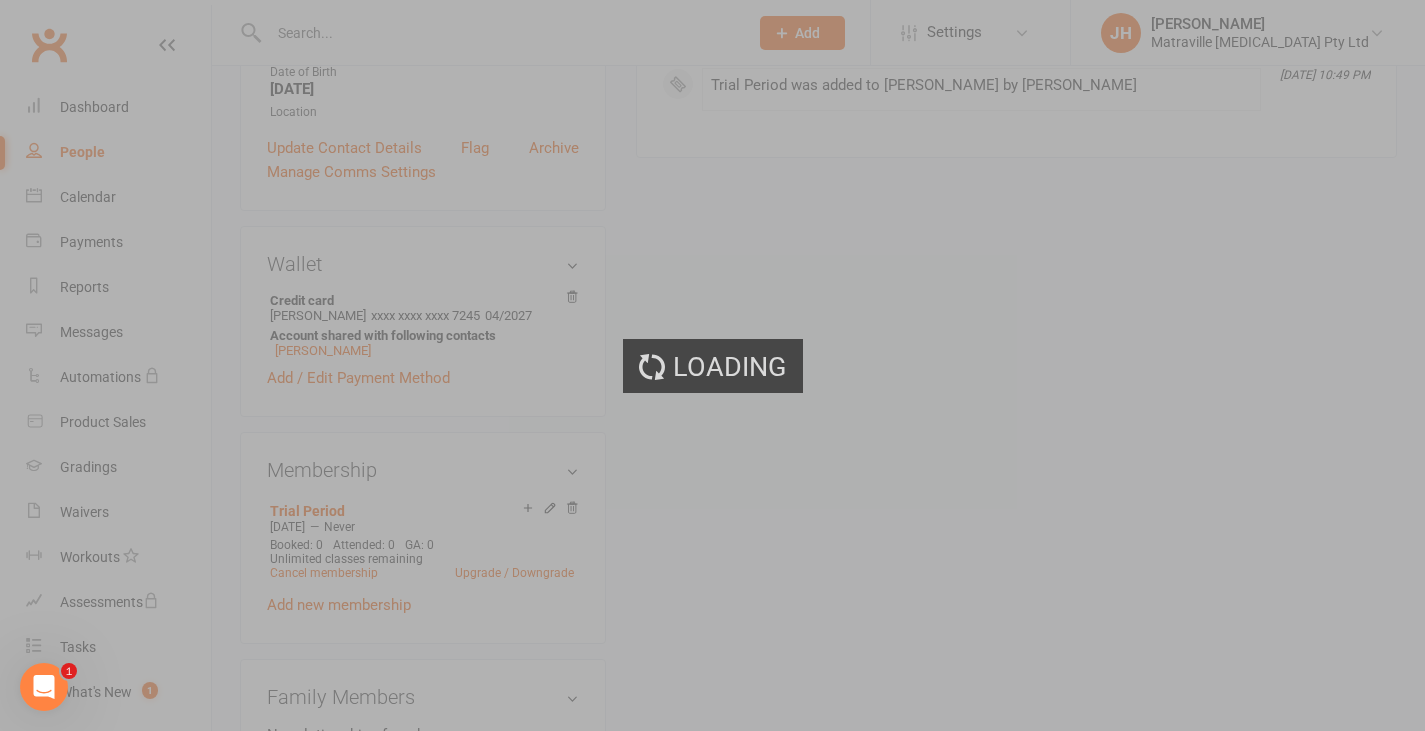scroll, scrollTop: 0, scrollLeft: 0, axis: both 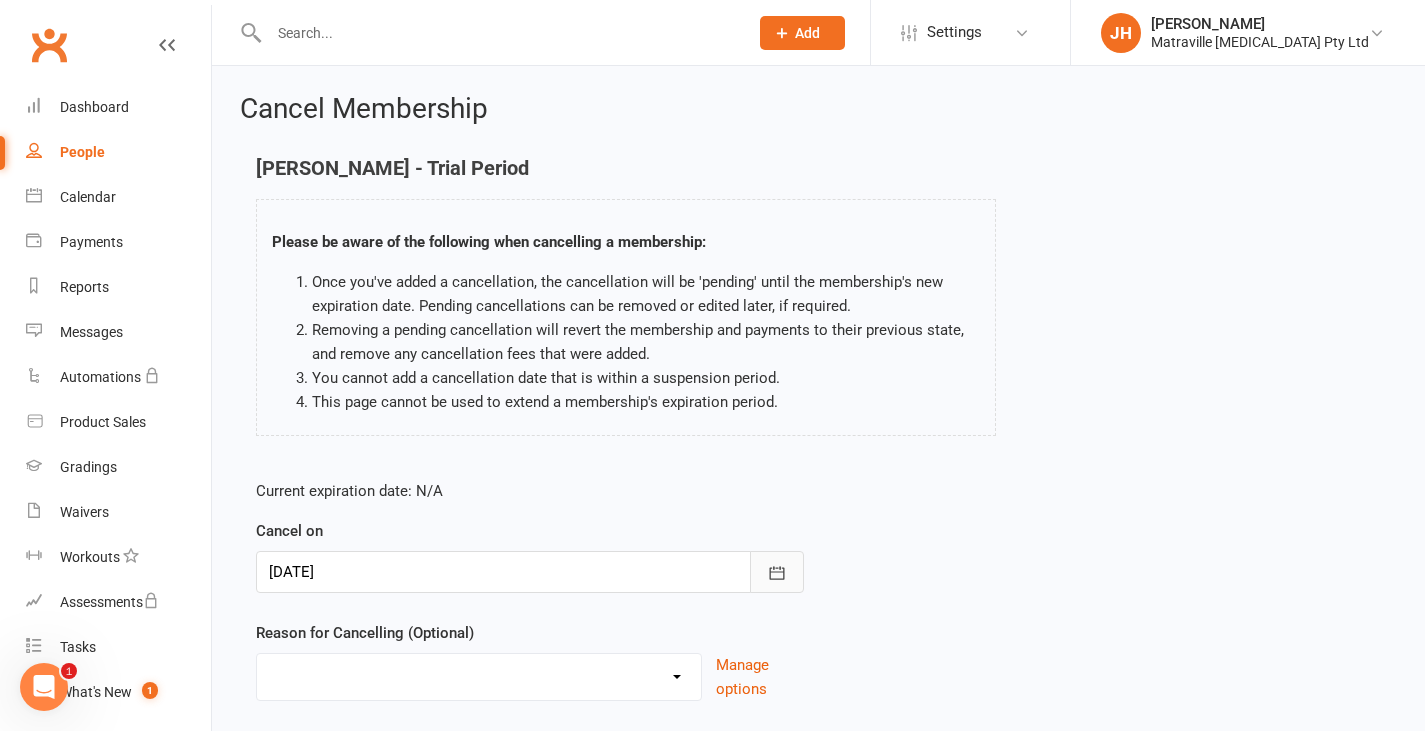 click 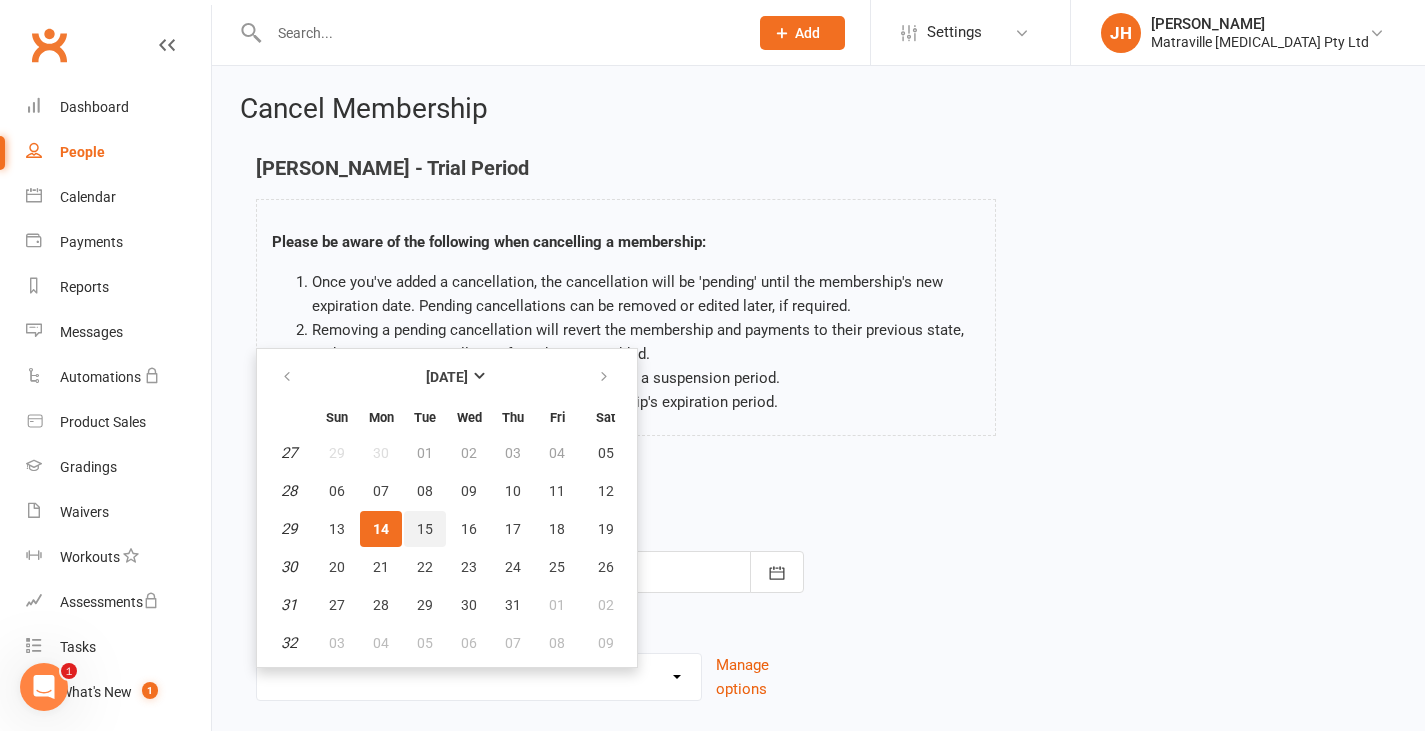 click on "15" at bounding box center (425, 529) 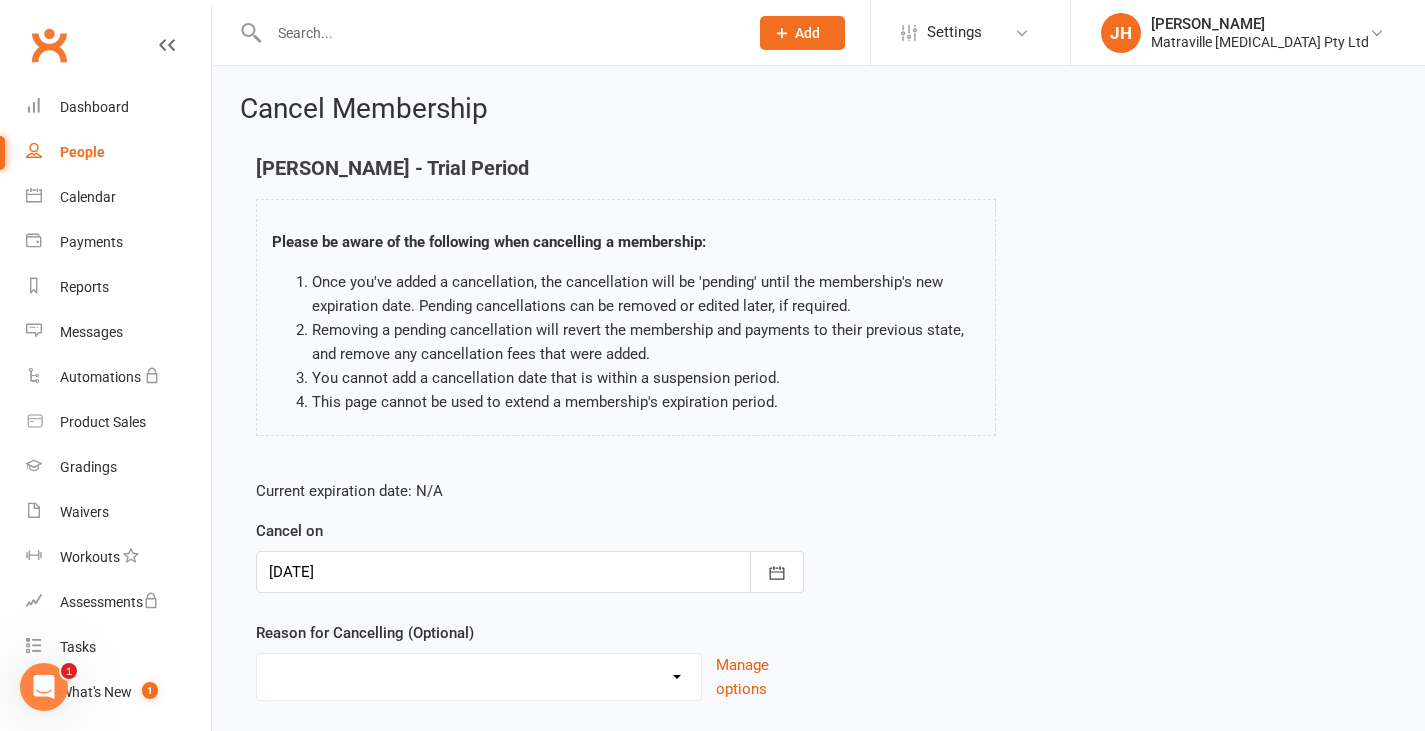 scroll, scrollTop: 133, scrollLeft: 0, axis: vertical 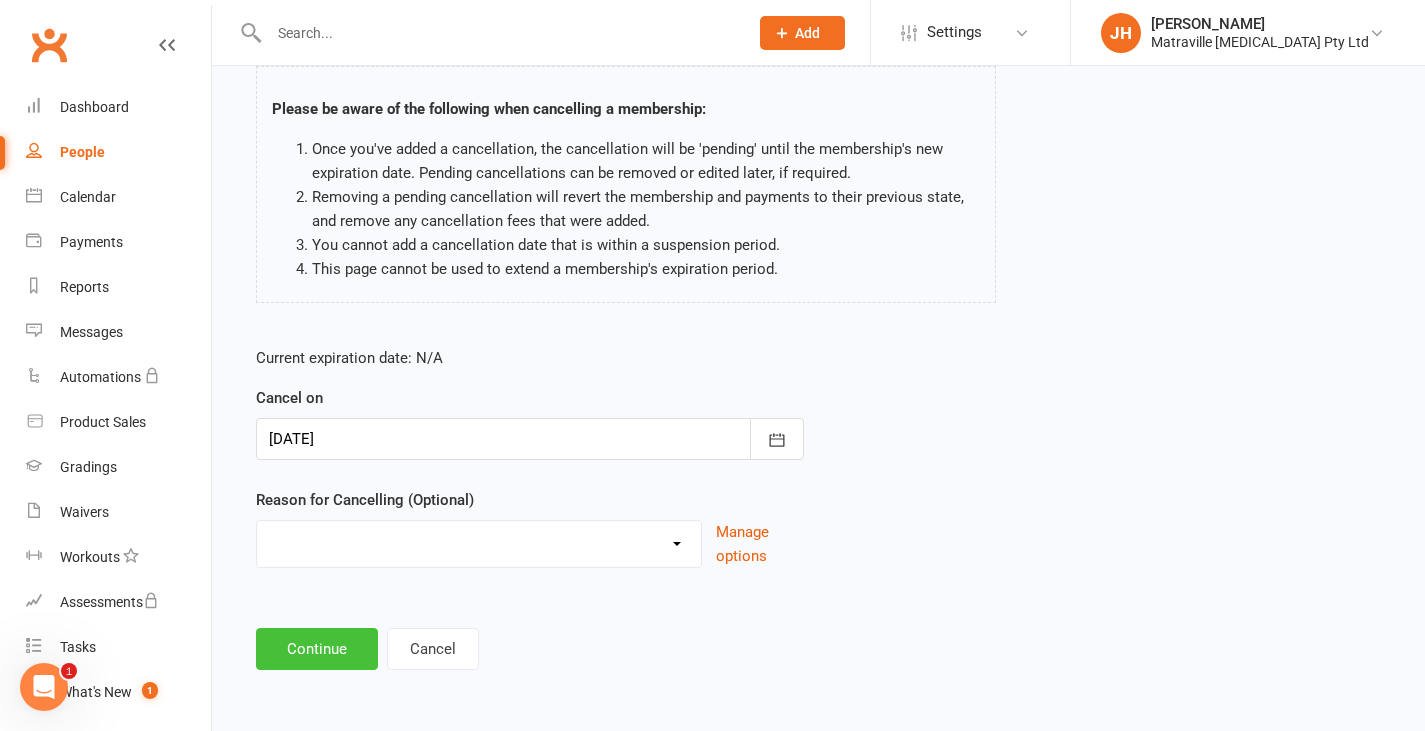 click on "Continue" at bounding box center [317, 649] 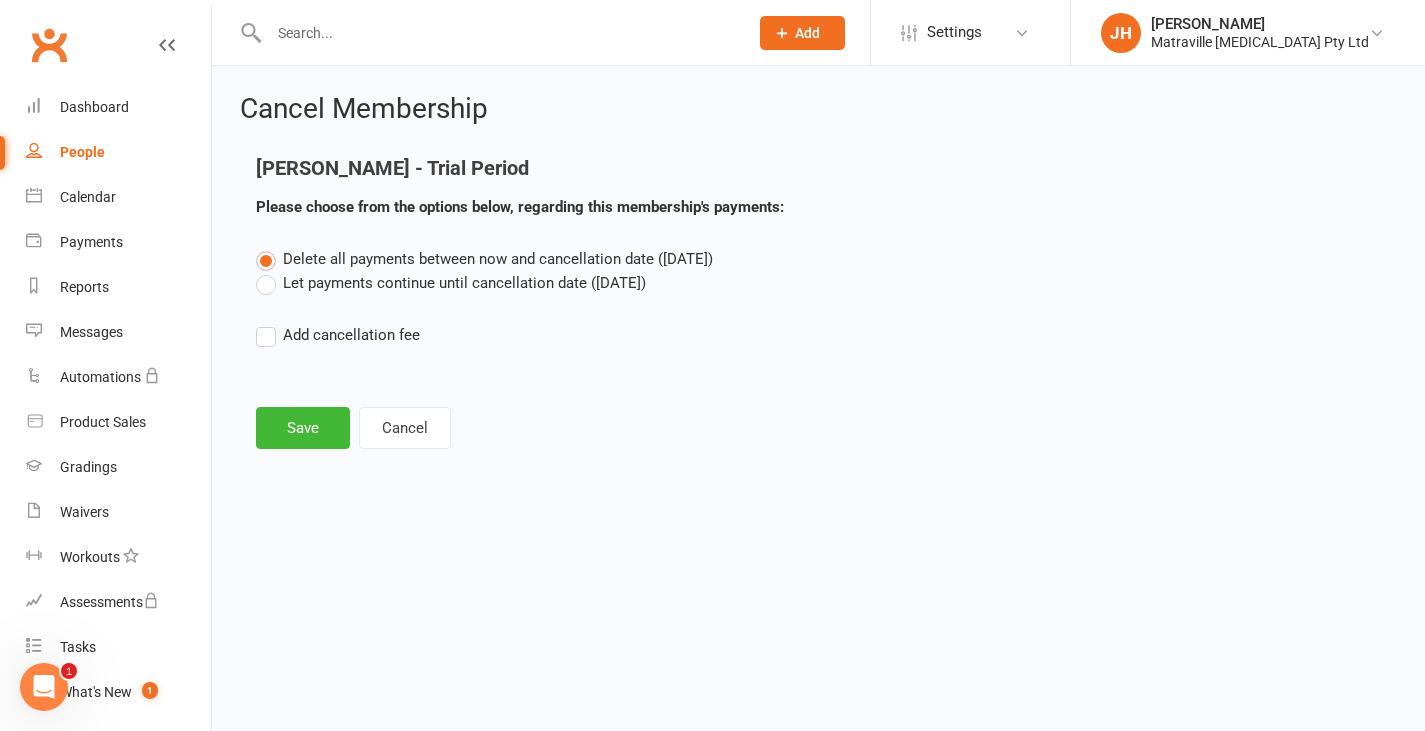 scroll, scrollTop: 0, scrollLeft: 0, axis: both 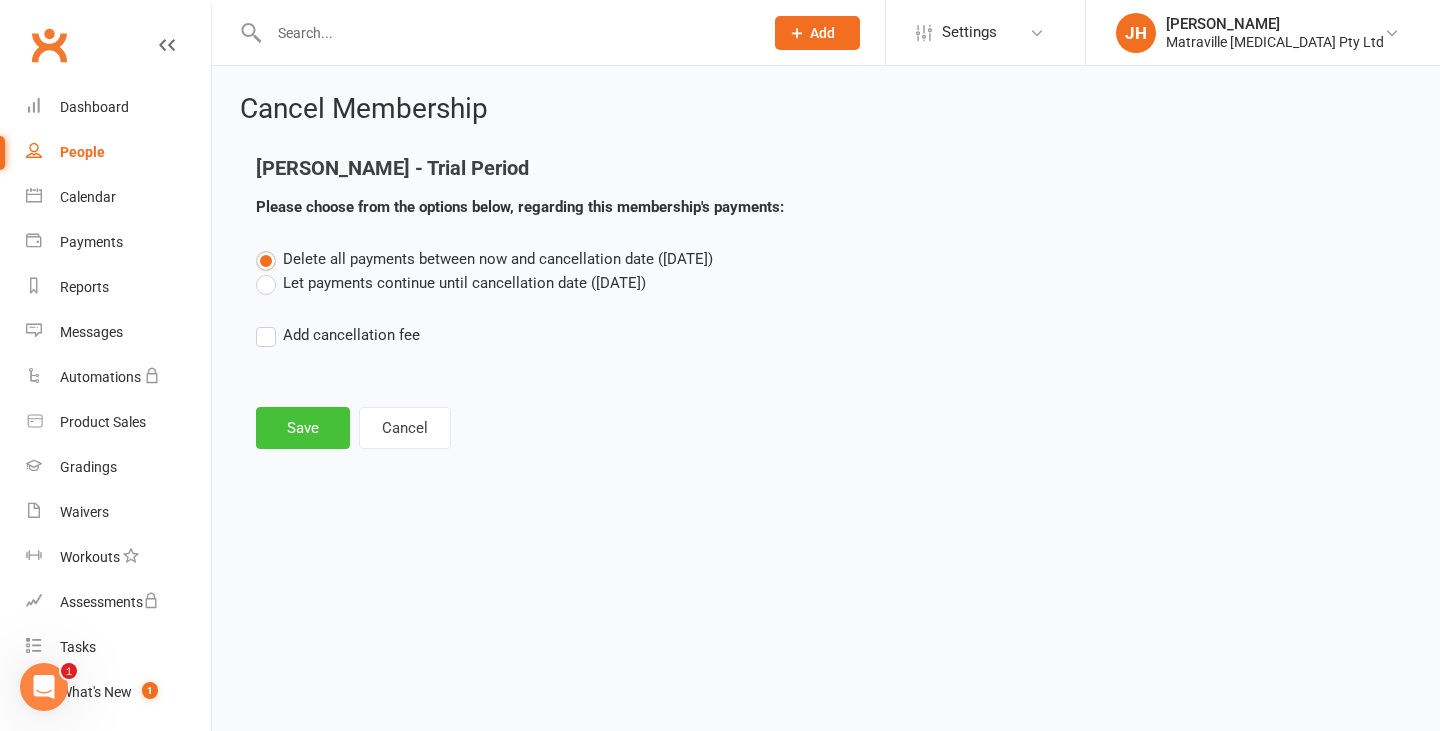 click on "Save" at bounding box center [303, 428] 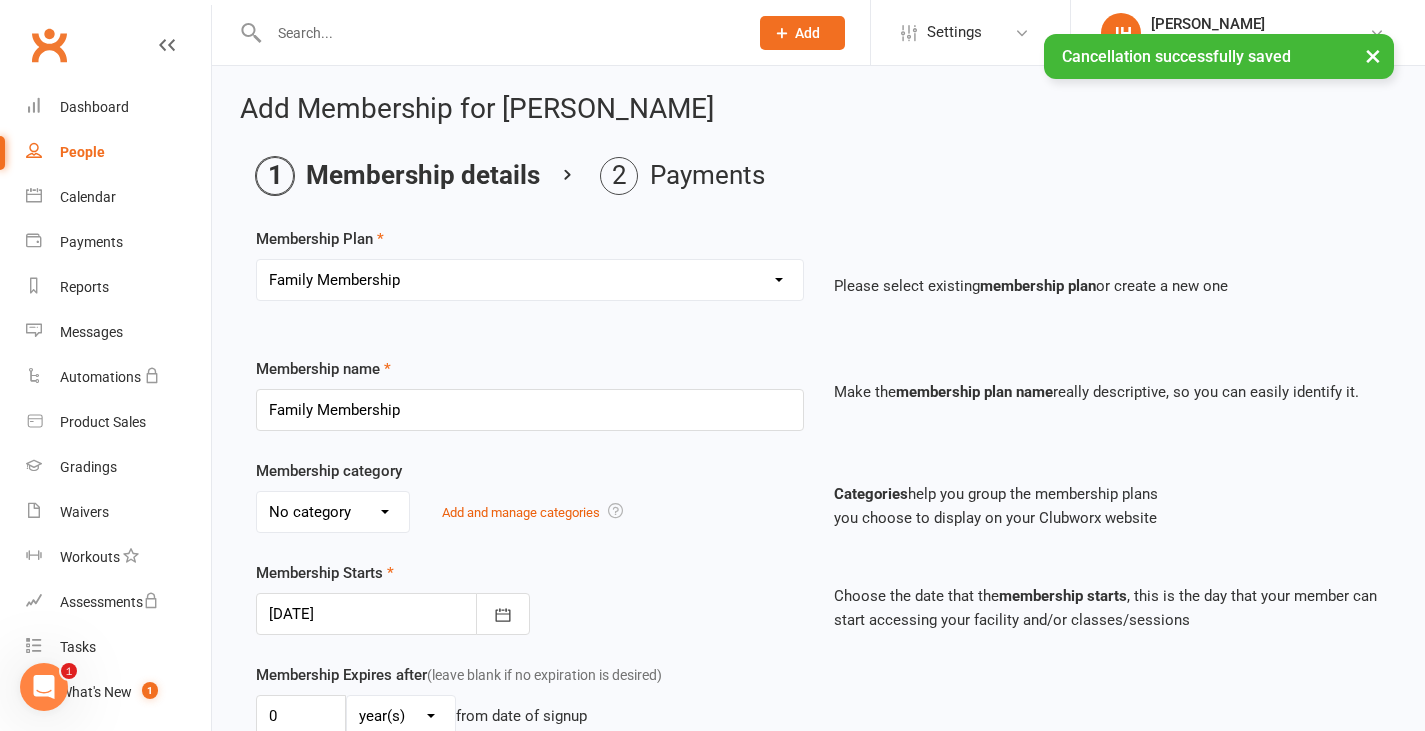 click on "No category Brazilian Jiujitsu Kick Boxing Yoga/Pilates" at bounding box center [333, 512] 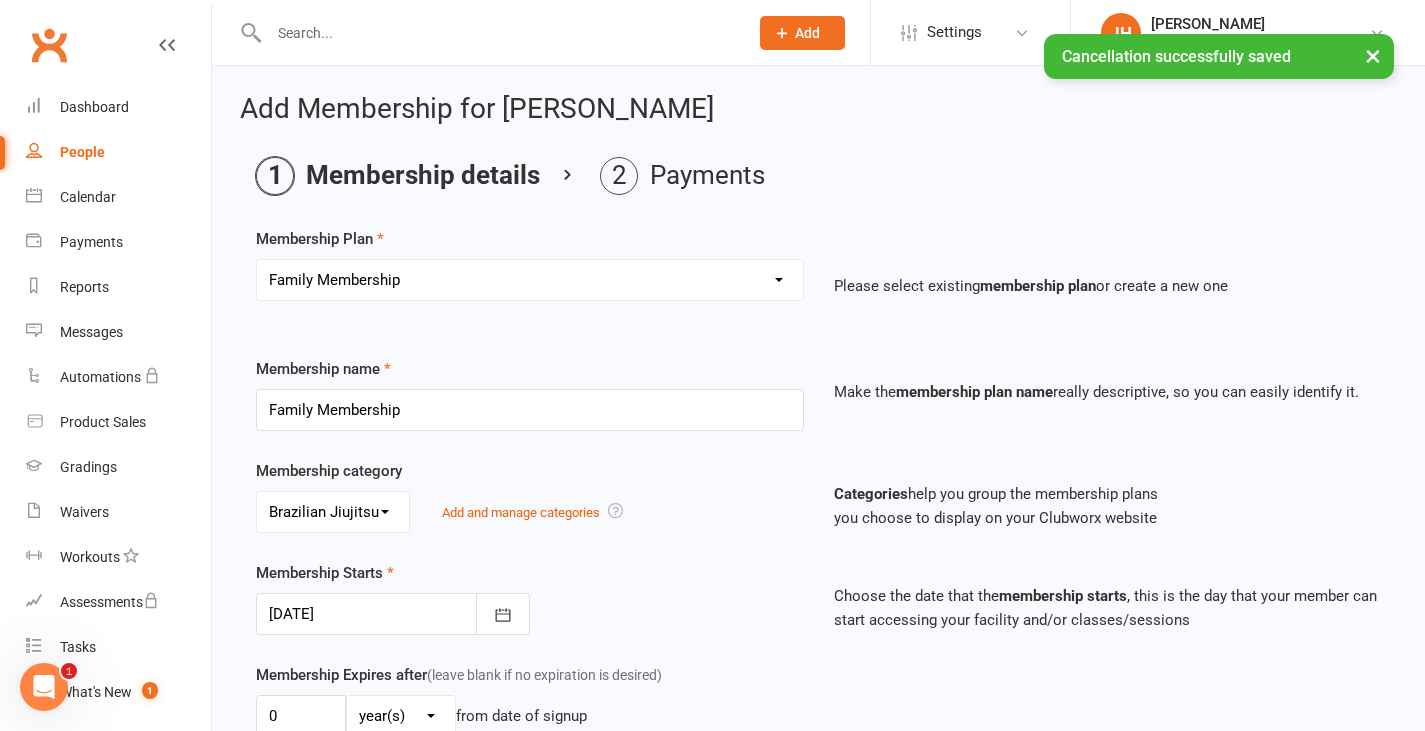 click on "No category Brazilian Jiujitsu Kick Boxing Yoga/Pilates" at bounding box center [333, 512] 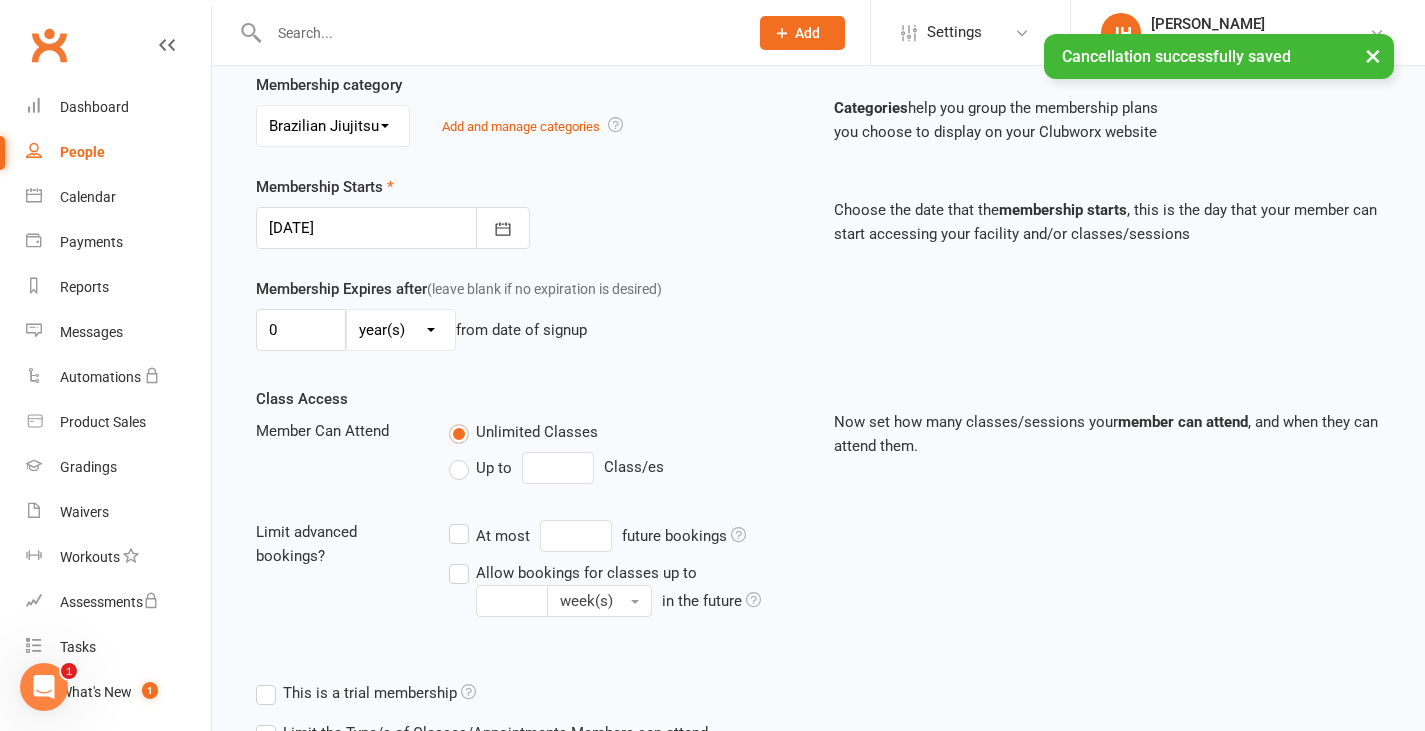 scroll, scrollTop: 385, scrollLeft: 0, axis: vertical 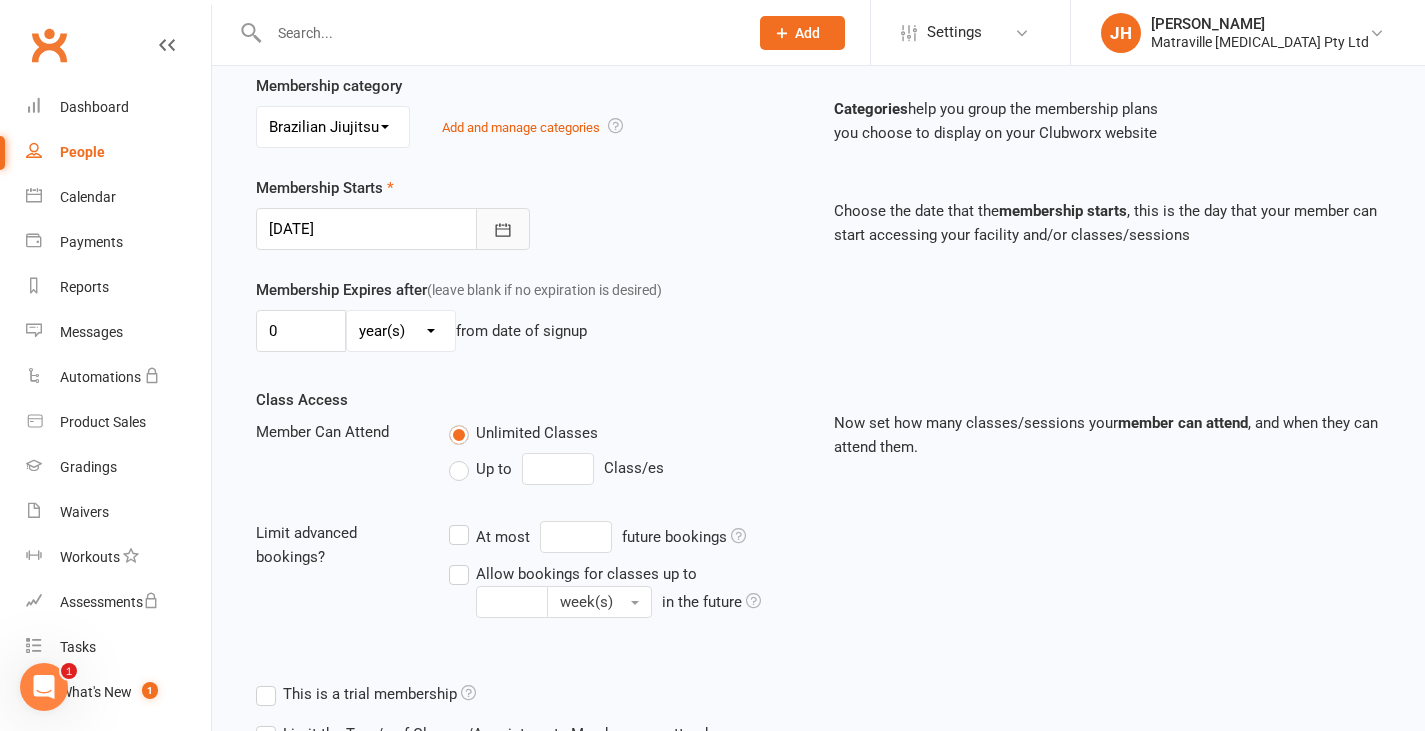 click 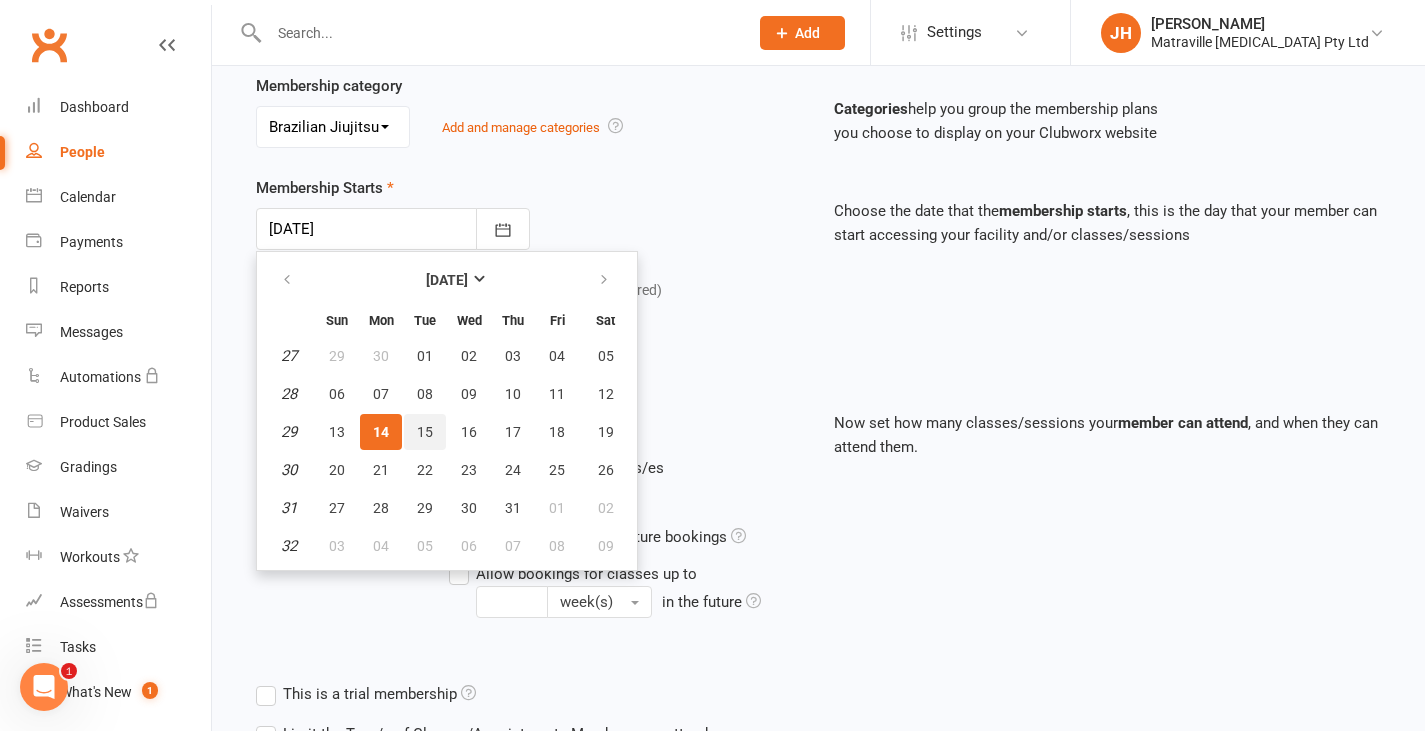 click on "15" at bounding box center [425, 432] 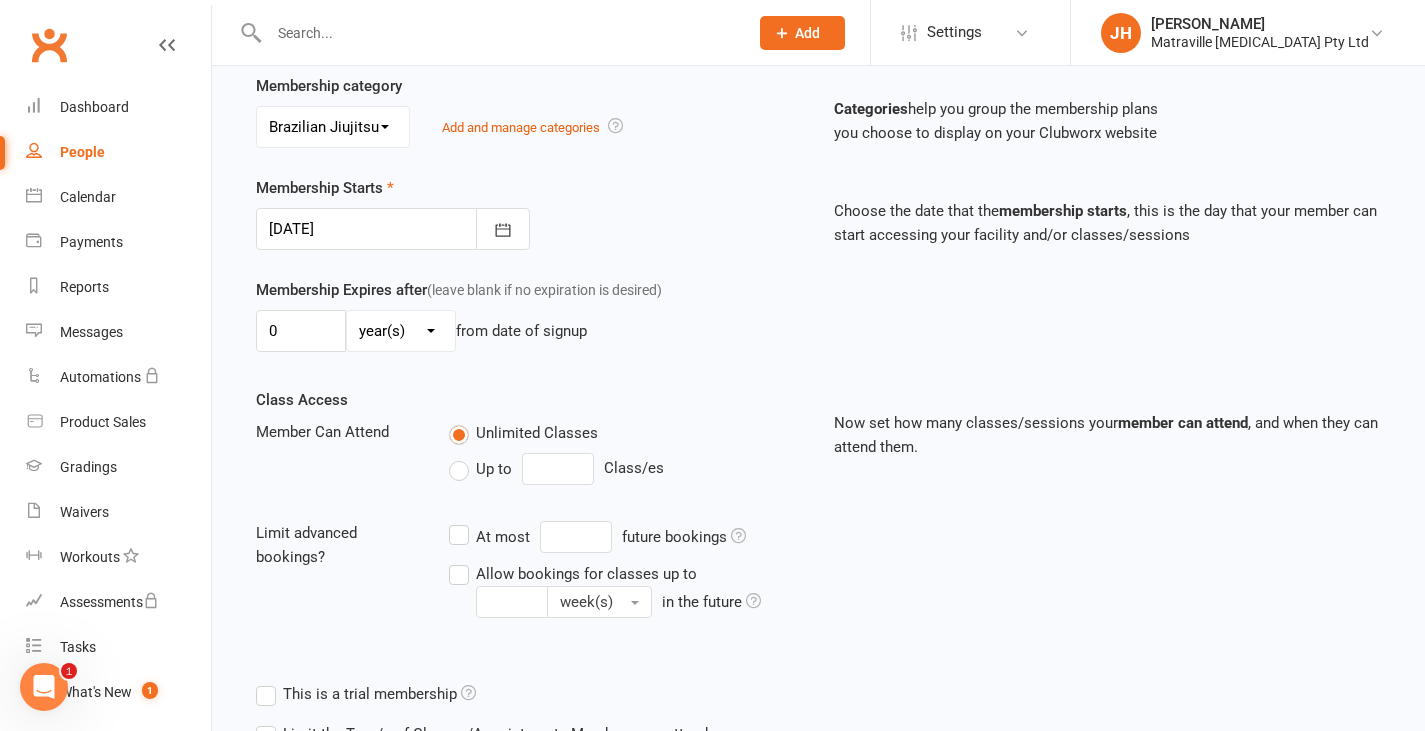 scroll, scrollTop: 579, scrollLeft: 0, axis: vertical 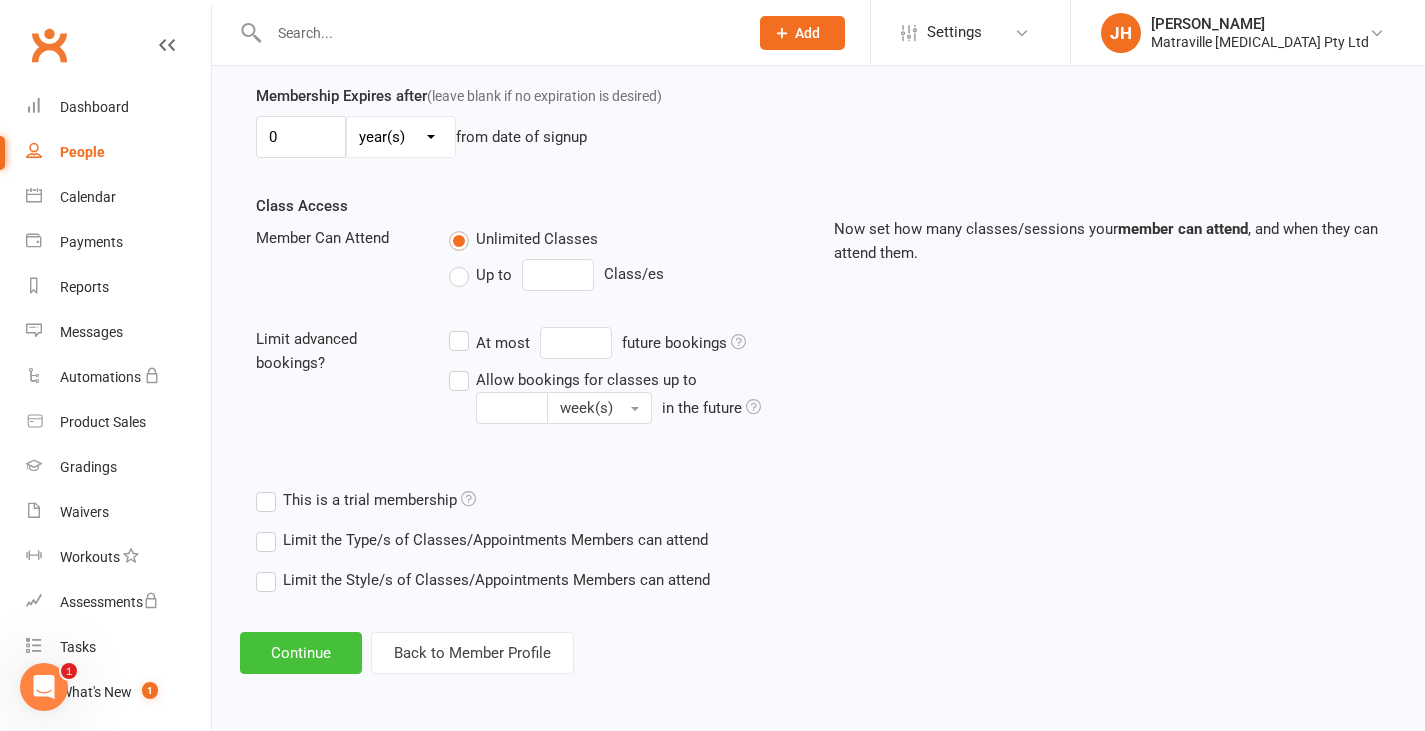 click on "Continue" at bounding box center (301, 653) 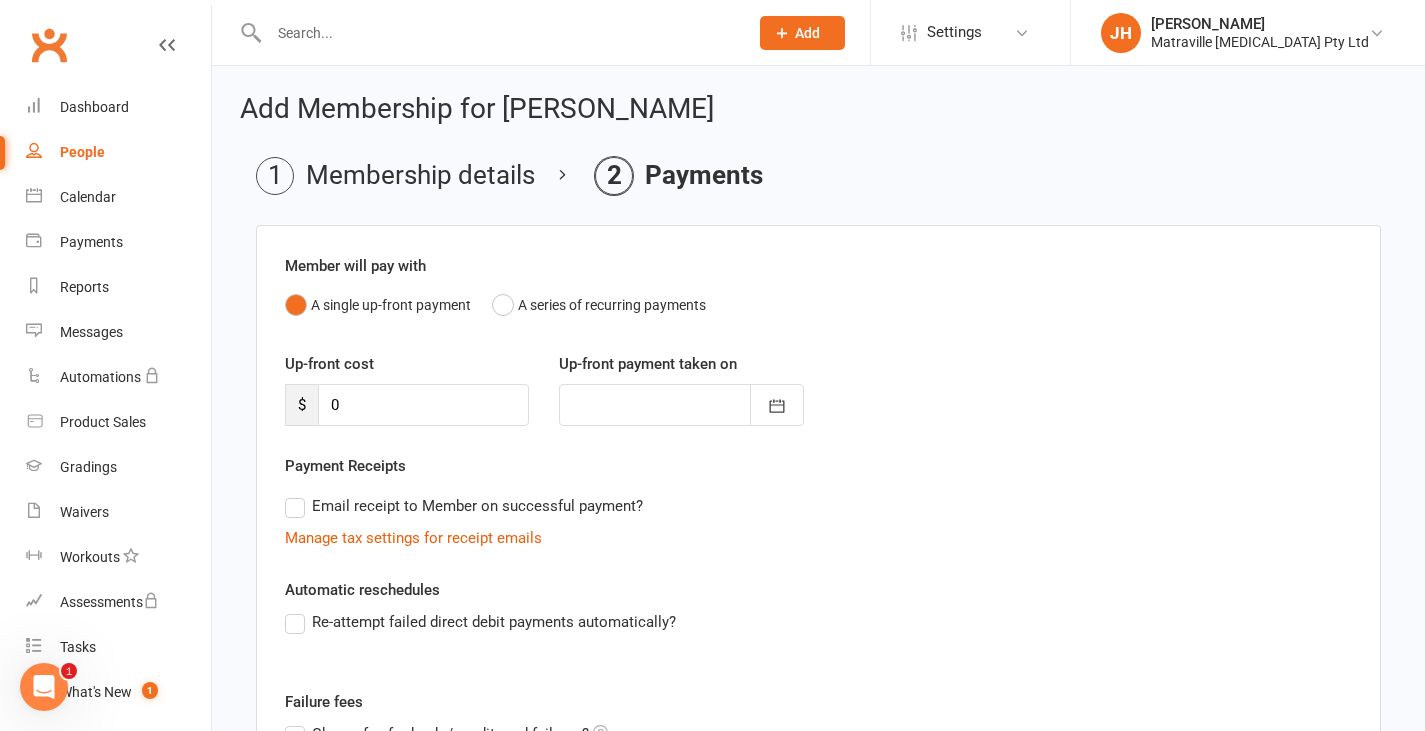 scroll, scrollTop: 278, scrollLeft: 0, axis: vertical 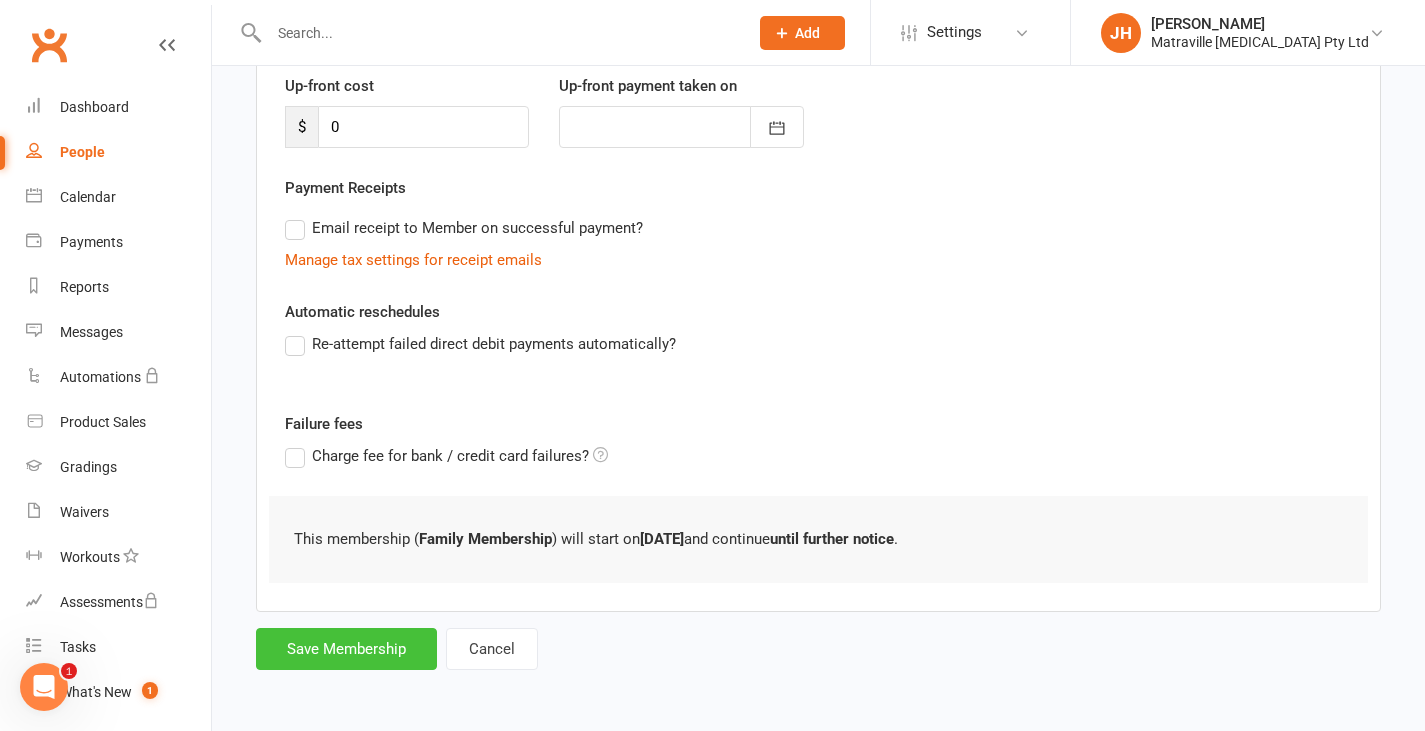 click on "Save Membership" at bounding box center (346, 649) 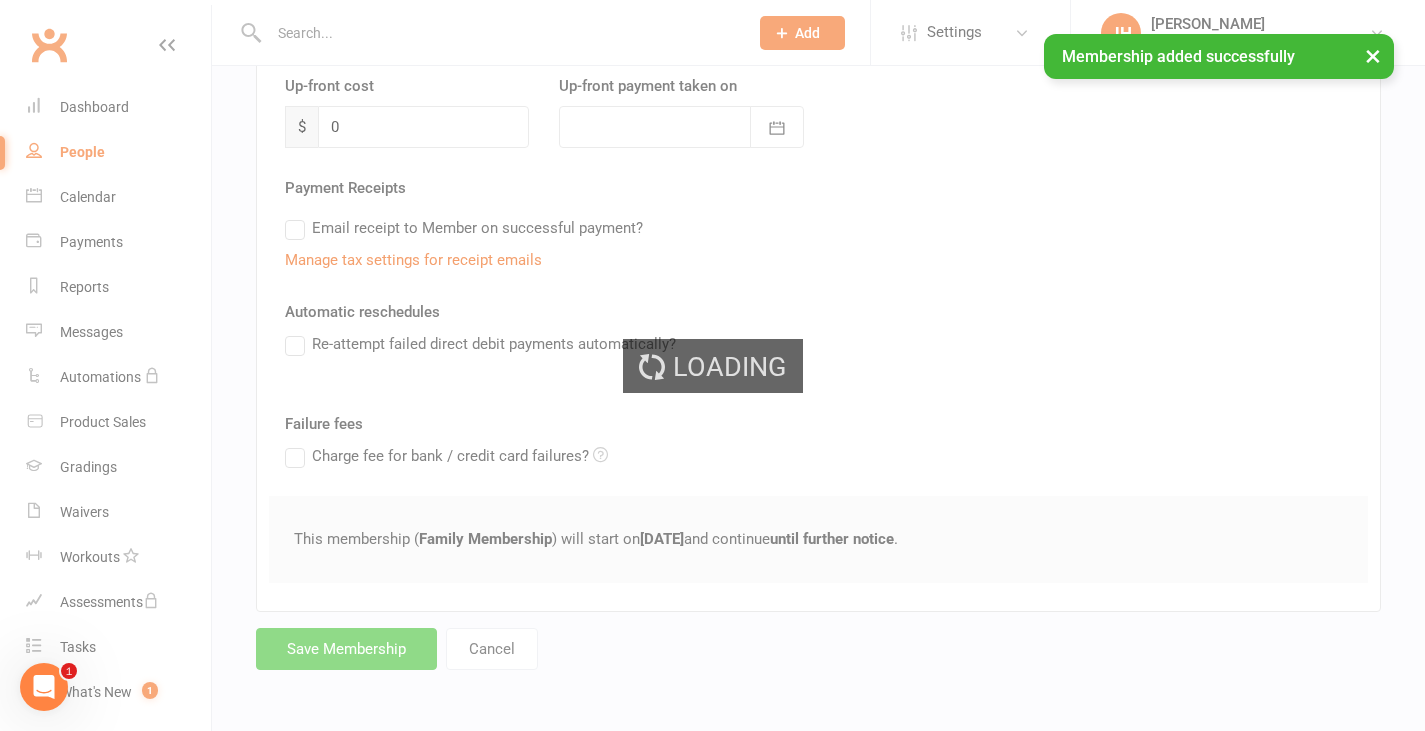 scroll, scrollTop: 0, scrollLeft: 0, axis: both 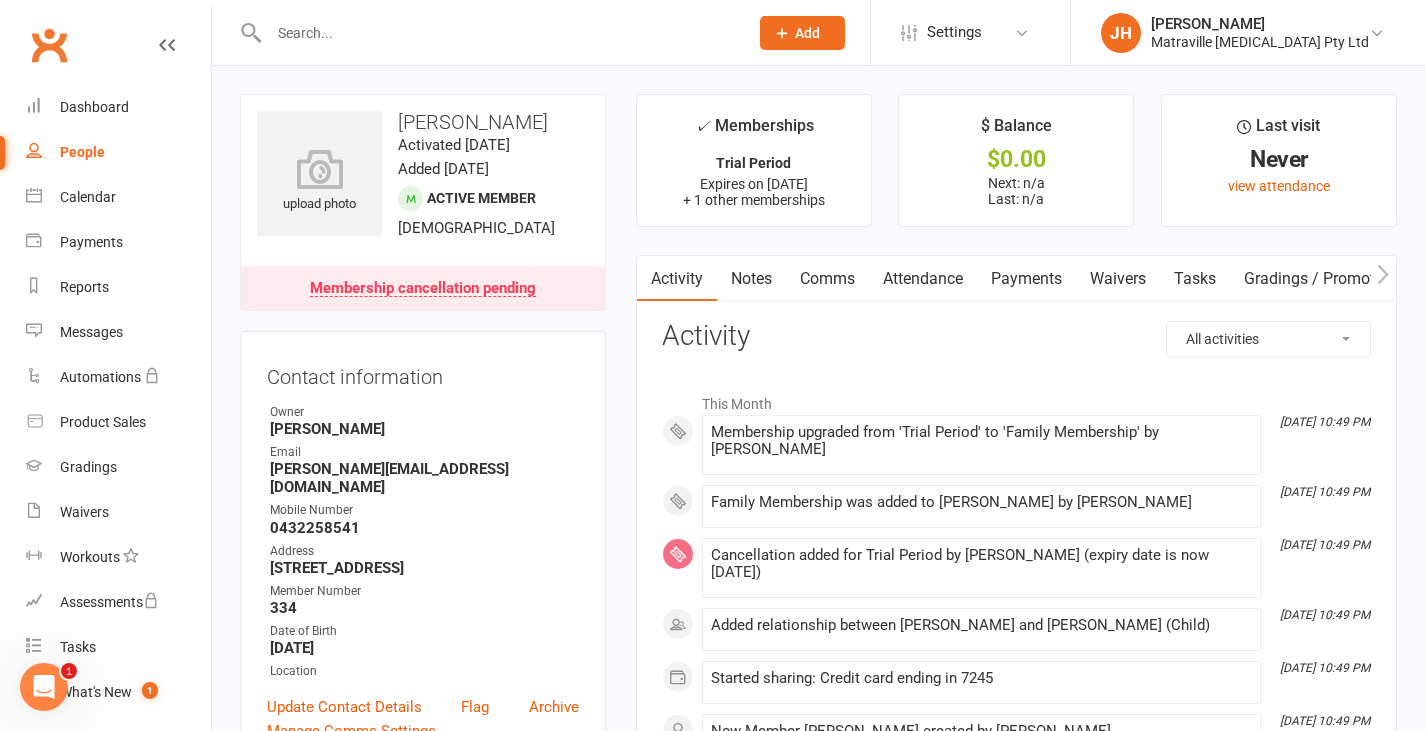 click at bounding box center (498, 33) 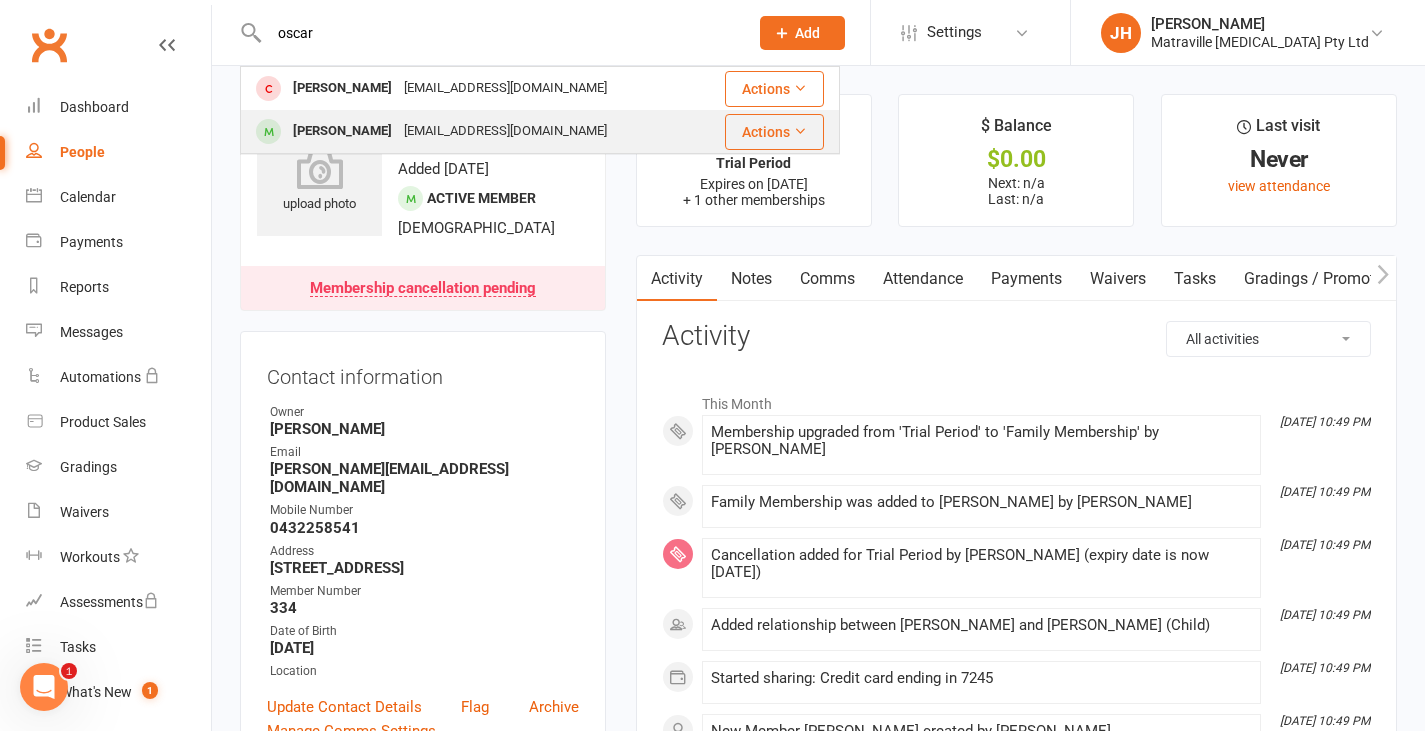 type on "oscar" 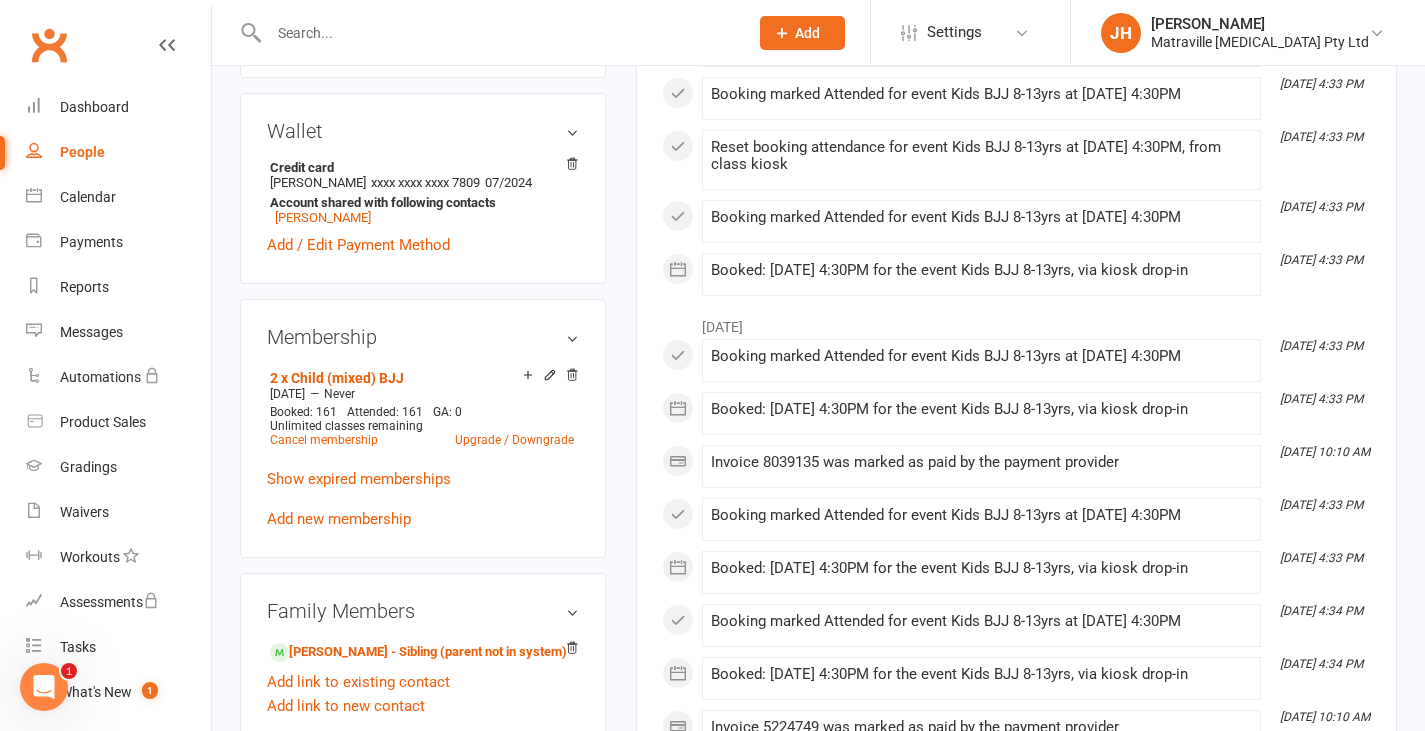 scroll, scrollTop: 622, scrollLeft: 0, axis: vertical 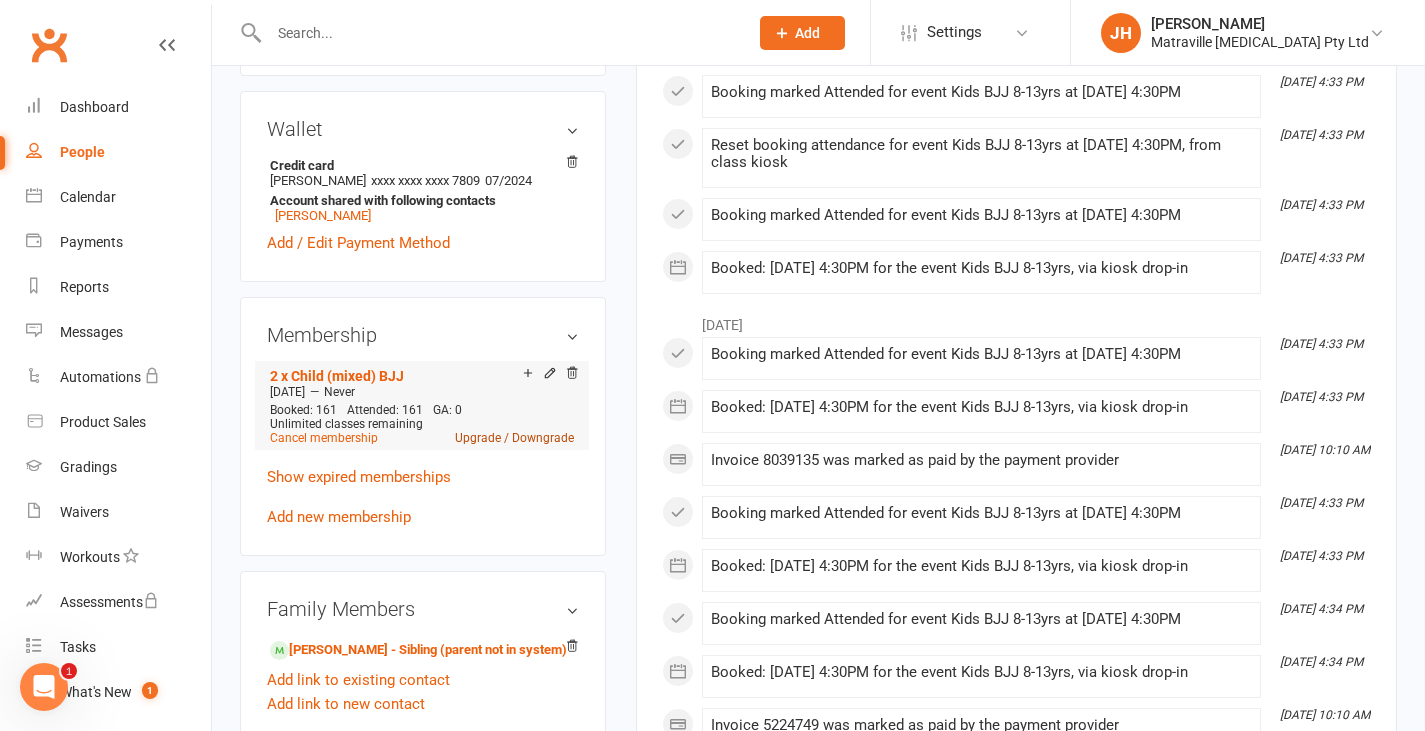 click on "Upgrade / Downgrade" at bounding box center [514, 438] 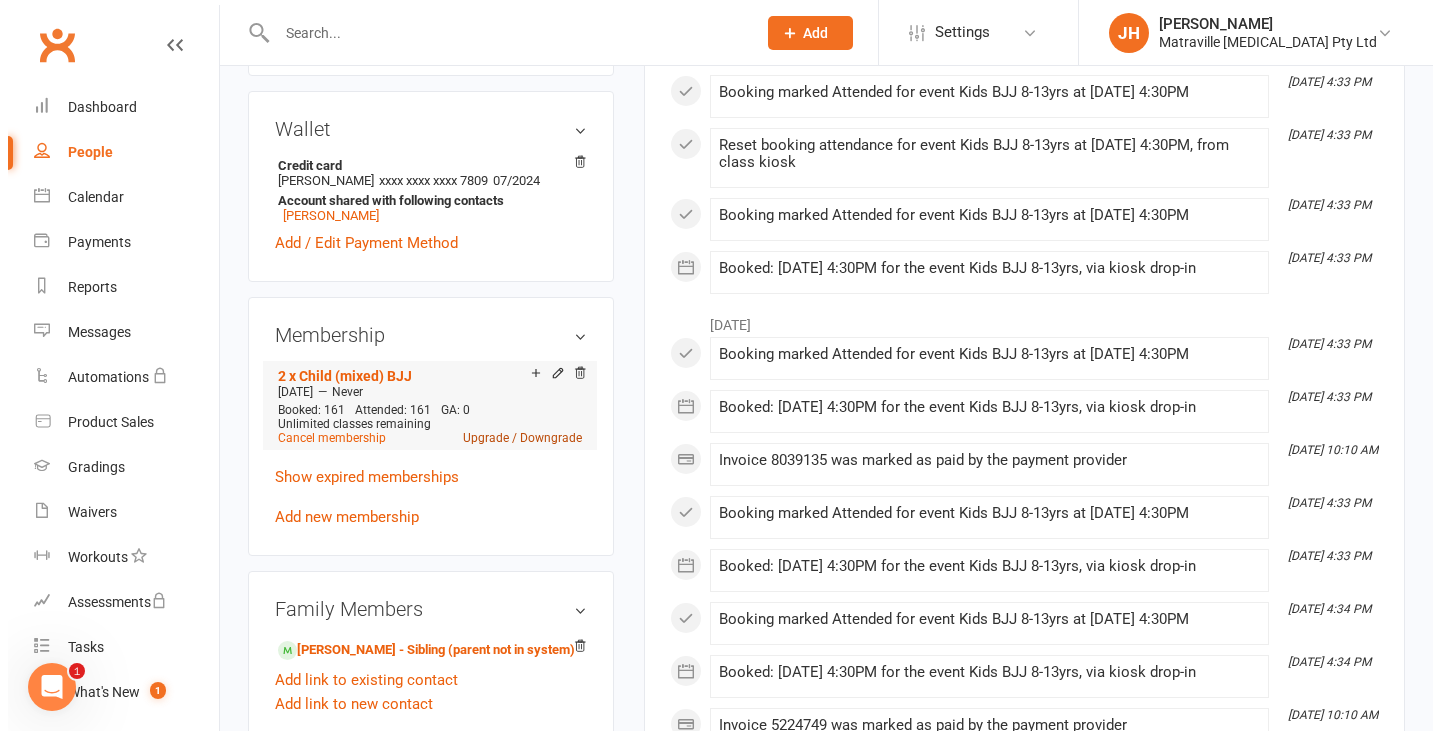 scroll, scrollTop: 598, scrollLeft: 0, axis: vertical 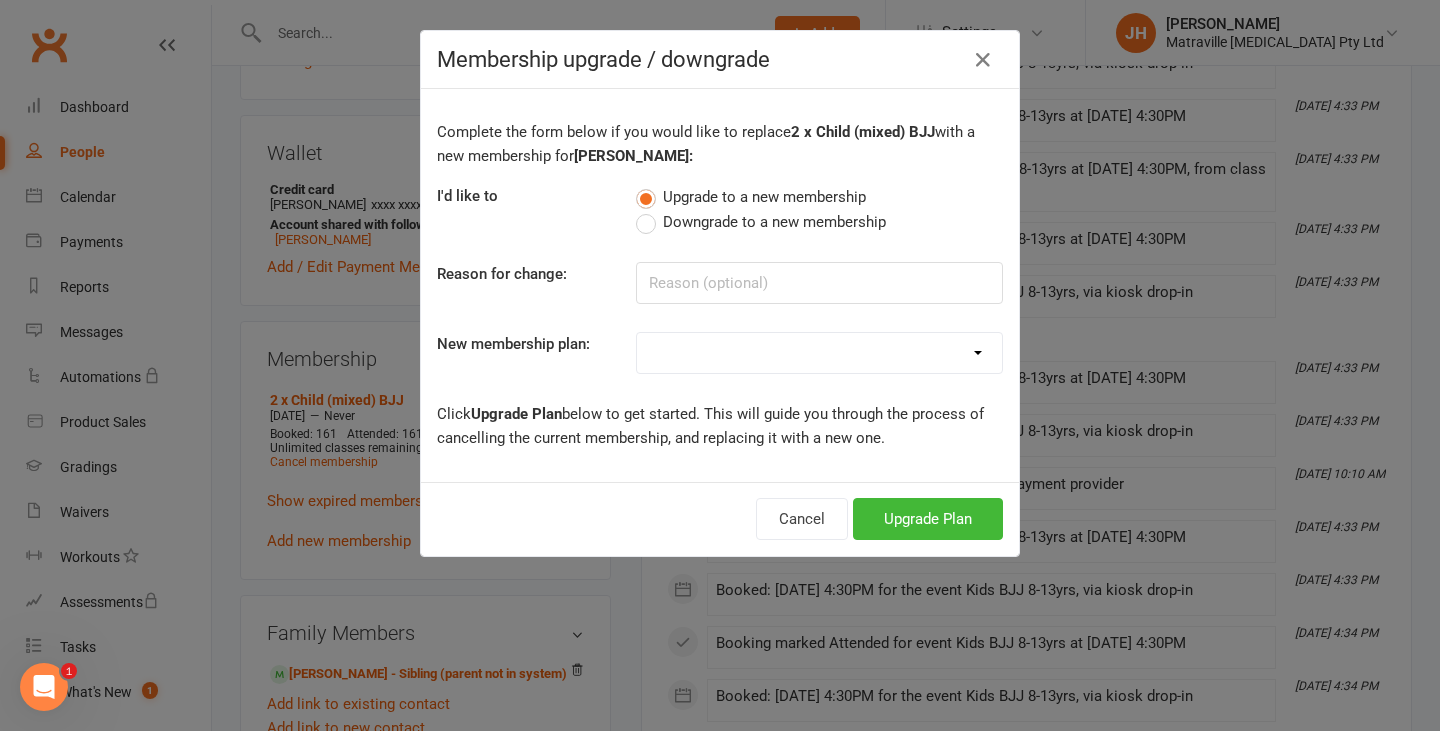 click on "Trial Period Suspended Period Standard Adult BJJ Concession/Student Adult BJJ Standard Child [DEMOGRAPHIC_DATA]-7 BJJ Standard Child [DEMOGRAPHIC_DATA]-12 BJJ 2 x Child [DEMOGRAPHIC_DATA]-7 BJJ 2 x Child [DEMOGRAPHIC_DATA]-17 BJJ 2 x Child (mixed) BJJ 3 x Child [DEMOGRAPHIC_DATA]-7 BJJ 3 x Child [DEMOGRAPHIC_DATA]-17 BJJ 2 x Child [DEMOGRAPHIC_DATA]-7 + 1 x Child [DEMOGRAPHIC_DATA]-17 BJJ 1 x Child [DEMOGRAPHIC_DATA]-7 + 2 x Child [DEMOGRAPHIC_DATA]-17 BJJ 1 x Adult + 1 x Child [DEMOGRAPHIC_DATA]-7 BJJ 1 x Adult + 1 x Child [DEMOGRAPHIC_DATA]-17 BJJ 1 x Adult + 2 x Child [DEMOGRAPHIC_DATA]-7 BJJ 1 x Adult + 2 x Child [DEMOGRAPHIC_DATA]-17 BJJ 1 x Adult + 2 x Child (mixed) BJJ 2 x Adult + 1 x Child [DEMOGRAPHIC_DATA]-7 BJJ 2 x Adult + 1 x Child [DEMOGRAPHIC_DATA]-17 BJJ 1 x Early Adult + 2 x Child (mixed) BJJ 1 x Early Adult + 1 x Child [DEMOGRAPHIC_DATA]-7 BJJ 1 x Early Adult + 1 x Child [DEMOGRAPHIC_DATA]-17 BJJ Family Pack x 4 or more Active Kids Voucher Plan Owners Instructor Membership BJJ Family Membership Early Bird Standard Adult BJJ Standard Child [DEMOGRAPHIC_DATA]-17 BJJ (Annual) Gift voucher Casual Classes Catchup Payment Loyalty Standard Adult BJJ Standard Mixed Child [DEMOGRAPHIC_DATA]-12 & 13-17 BJJ (Quarterly) Standard Child [DEMOGRAPHIC_DATA]-17 BJJ 1 x Child [DEMOGRAPHIC_DATA]-12 + 1 x Child [DEMOGRAPHIC_DATA]-17 BJJ 2 x Adult Standard Child [DEMOGRAPHIC_DATA]-17 BJJ (Half Yearly)" at bounding box center (819, 353) 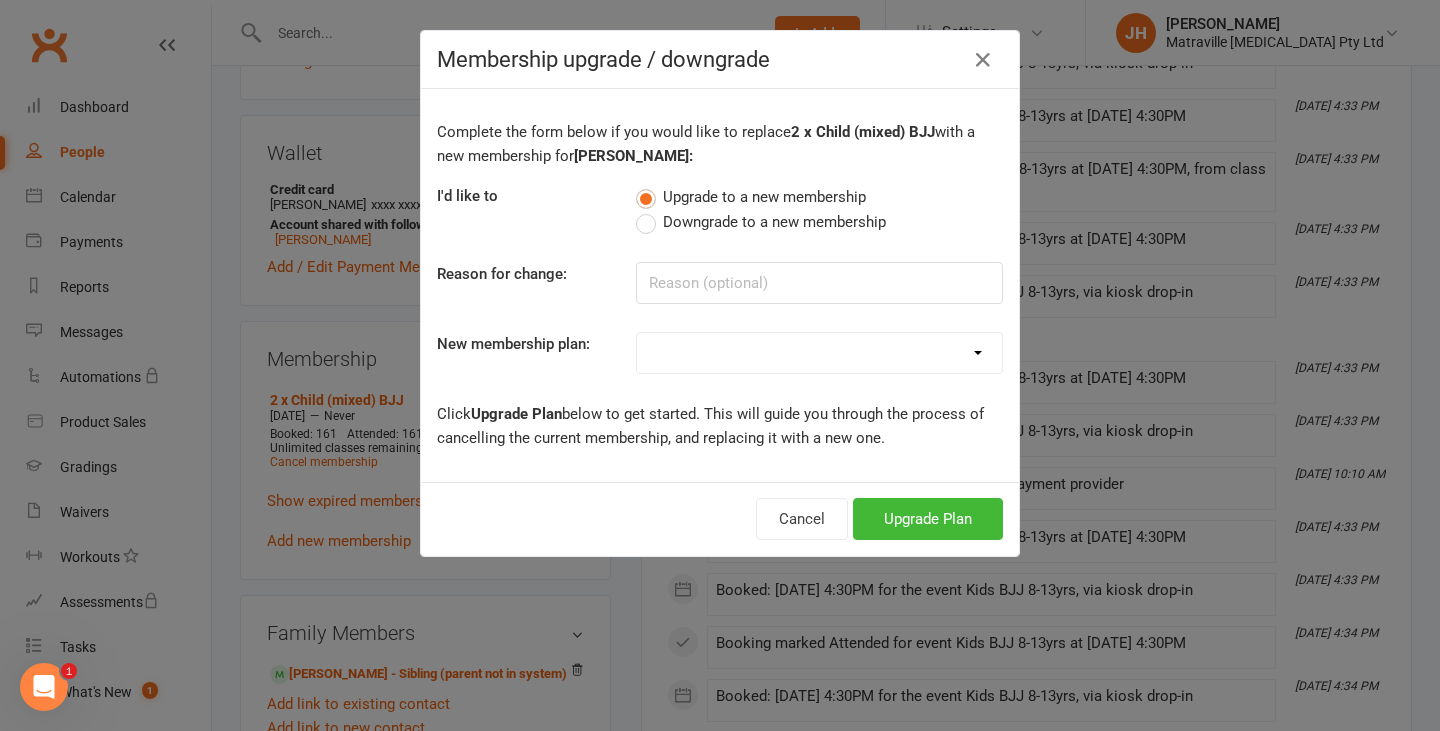 select on "1" 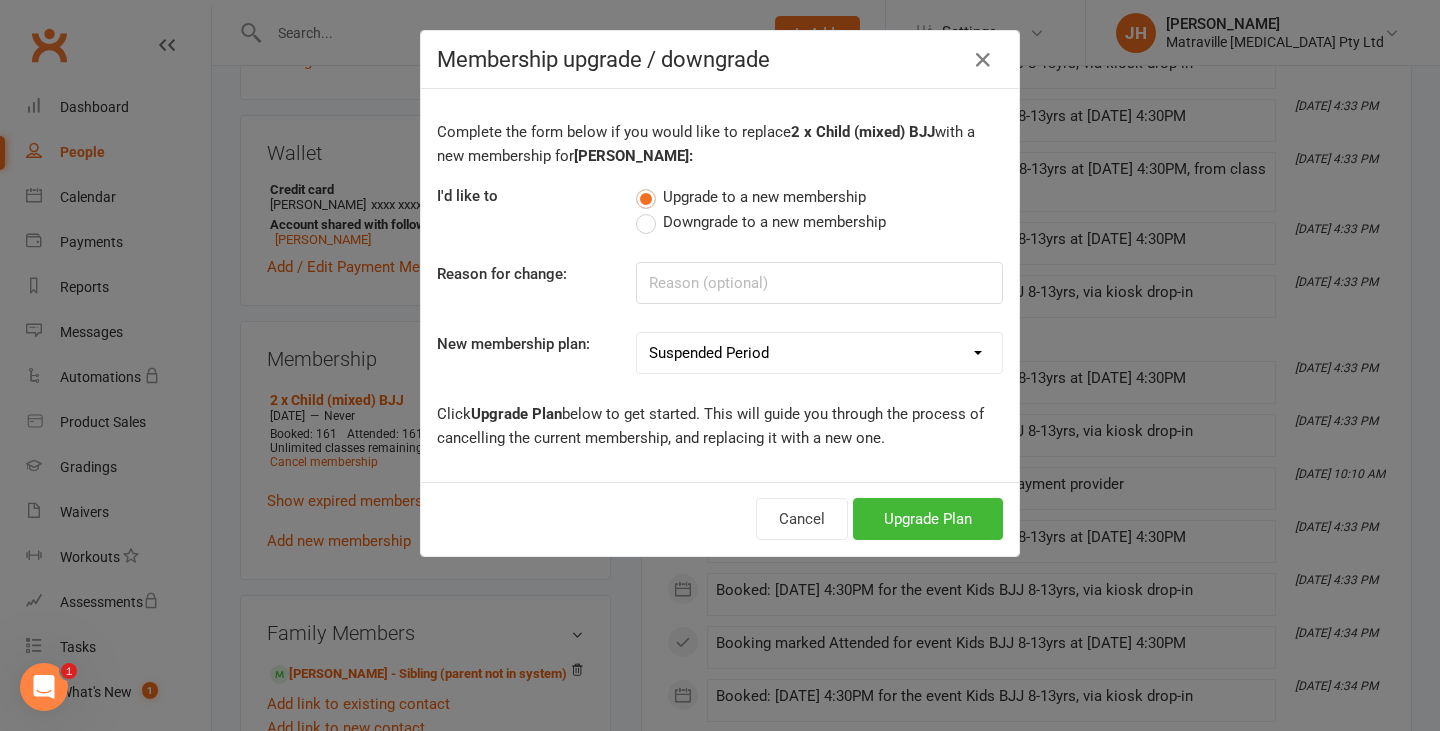 click on "Trial Period Suspended Period Standard Adult BJJ Concession/Student Adult BJJ Standard Child [DEMOGRAPHIC_DATA]-7 BJJ Standard Child [DEMOGRAPHIC_DATA]-12 BJJ 2 x Child [DEMOGRAPHIC_DATA]-7 BJJ 2 x Child [DEMOGRAPHIC_DATA]-17 BJJ 2 x Child (mixed) BJJ 3 x Child [DEMOGRAPHIC_DATA]-7 BJJ 3 x Child [DEMOGRAPHIC_DATA]-17 BJJ 2 x Child [DEMOGRAPHIC_DATA]-7 + 1 x Child [DEMOGRAPHIC_DATA]-17 BJJ 1 x Child [DEMOGRAPHIC_DATA]-7 + 2 x Child [DEMOGRAPHIC_DATA]-17 BJJ 1 x Adult + 1 x Child [DEMOGRAPHIC_DATA]-7 BJJ 1 x Adult + 1 x Child [DEMOGRAPHIC_DATA]-17 BJJ 1 x Adult + 2 x Child [DEMOGRAPHIC_DATA]-7 BJJ 1 x Adult + 2 x Child [DEMOGRAPHIC_DATA]-17 BJJ 1 x Adult + 2 x Child (mixed) BJJ 2 x Adult + 1 x Child [DEMOGRAPHIC_DATA]-7 BJJ 2 x Adult + 1 x Child [DEMOGRAPHIC_DATA]-17 BJJ 1 x Early Adult + 2 x Child (mixed) BJJ 1 x Early Adult + 1 x Child [DEMOGRAPHIC_DATA]-7 BJJ 1 x Early Adult + 1 x Child [DEMOGRAPHIC_DATA]-17 BJJ Family Pack x 4 or more Active Kids Voucher Plan Owners Instructor Membership BJJ Family Membership Early Bird Standard Adult BJJ Standard Child [DEMOGRAPHIC_DATA]-17 BJJ (Annual) Gift voucher Casual Classes Catchup Payment Loyalty Standard Adult BJJ Standard Mixed Child [DEMOGRAPHIC_DATA]-12 & 13-17 BJJ (Quarterly) Standard Child [DEMOGRAPHIC_DATA]-17 BJJ 1 x Child [DEMOGRAPHIC_DATA]-12 + 1 x Child [DEMOGRAPHIC_DATA]-17 BJJ 2 x Adult Standard Child [DEMOGRAPHIC_DATA]-17 BJJ (Half Yearly)" at bounding box center [819, 353] 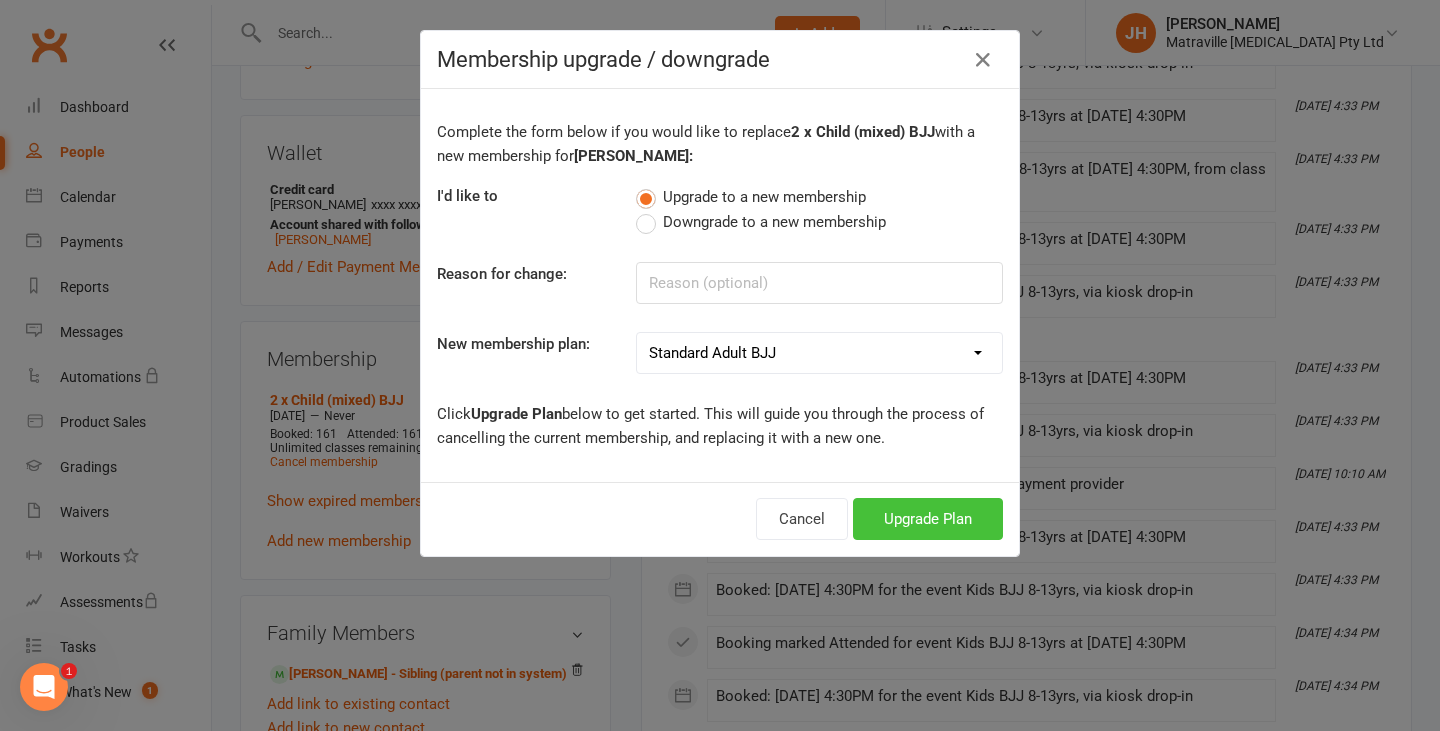 click on "Upgrade Plan" at bounding box center [928, 519] 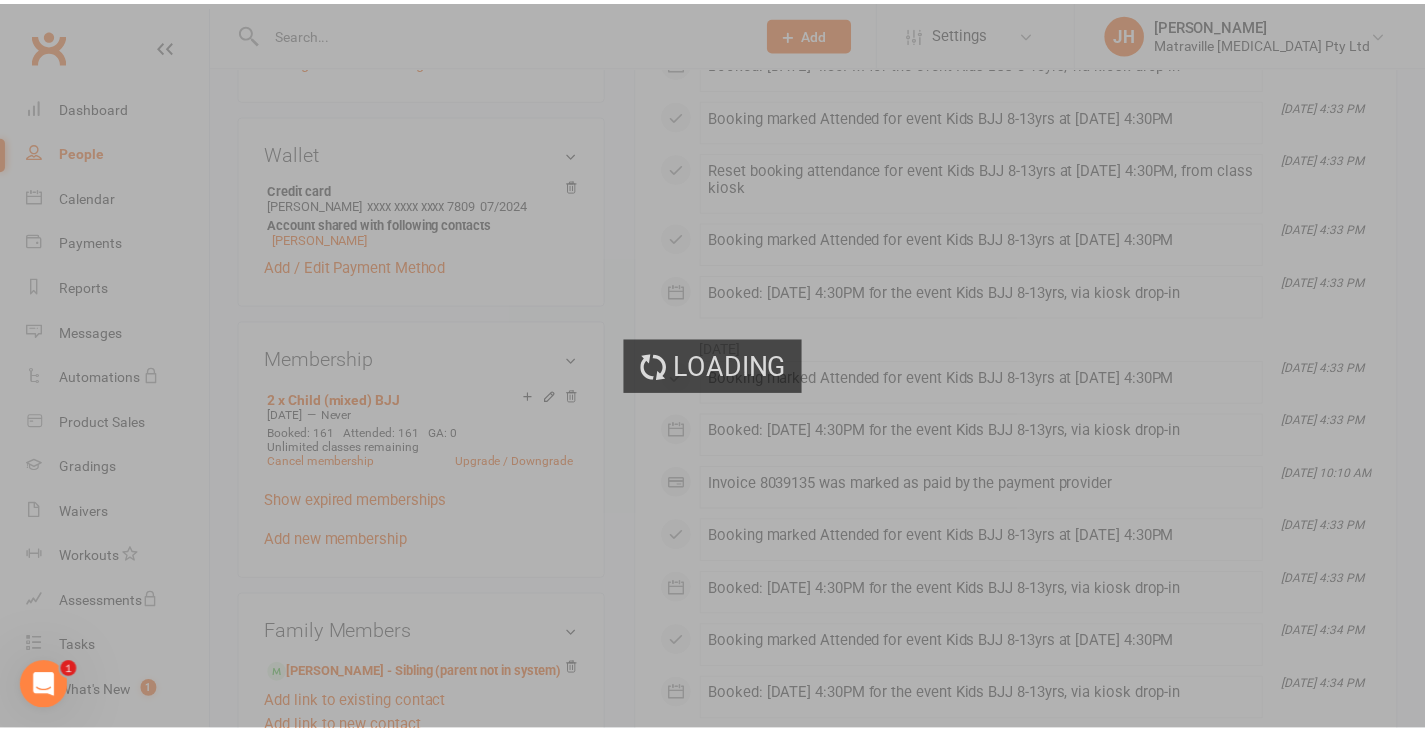 scroll, scrollTop: 622, scrollLeft: 0, axis: vertical 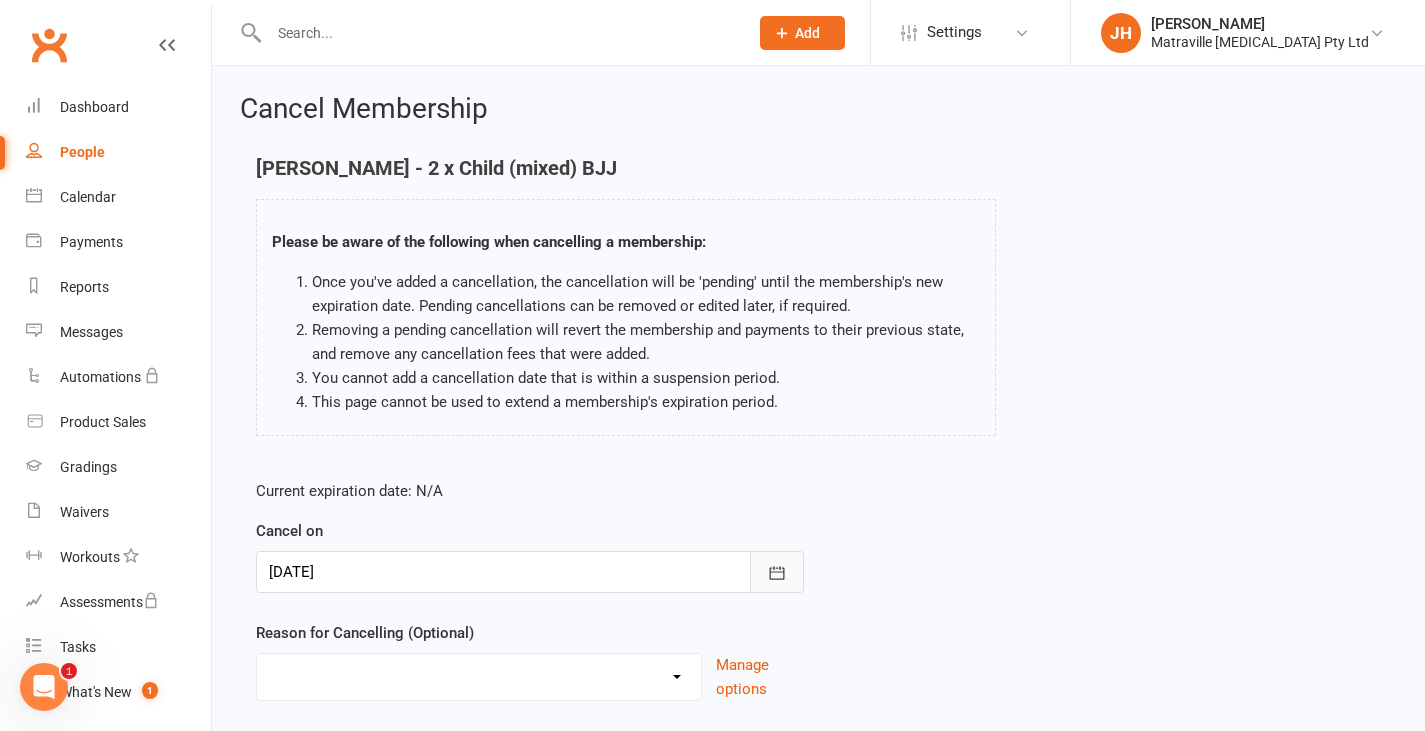 click at bounding box center [777, 572] 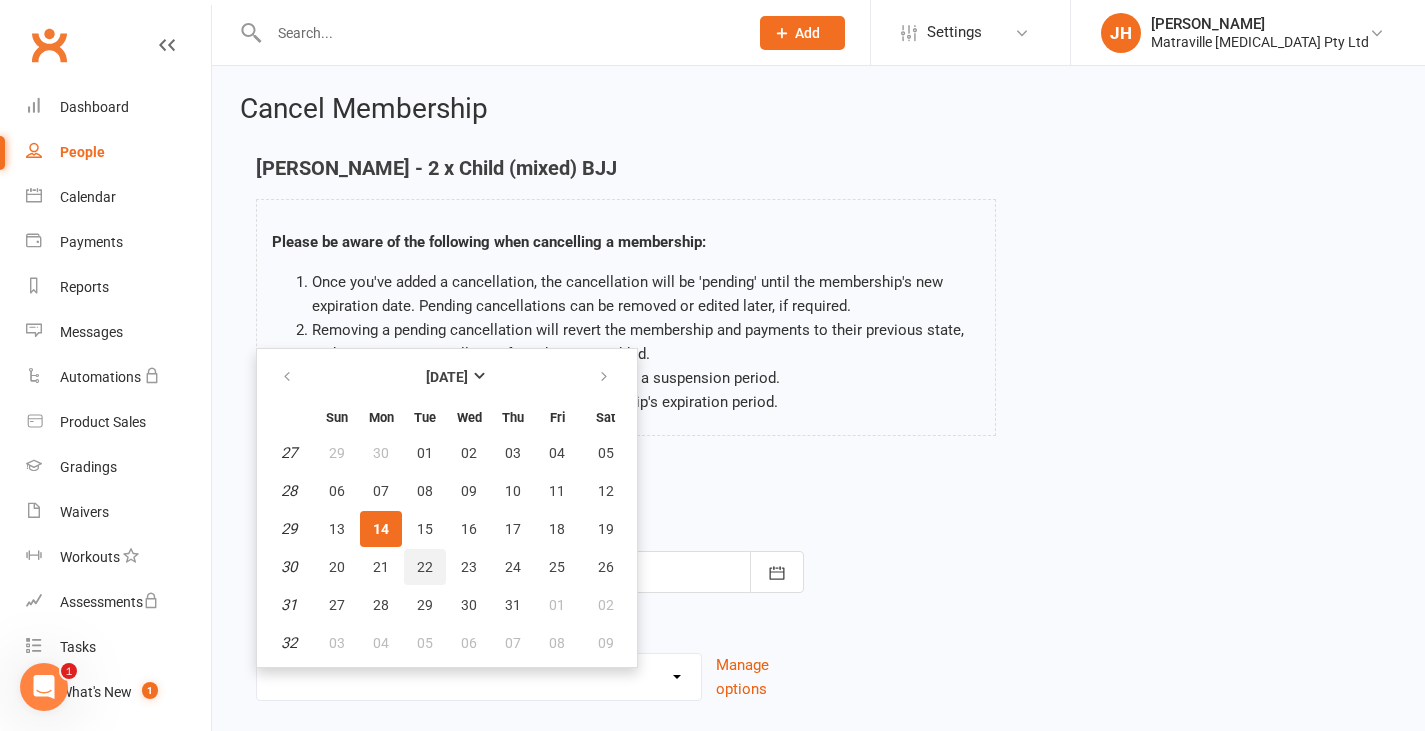 click on "22" at bounding box center (425, 567) 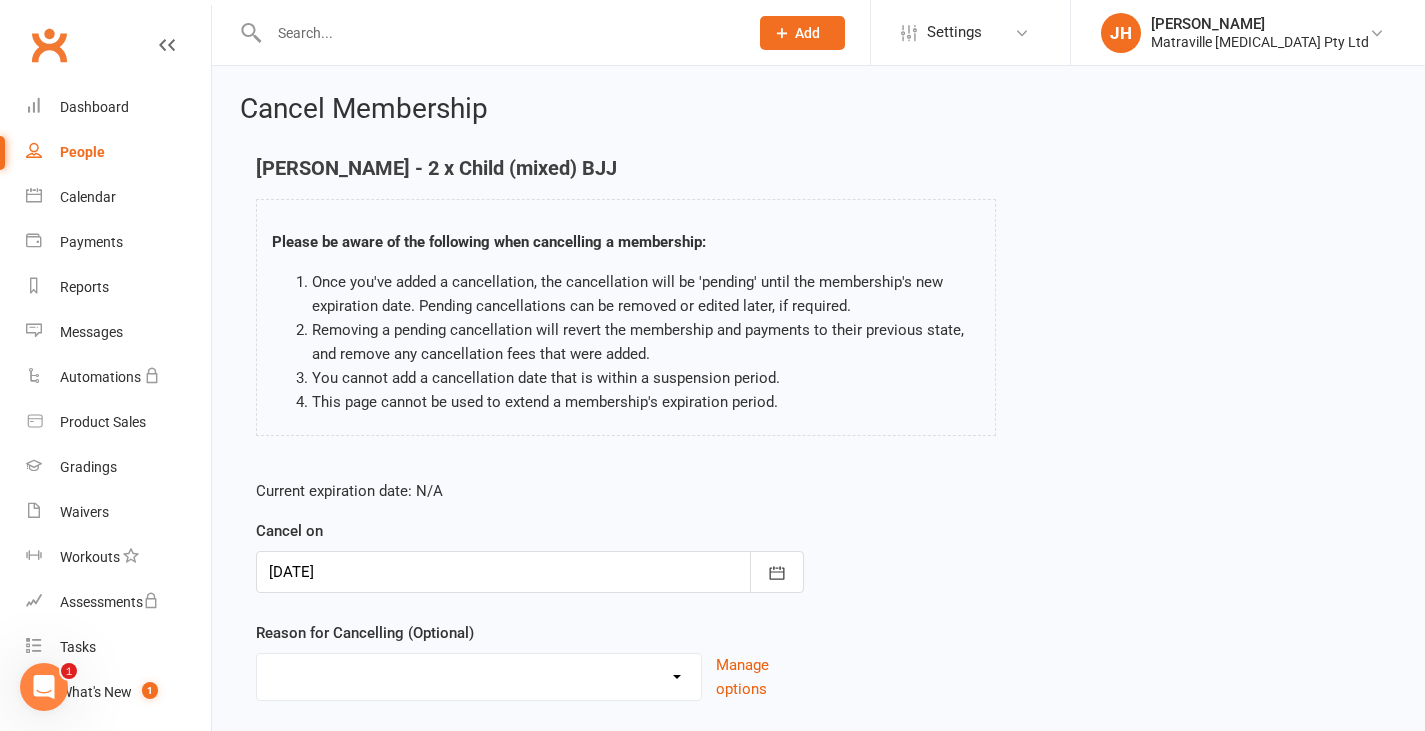 scroll, scrollTop: 133, scrollLeft: 0, axis: vertical 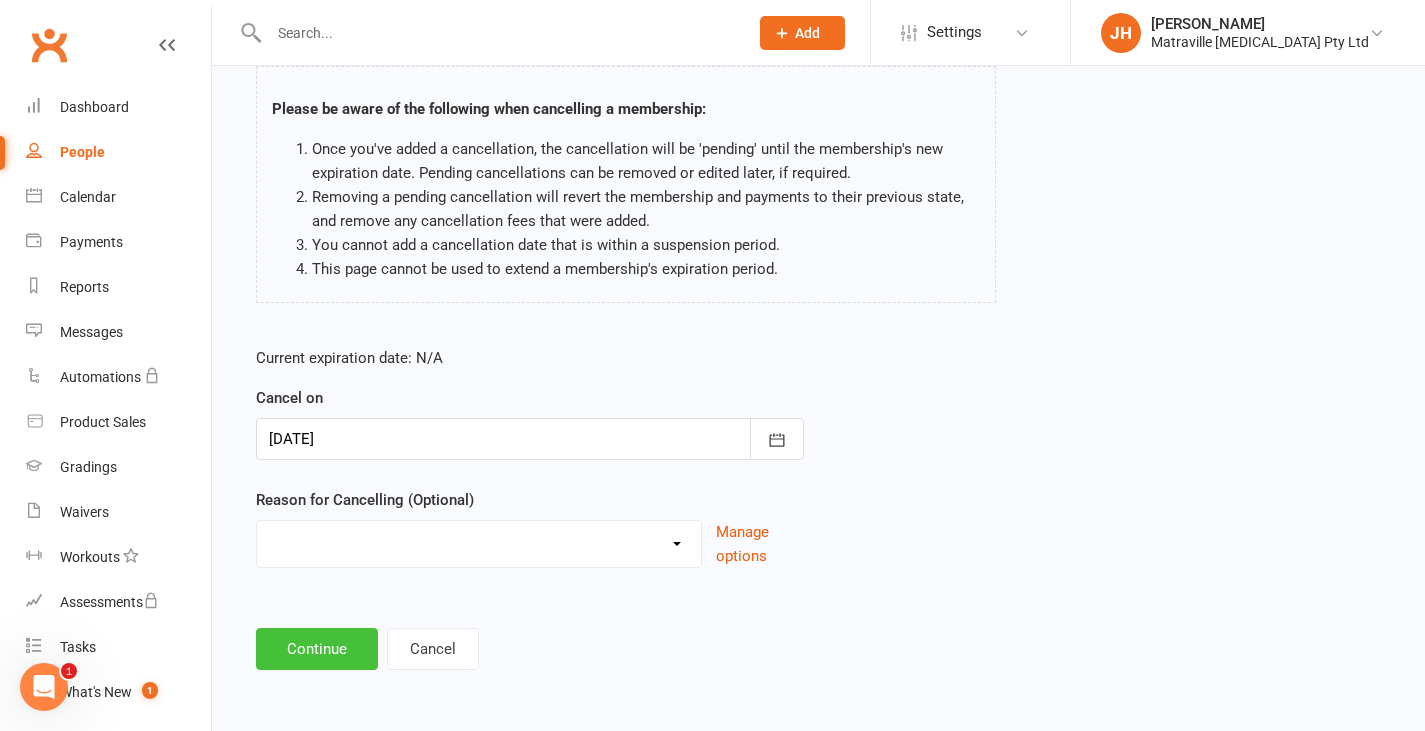 click on "Continue" at bounding box center (317, 649) 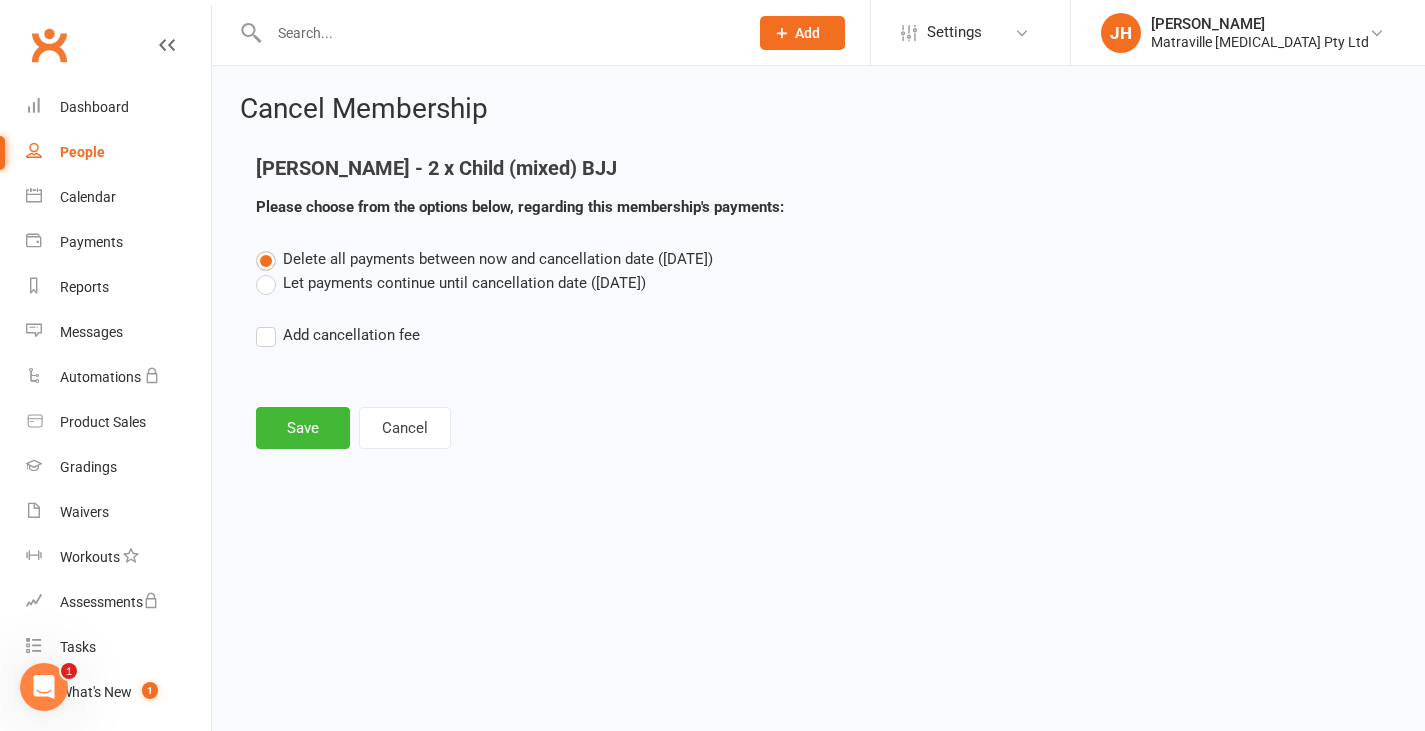 scroll, scrollTop: 0, scrollLeft: 0, axis: both 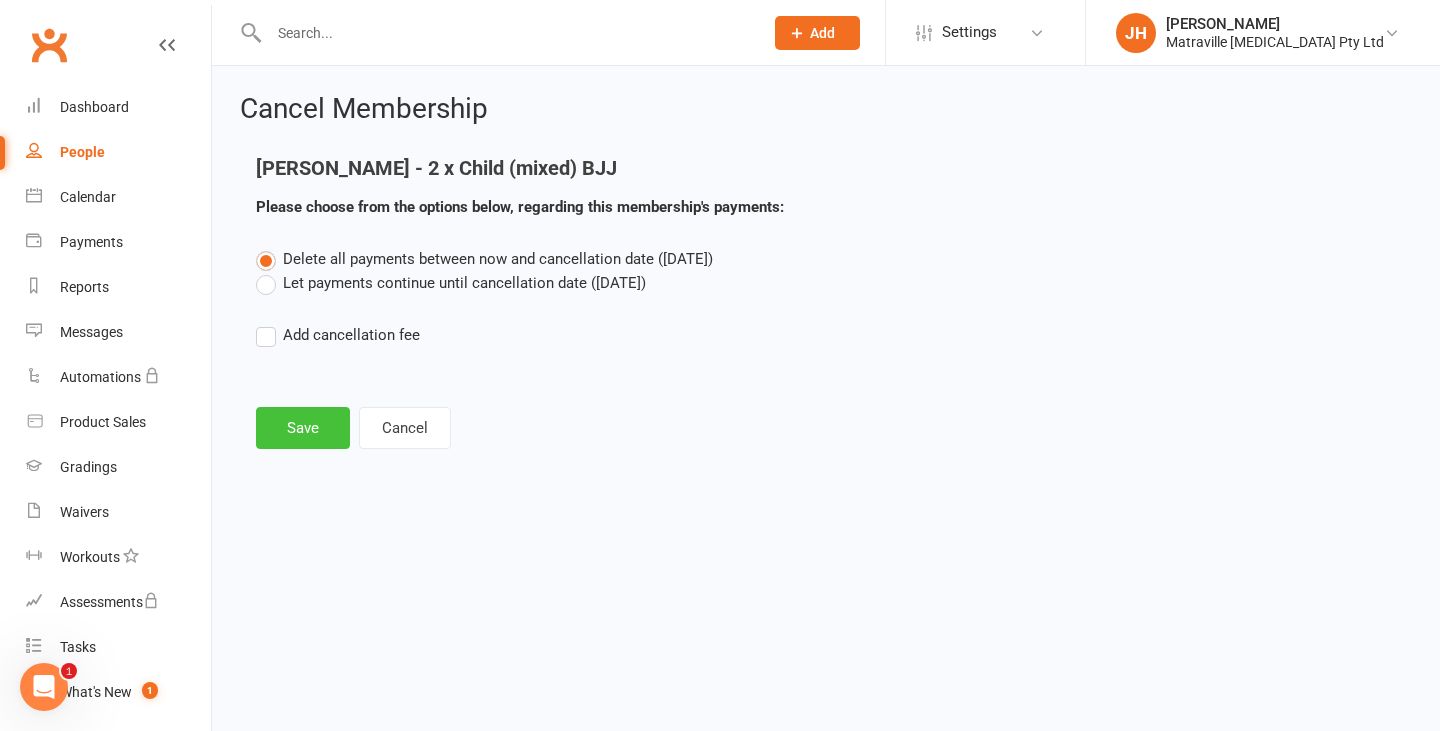 click on "Save" at bounding box center [303, 428] 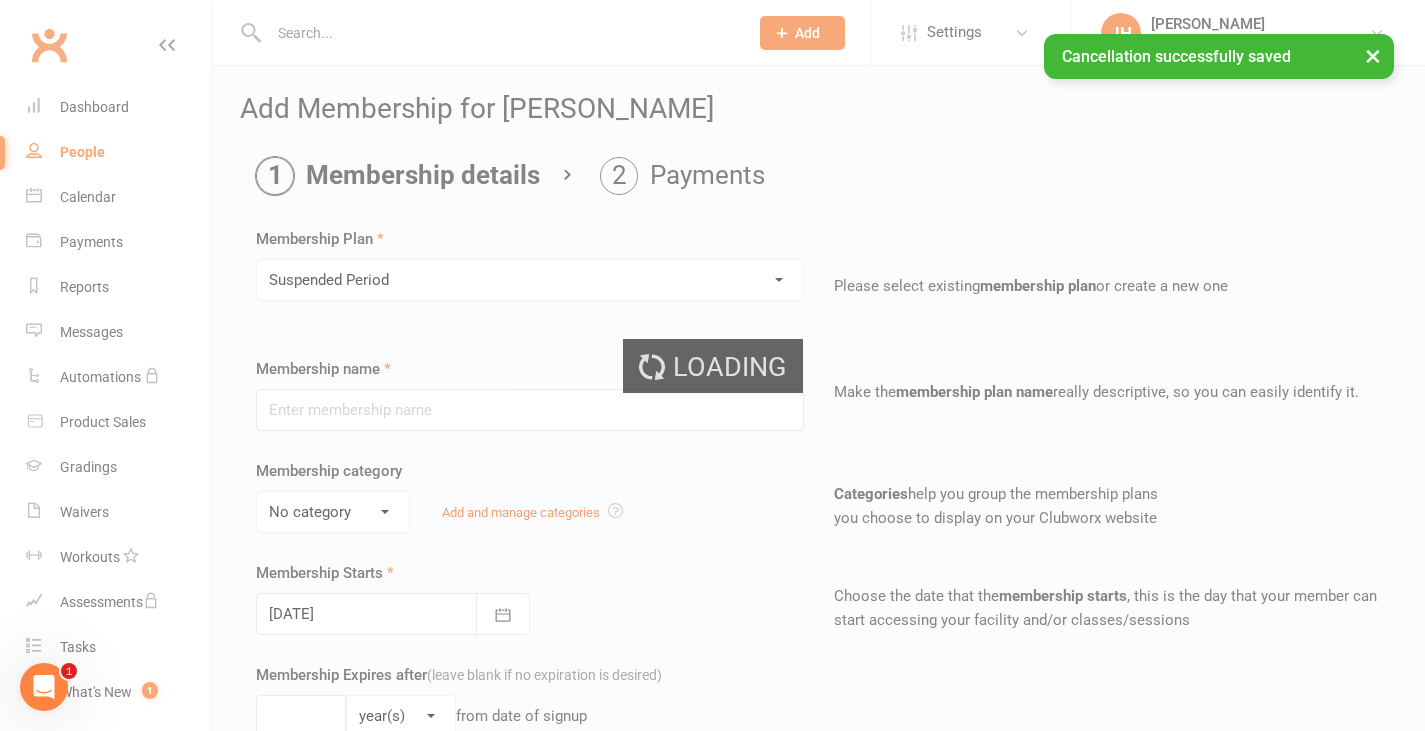 type on "Suspended Period" 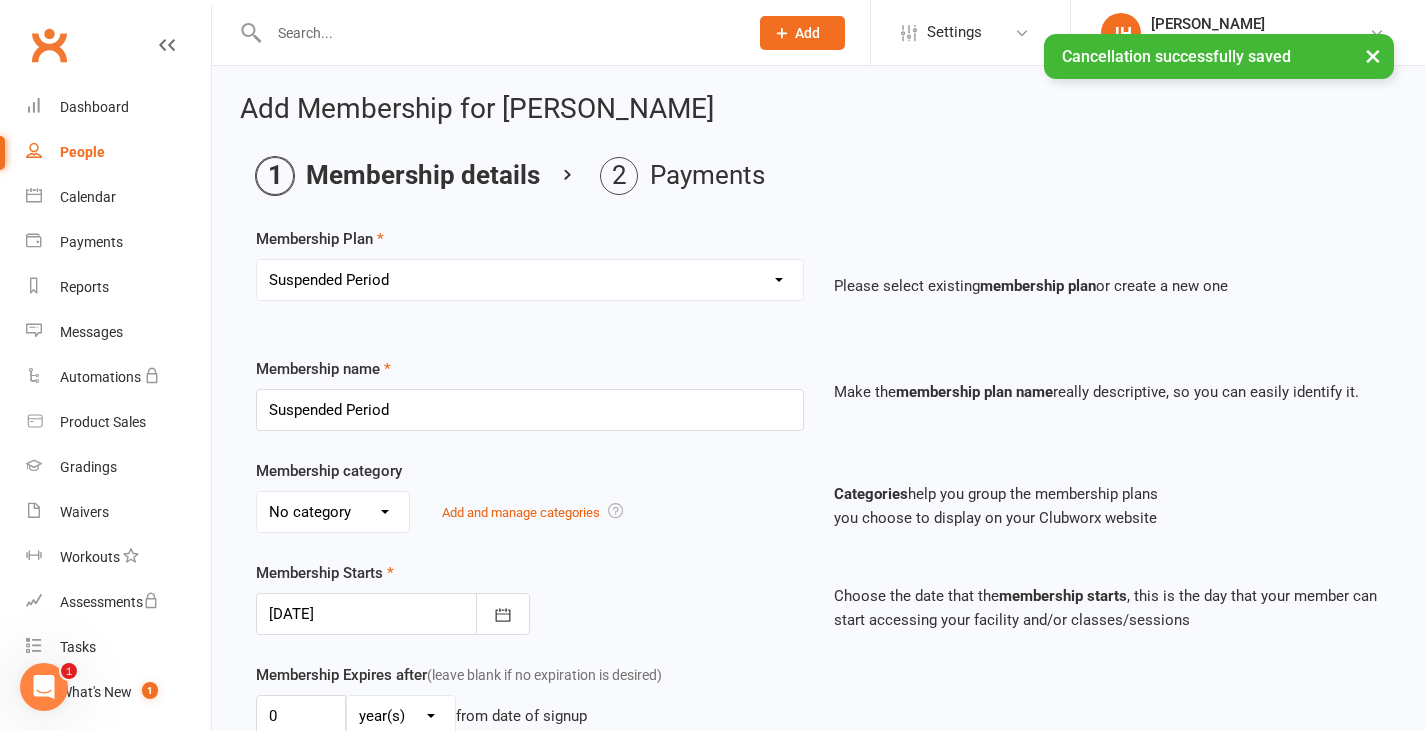 click on "No category Brazilian Jiujitsu Kick Boxing Yoga/Pilates" at bounding box center [333, 512] 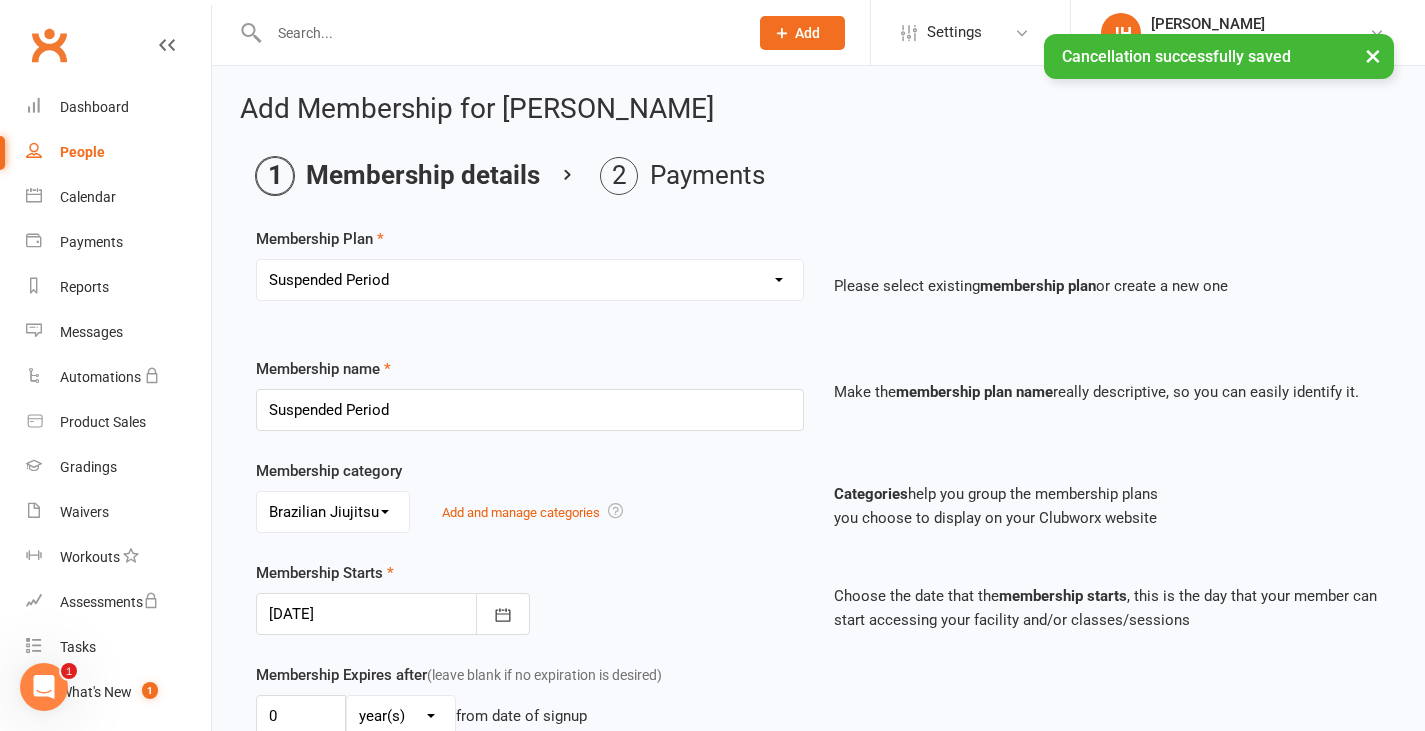 click on "No category Brazilian Jiujitsu Kick Boxing Yoga/Pilates" at bounding box center (333, 512) 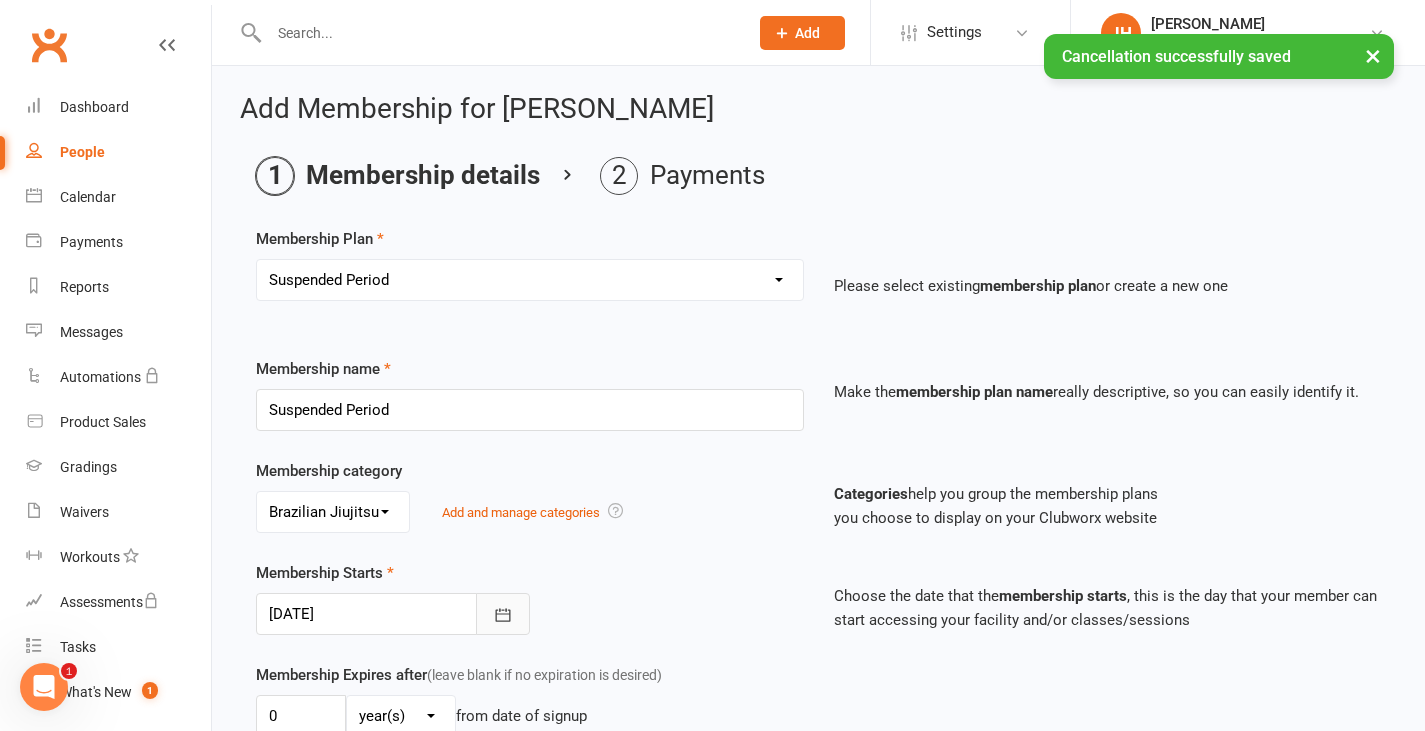 click at bounding box center [503, 614] 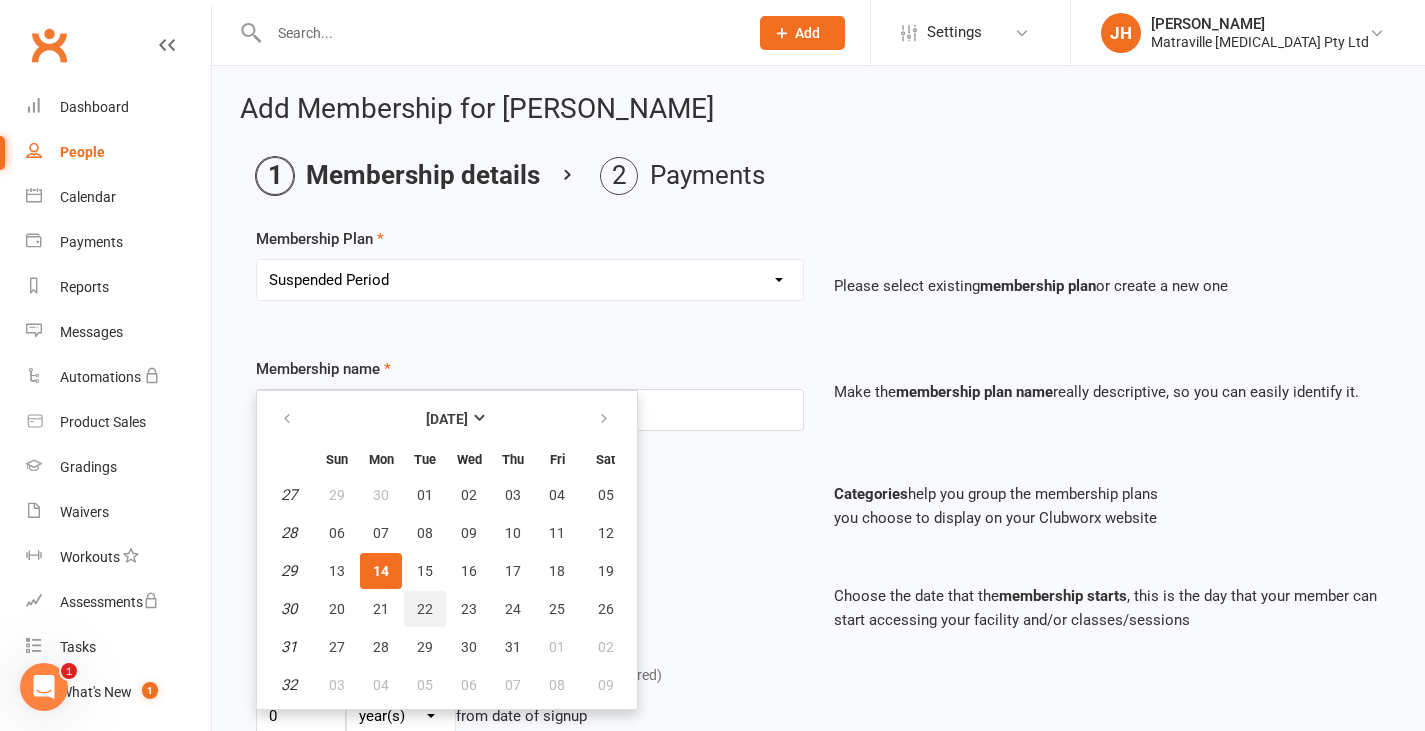 click on "22" at bounding box center [425, 609] 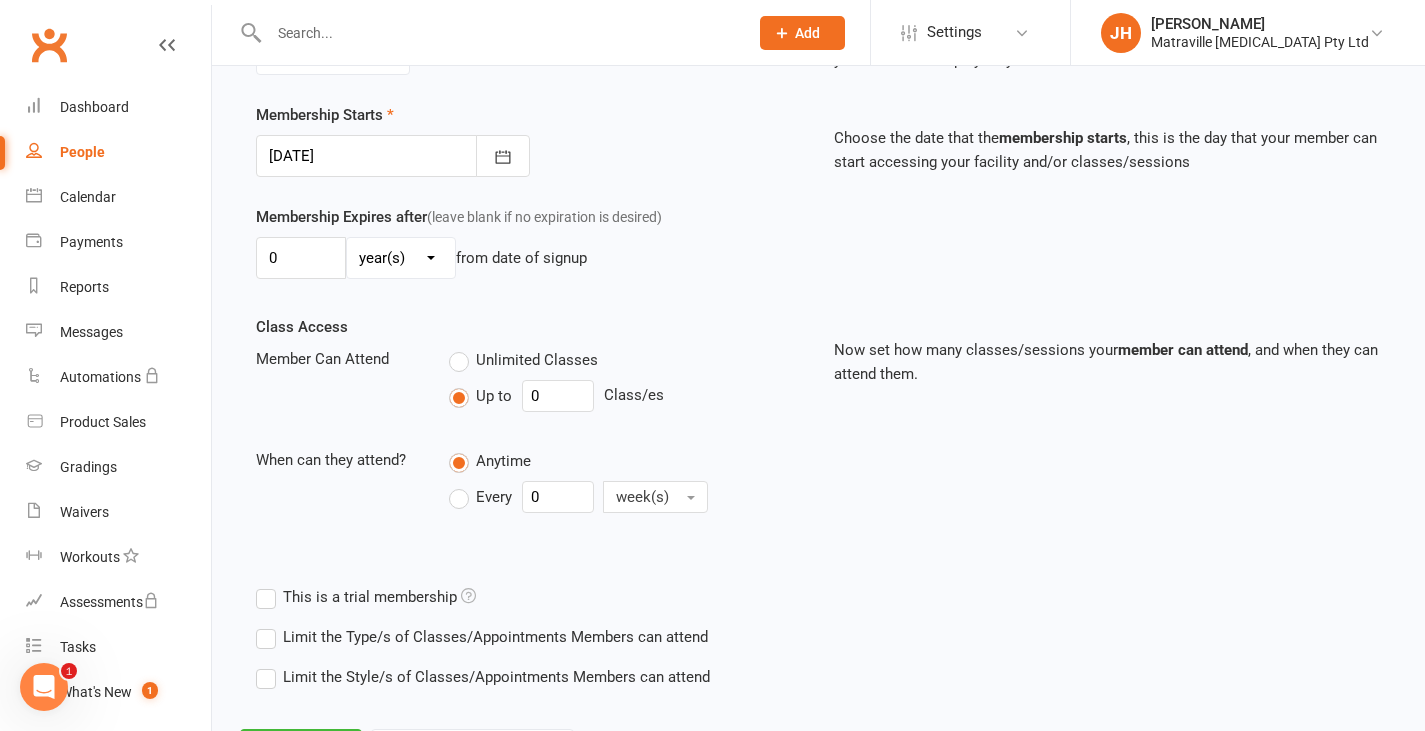 scroll, scrollTop: 555, scrollLeft: 0, axis: vertical 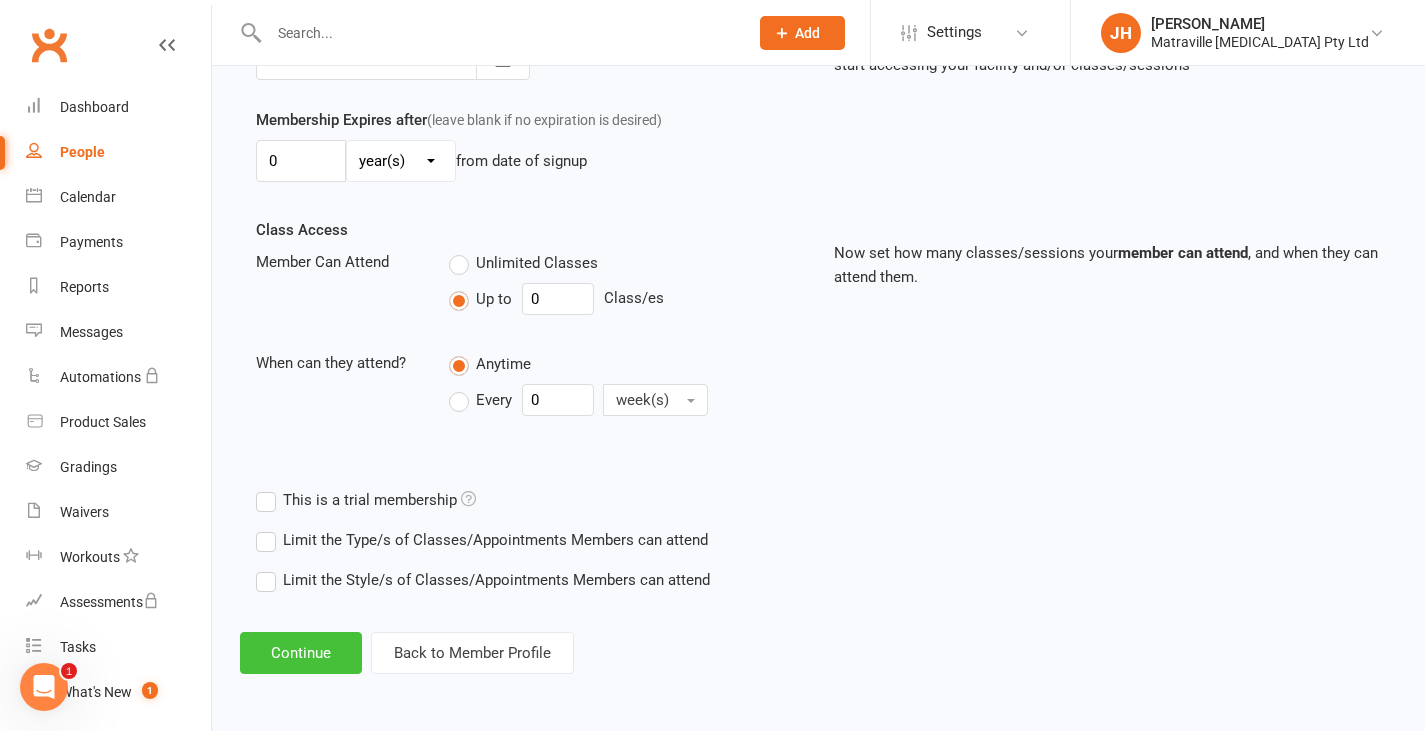 click on "Continue" at bounding box center [301, 653] 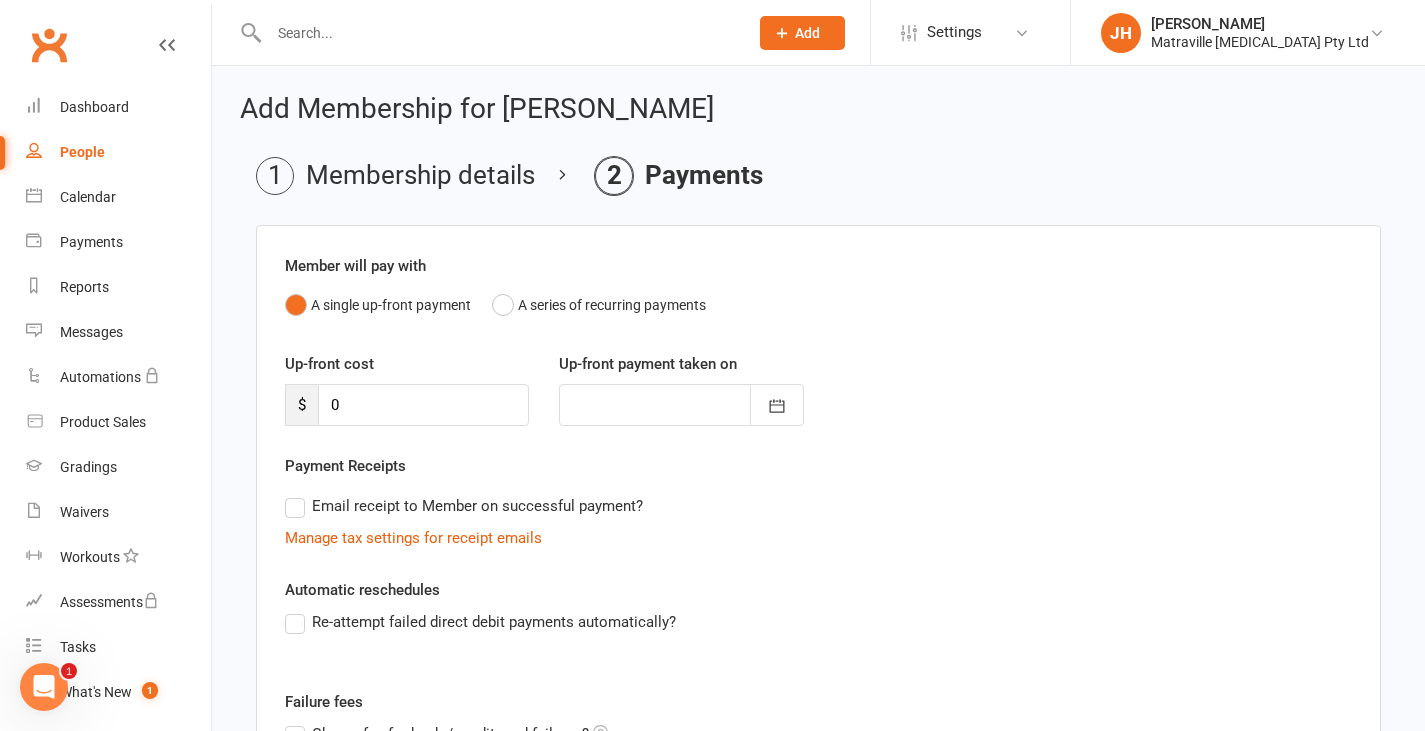 scroll, scrollTop: 278, scrollLeft: 0, axis: vertical 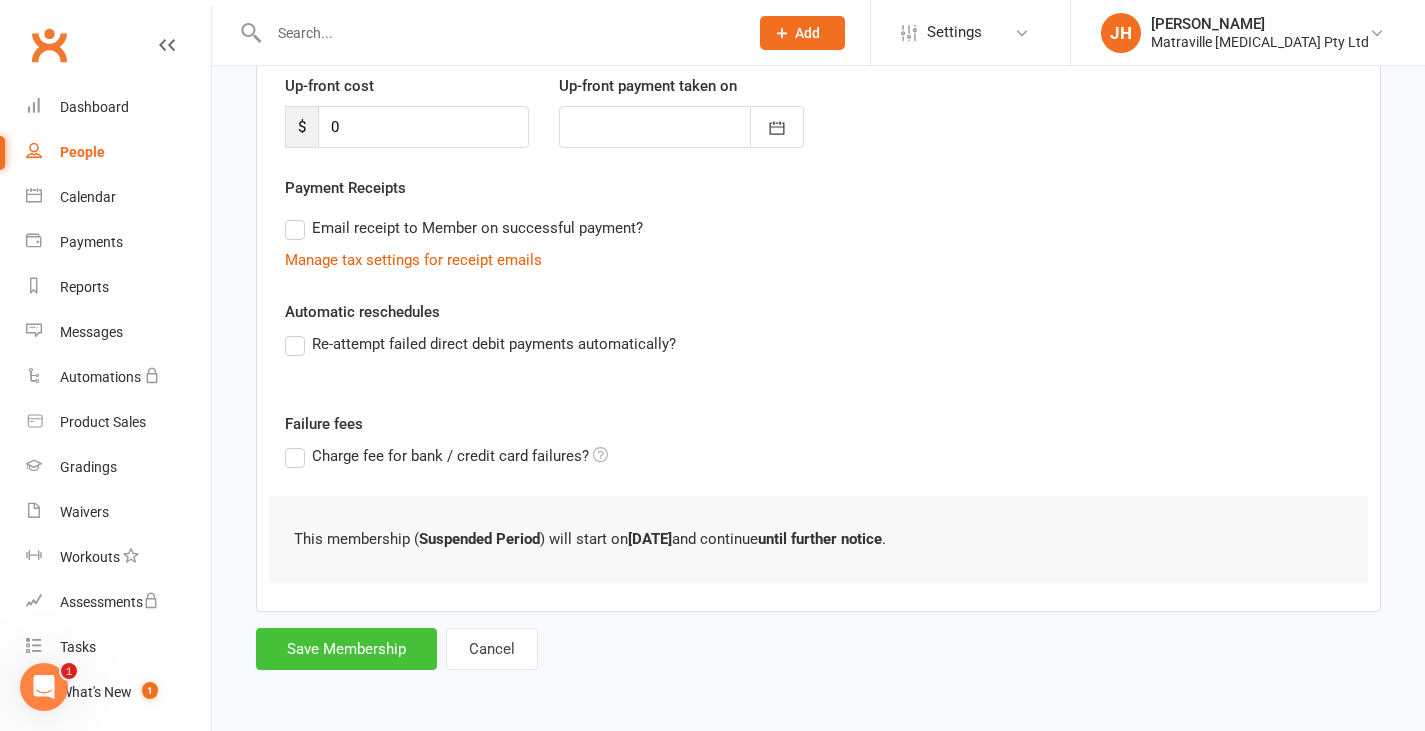 click on "Save Membership" at bounding box center [346, 649] 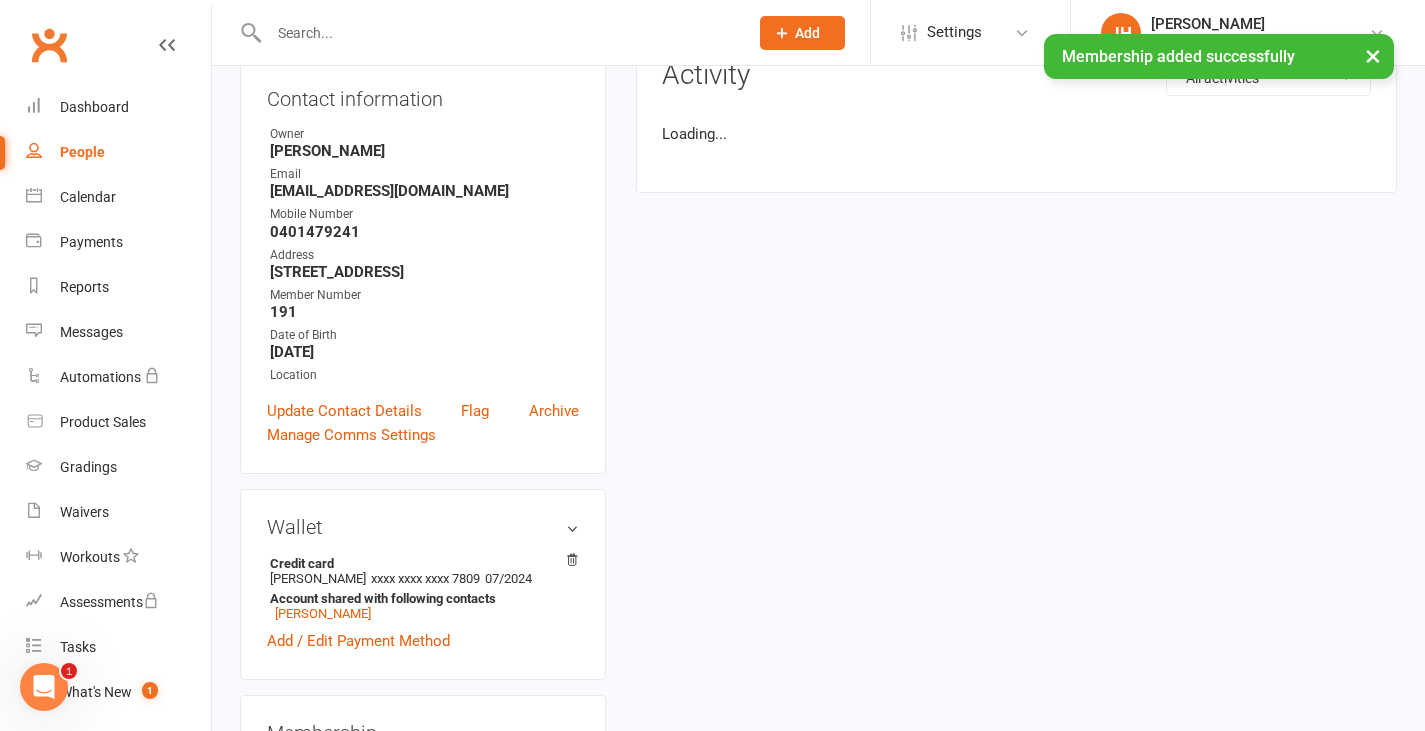 scroll, scrollTop: 0, scrollLeft: 0, axis: both 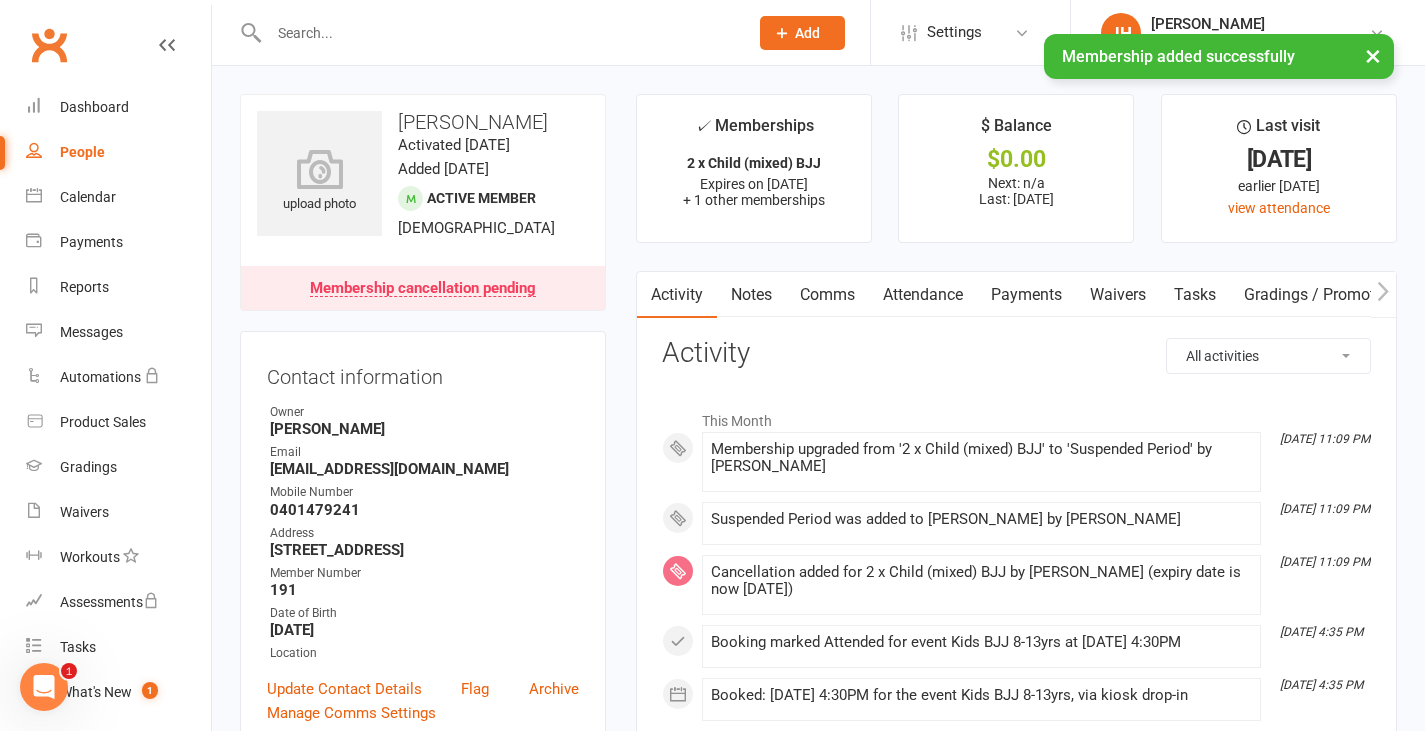 click on "Payments" at bounding box center [1026, 295] 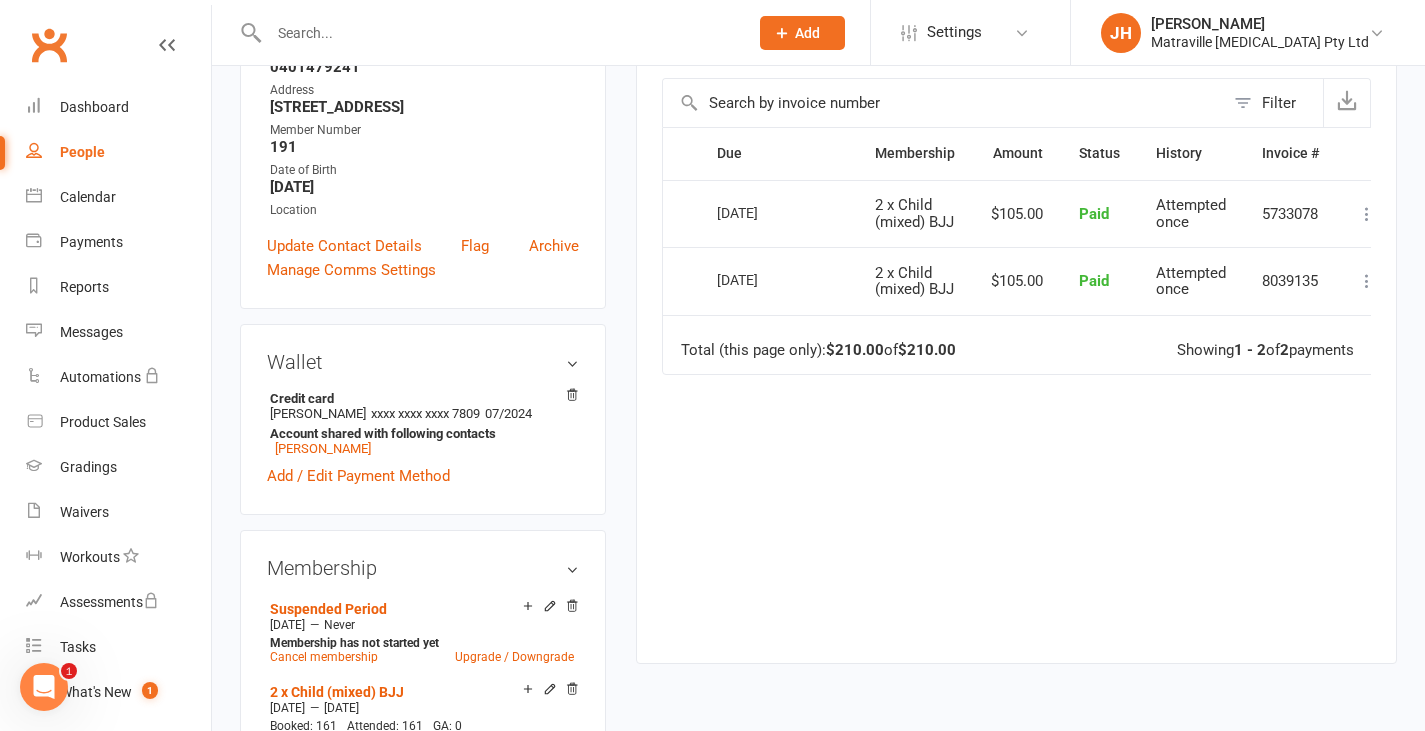 scroll, scrollTop: 444, scrollLeft: 0, axis: vertical 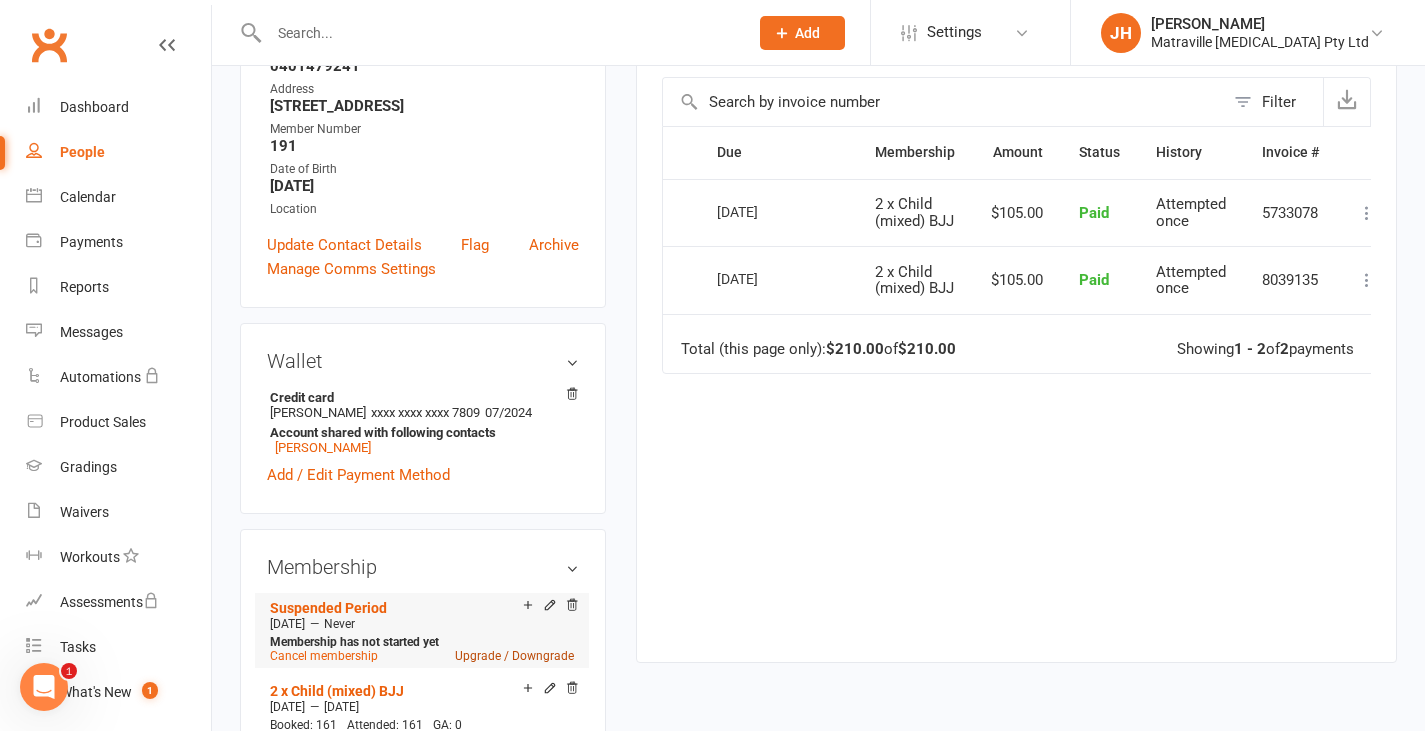 click on "Upgrade / Downgrade" at bounding box center (514, 656) 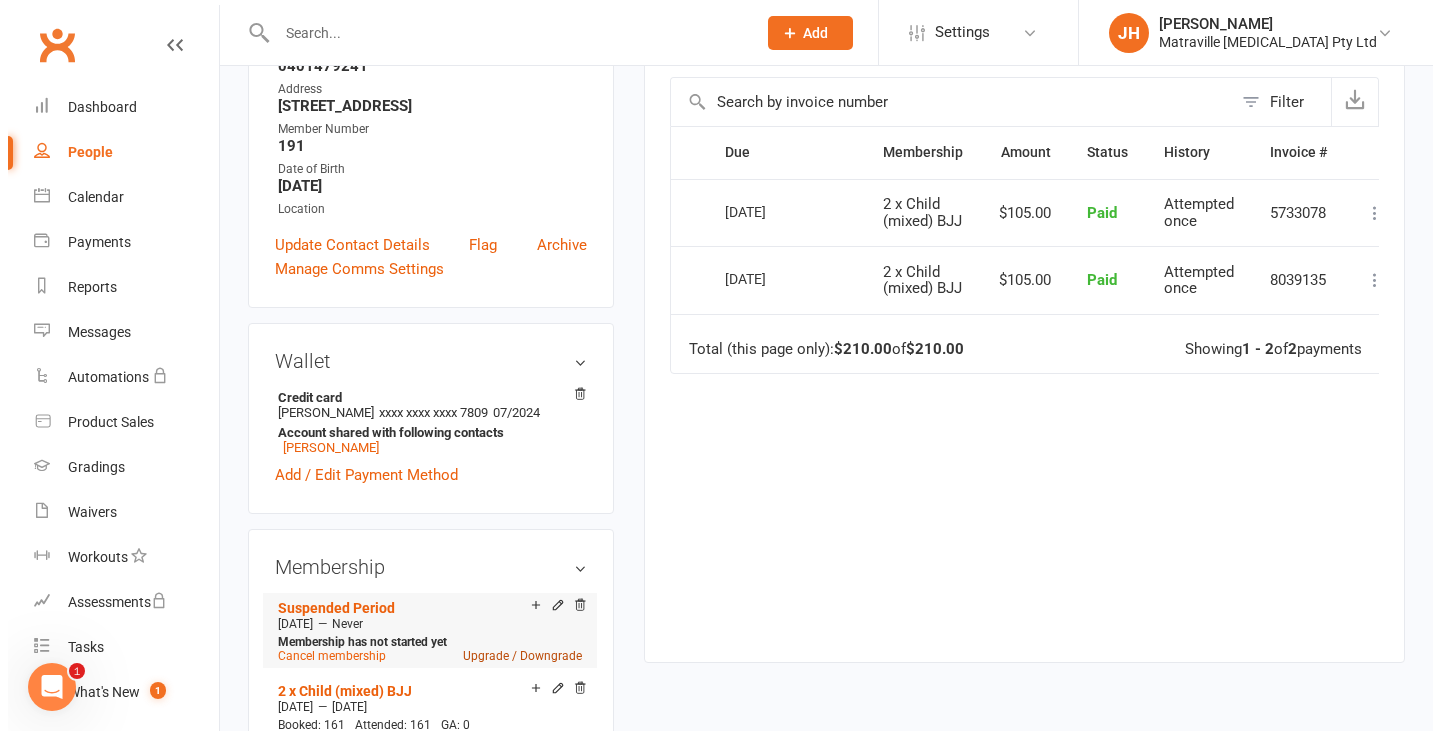 scroll, scrollTop: 420, scrollLeft: 0, axis: vertical 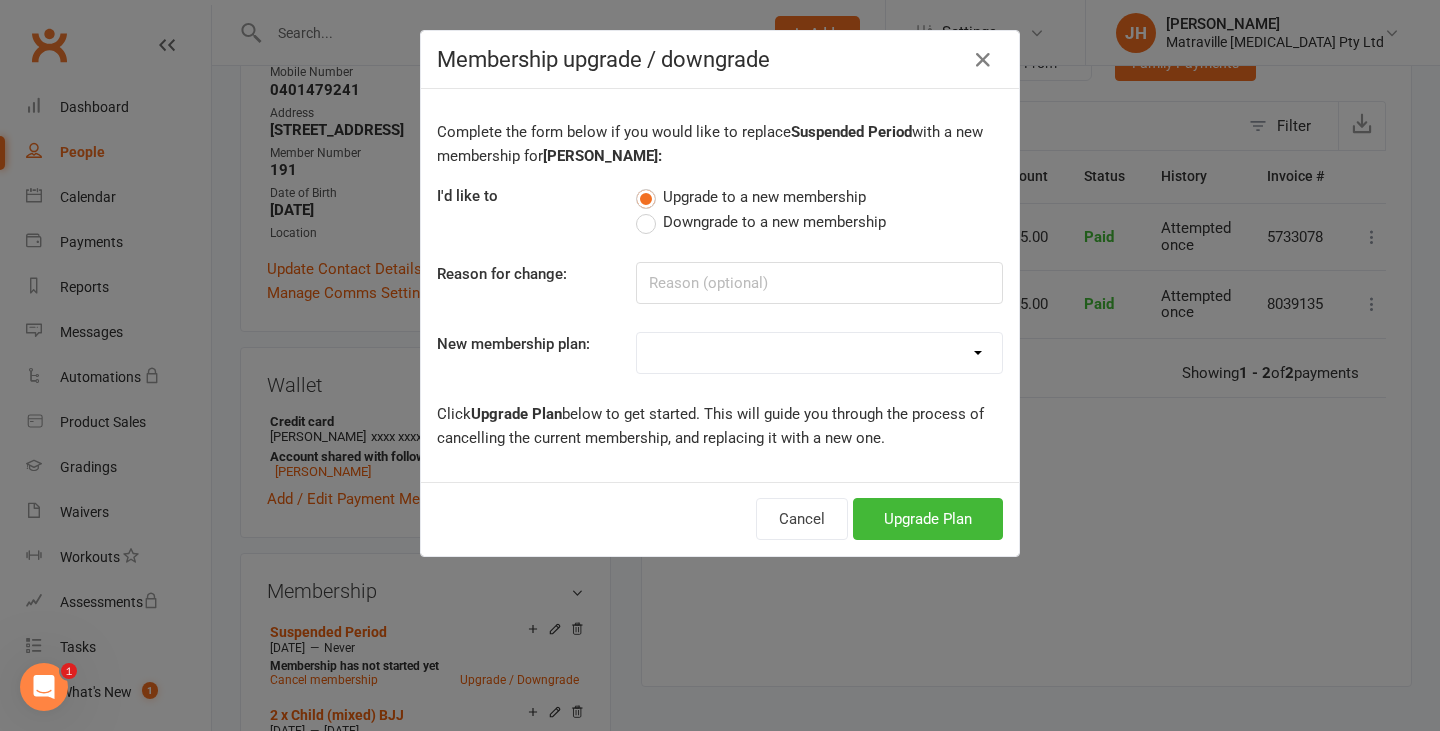 click on "Trial Period Suspended Period Standard Adult BJJ Concession/Student Adult BJJ Standard Child [DEMOGRAPHIC_DATA]-7 BJJ Standard Child [DEMOGRAPHIC_DATA]-12 BJJ 2 x Child [DEMOGRAPHIC_DATA]-7 BJJ 2 x Child [DEMOGRAPHIC_DATA]-17 BJJ 2 x Child (mixed) BJJ 3 x Child [DEMOGRAPHIC_DATA]-7 BJJ 3 x Child [DEMOGRAPHIC_DATA]-17 BJJ 2 x Child [DEMOGRAPHIC_DATA]-7 + 1 x Child [DEMOGRAPHIC_DATA]-17 BJJ 1 x Child [DEMOGRAPHIC_DATA]-7 + 2 x Child [DEMOGRAPHIC_DATA]-17 BJJ 1 x Adult + 1 x Child [DEMOGRAPHIC_DATA]-7 BJJ 1 x Adult + 1 x Child [DEMOGRAPHIC_DATA]-17 BJJ 1 x Adult + 2 x Child [DEMOGRAPHIC_DATA]-7 BJJ 1 x Adult + 2 x Child [DEMOGRAPHIC_DATA]-17 BJJ 1 x Adult + 2 x Child (mixed) BJJ 2 x Adult + 1 x Child [DEMOGRAPHIC_DATA]-7 BJJ 2 x Adult + 1 x Child [DEMOGRAPHIC_DATA]-17 BJJ 1 x Early Adult + 2 x Child (mixed) BJJ 1 x Early Adult + 1 x Child [DEMOGRAPHIC_DATA]-7 BJJ 1 x Early Adult + 1 x Child [DEMOGRAPHIC_DATA]-17 BJJ Family Pack x 4 or more Active Kids Voucher Plan Owners Instructor Membership BJJ Family Membership Early Bird Standard Adult BJJ Standard Child [DEMOGRAPHIC_DATA]-17 BJJ (Annual) Gift voucher Casual Classes Catchup Payment Loyalty Standard Adult BJJ Standard Mixed Child [DEMOGRAPHIC_DATA]-12 & 13-17 BJJ (Quarterly) Standard Child [DEMOGRAPHIC_DATA]-17 BJJ 1 x Child [DEMOGRAPHIC_DATA]-12 + 1 x Child [DEMOGRAPHIC_DATA]-17 BJJ 2 x Adult Standard Child [DEMOGRAPHIC_DATA]-17 BJJ (Half Yearly)" at bounding box center (819, 353) 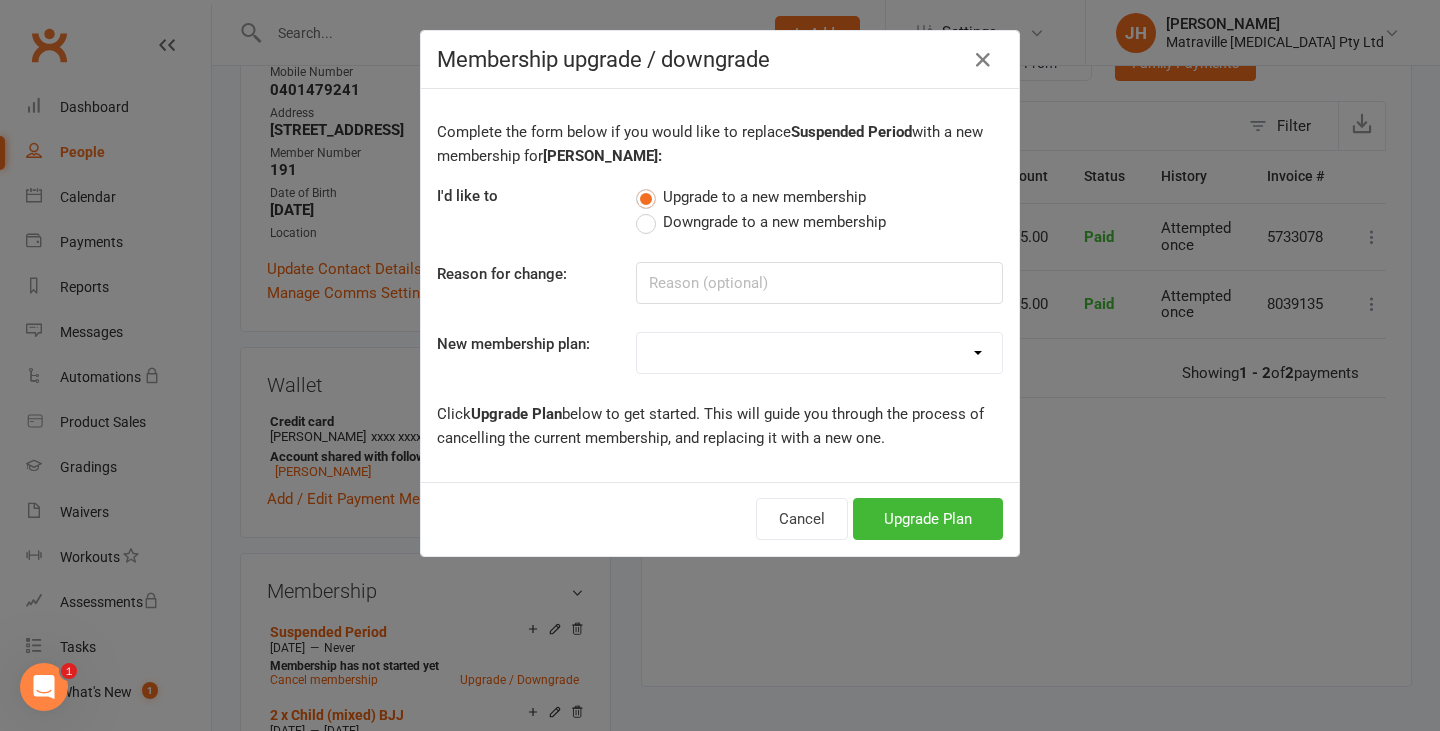 select on "8" 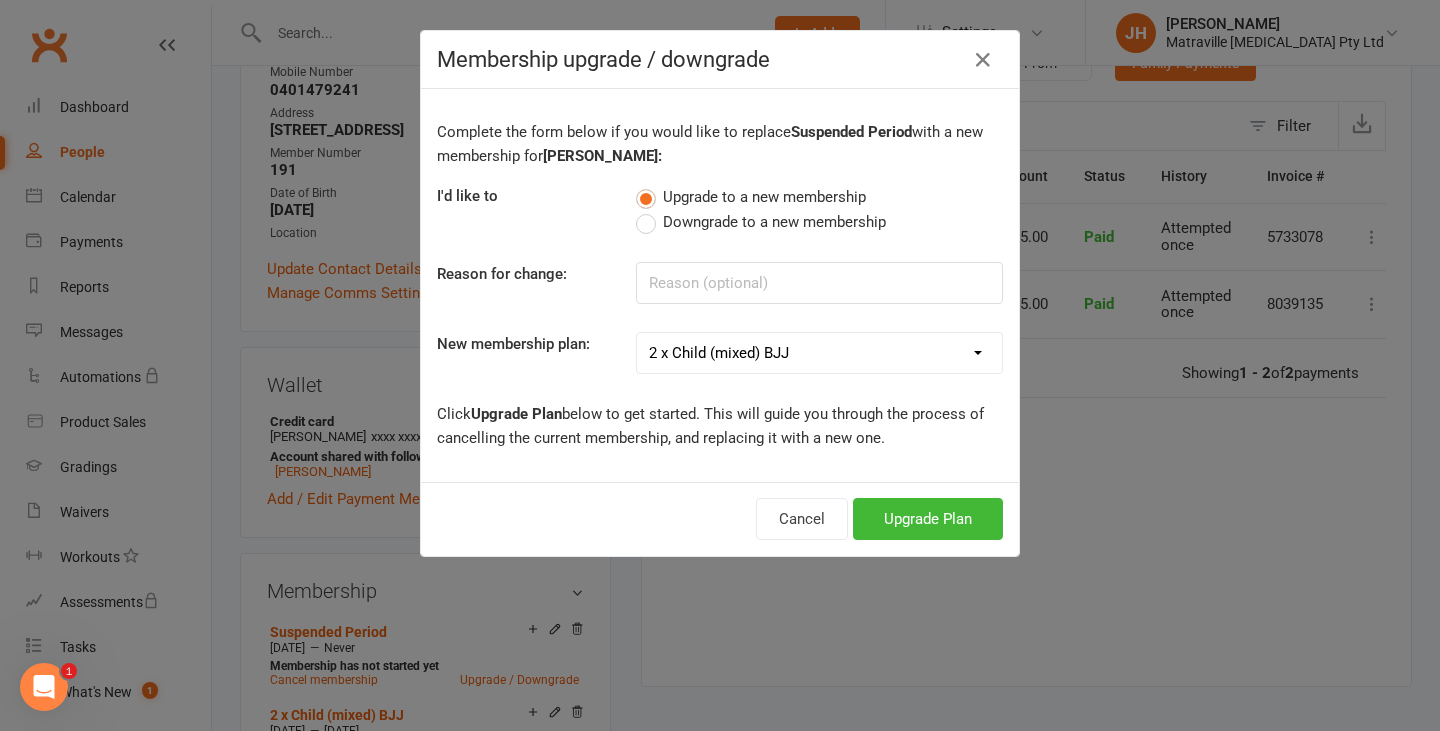 click on "Trial Period Suspended Period Standard Adult BJJ Concession/Student Adult BJJ Standard Child [DEMOGRAPHIC_DATA]-7 BJJ Standard Child [DEMOGRAPHIC_DATA]-12 BJJ 2 x Child [DEMOGRAPHIC_DATA]-7 BJJ 2 x Child [DEMOGRAPHIC_DATA]-17 BJJ 2 x Child (mixed) BJJ 3 x Child [DEMOGRAPHIC_DATA]-7 BJJ 3 x Child [DEMOGRAPHIC_DATA]-17 BJJ 2 x Child [DEMOGRAPHIC_DATA]-7 + 1 x Child [DEMOGRAPHIC_DATA]-17 BJJ 1 x Child [DEMOGRAPHIC_DATA]-7 + 2 x Child [DEMOGRAPHIC_DATA]-17 BJJ 1 x Adult + 1 x Child [DEMOGRAPHIC_DATA]-7 BJJ 1 x Adult + 1 x Child [DEMOGRAPHIC_DATA]-17 BJJ 1 x Adult + 2 x Child [DEMOGRAPHIC_DATA]-7 BJJ 1 x Adult + 2 x Child [DEMOGRAPHIC_DATA]-17 BJJ 1 x Adult + 2 x Child (mixed) BJJ 2 x Adult + 1 x Child [DEMOGRAPHIC_DATA]-7 BJJ 2 x Adult + 1 x Child [DEMOGRAPHIC_DATA]-17 BJJ 1 x Early Adult + 2 x Child (mixed) BJJ 1 x Early Adult + 1 x Child [DEMOGRAPHIC_DATA]-7 BJJ 1 x Early Adult + 1 x Child [DEMOGRAPHIC_DATA]-17 BJJ Family Pack x 4 or more Active Kids Voucher Plan Owners Instructor Membership BJJ Family Membership Early Bird Standard Adult BJJ Standard Child [DEMOGRAPHIC_DATA]-17 BJJ (Annual) Gift voucher Casual Classes Catchup Payment Loyalty Standard Adult BJJ Standard Mixed Child [DEMOGRAPHIC_DATA]-12 & 13-17 BJJ (Quarterly) Standard Child [DEMOGRAPHIC_DATA]-17 BJJ 1 x Child [DEMOGRAPHIC_DATA]-12 + 1 x Child [DEMOGRAPHIC_DATA]-17 BJJ 2 x Adult Standard Child [DEMOGRAPHIC_DATA]-17 BJJ (Half Yearly)" at bounding box center [819, 353] 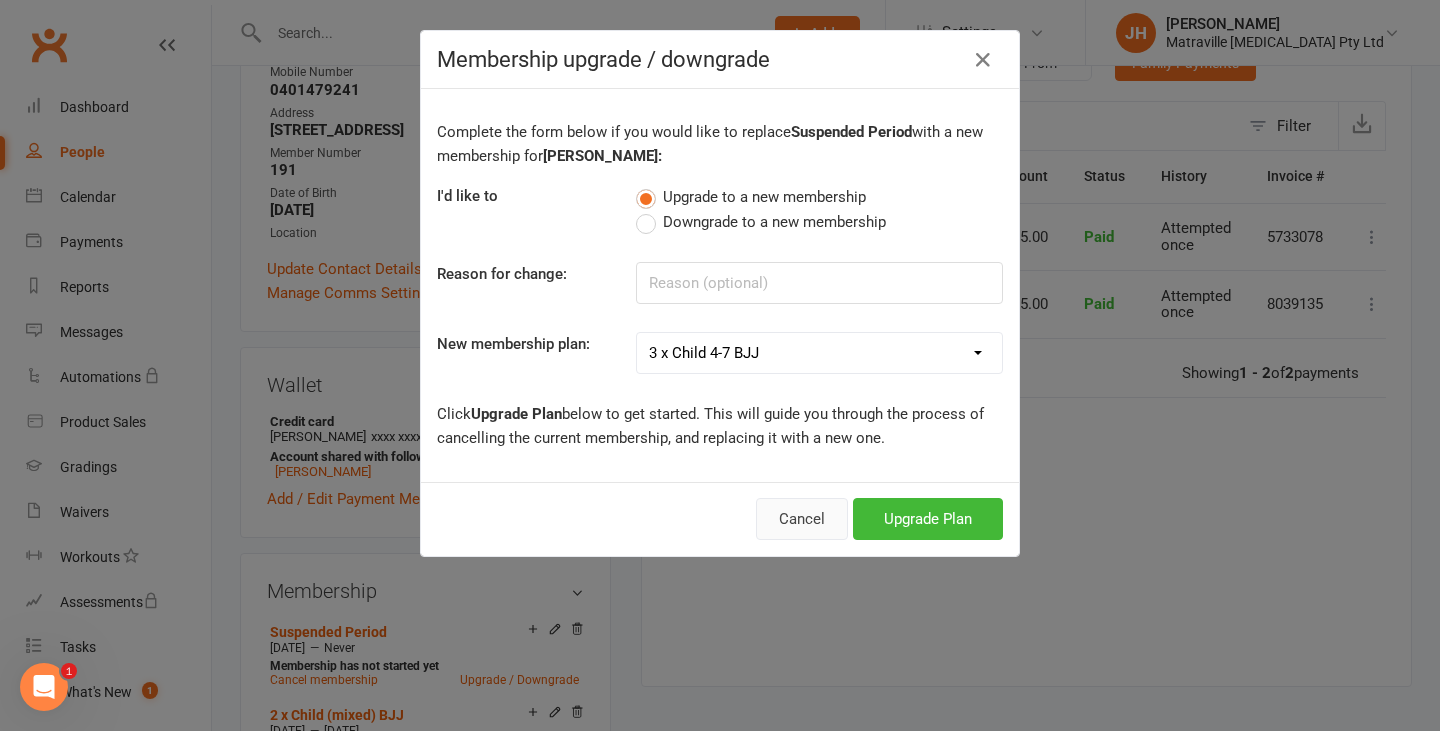 click on "Cancel" at bounding box center [802, 519] 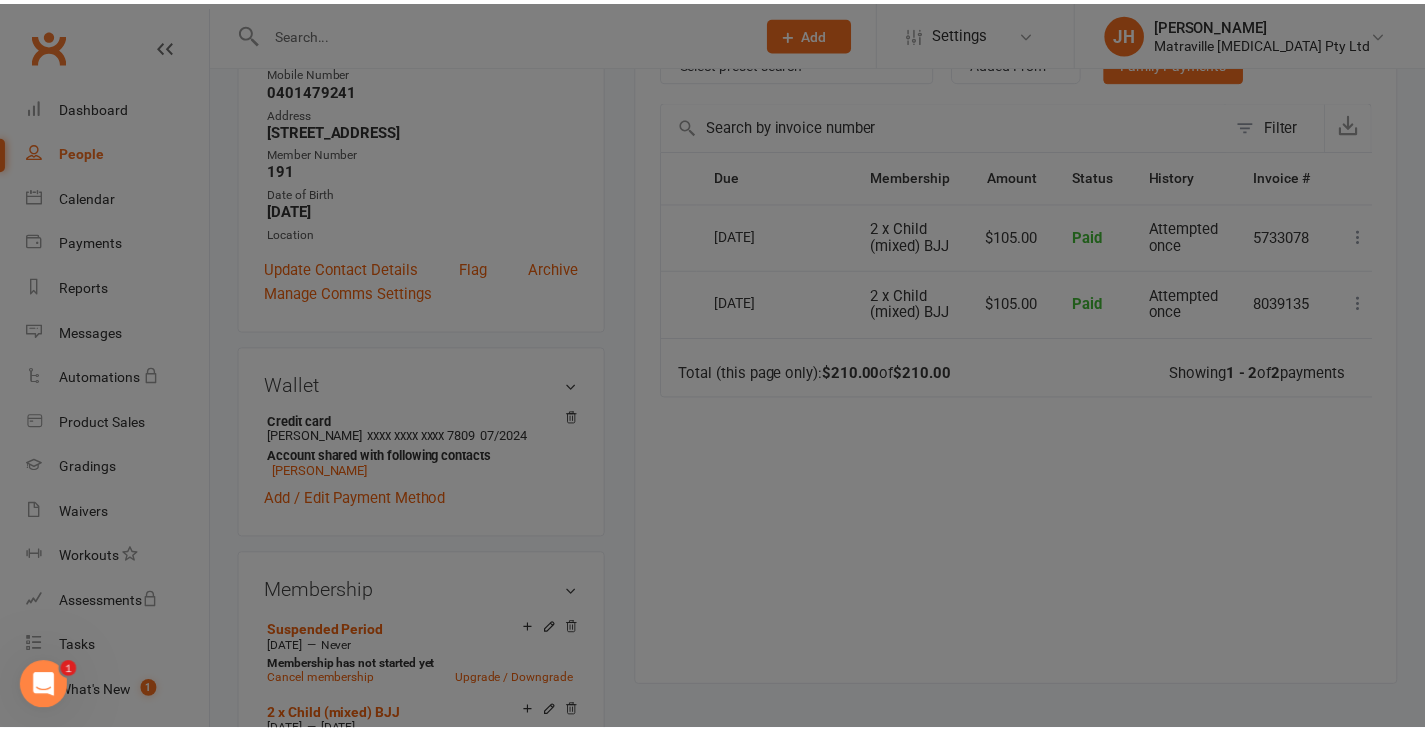 scroll, scrollTop: 444, scrollLeft: 0, axis: vertical 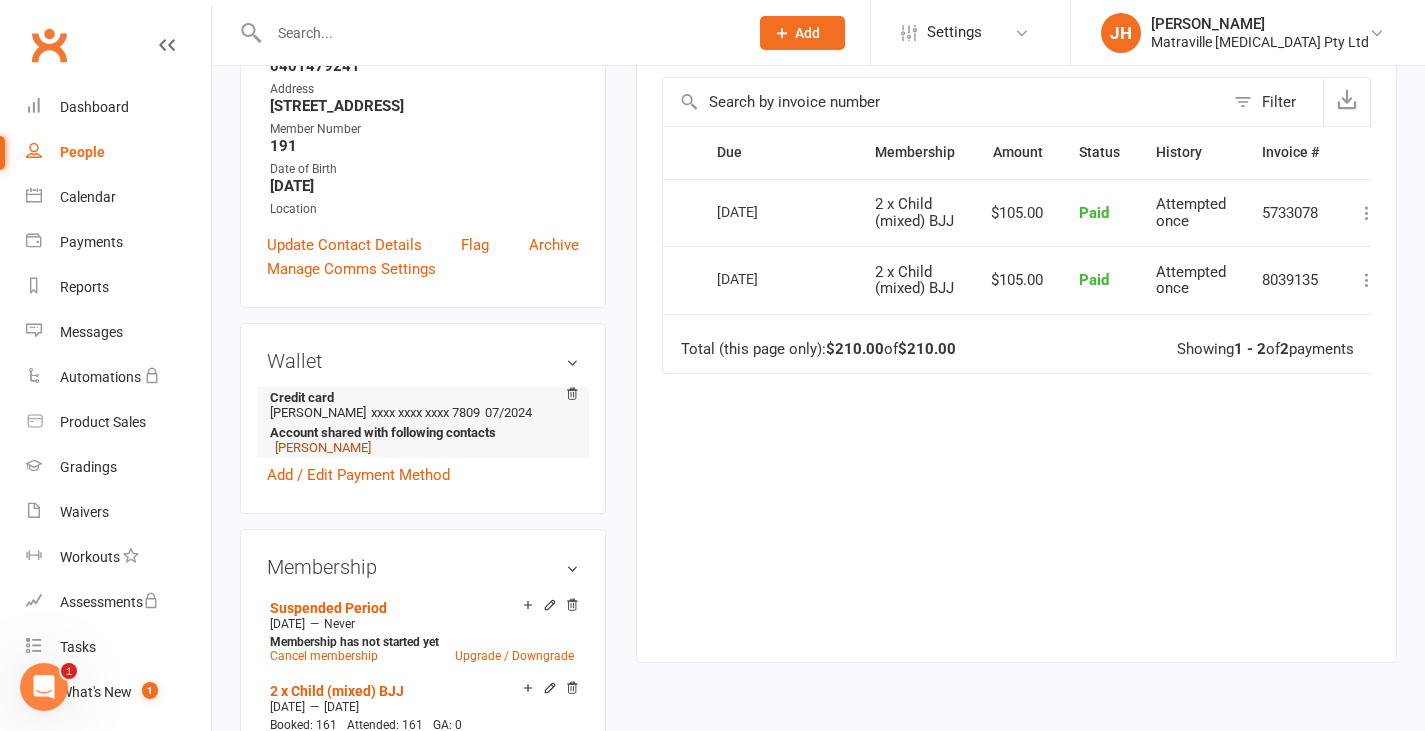 click on "[PERSON_NAME]" at bounding box center [323, 447] 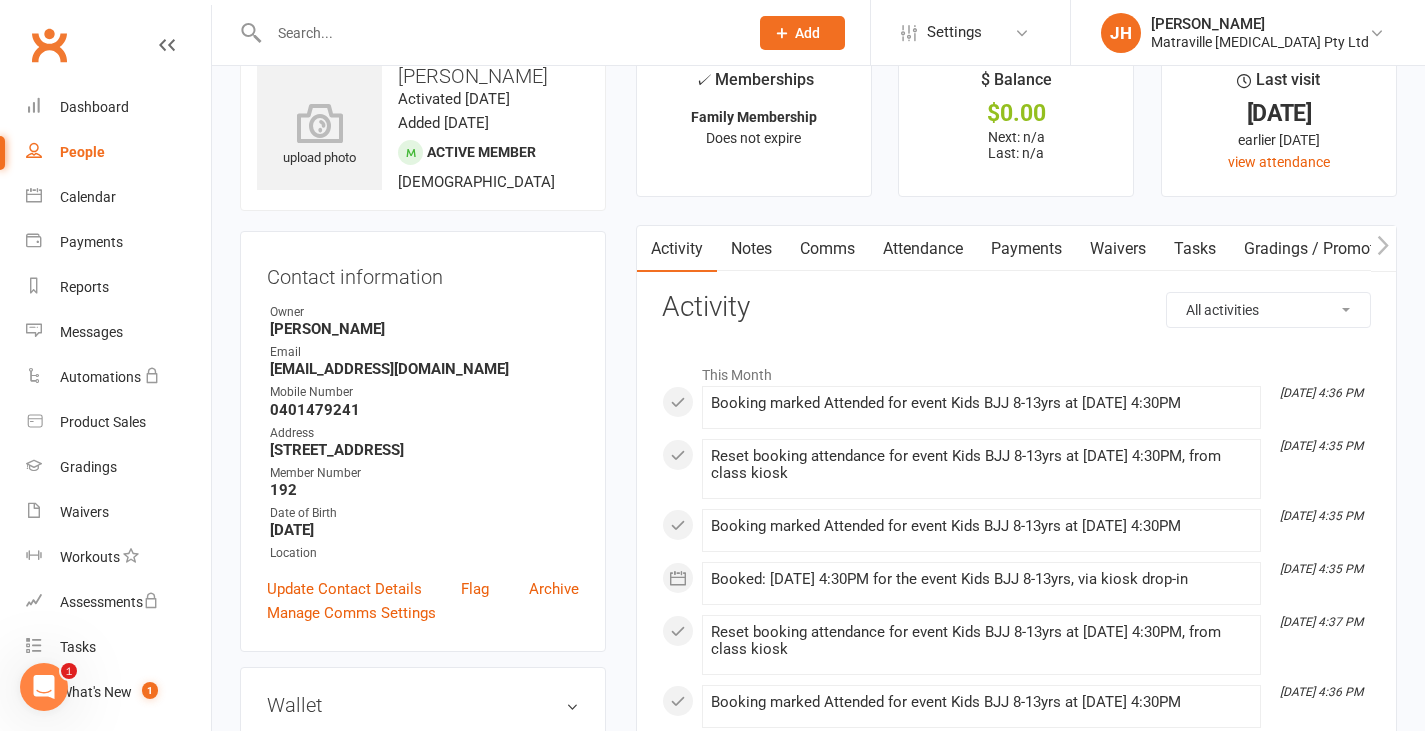 scroll, scrollTop: 47, scrollLeft: 0, axis: vertical 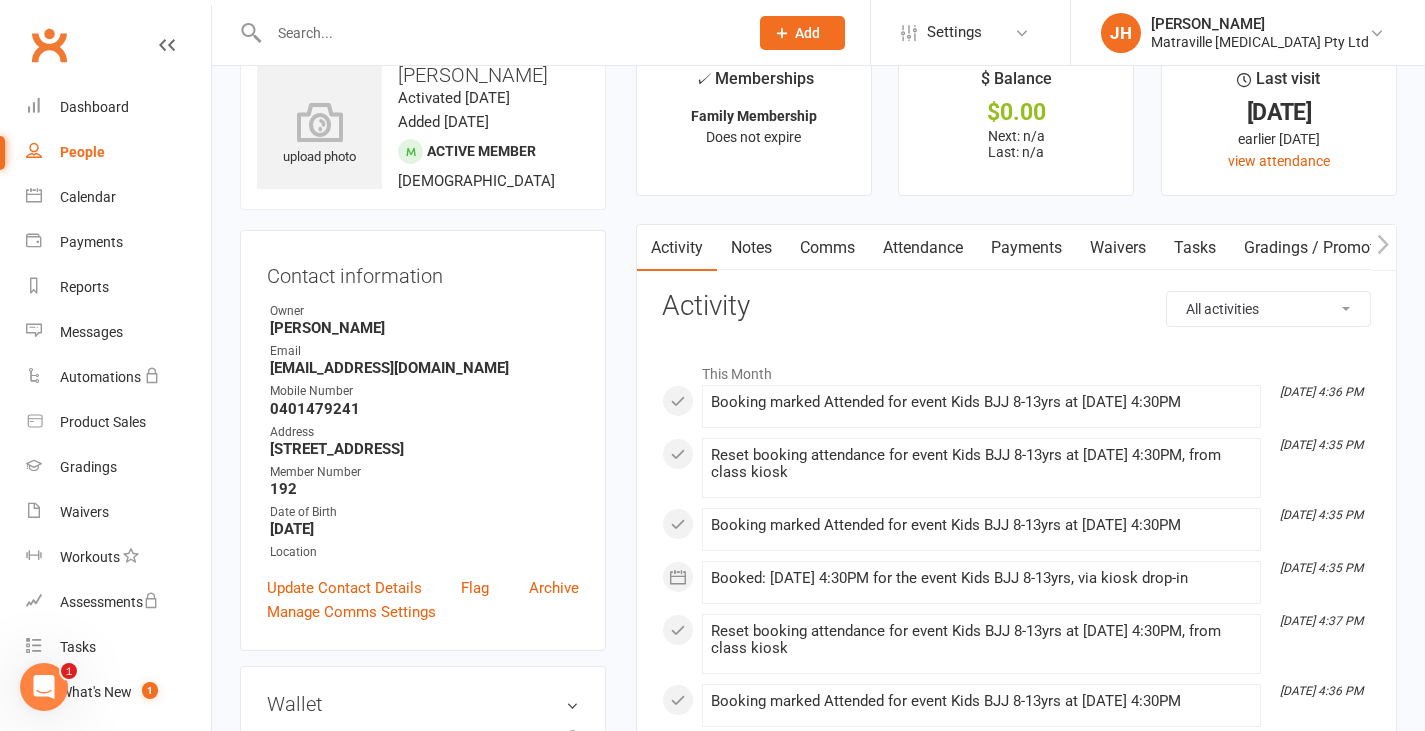click on "Payments" at bounding box center (1026, 248) 